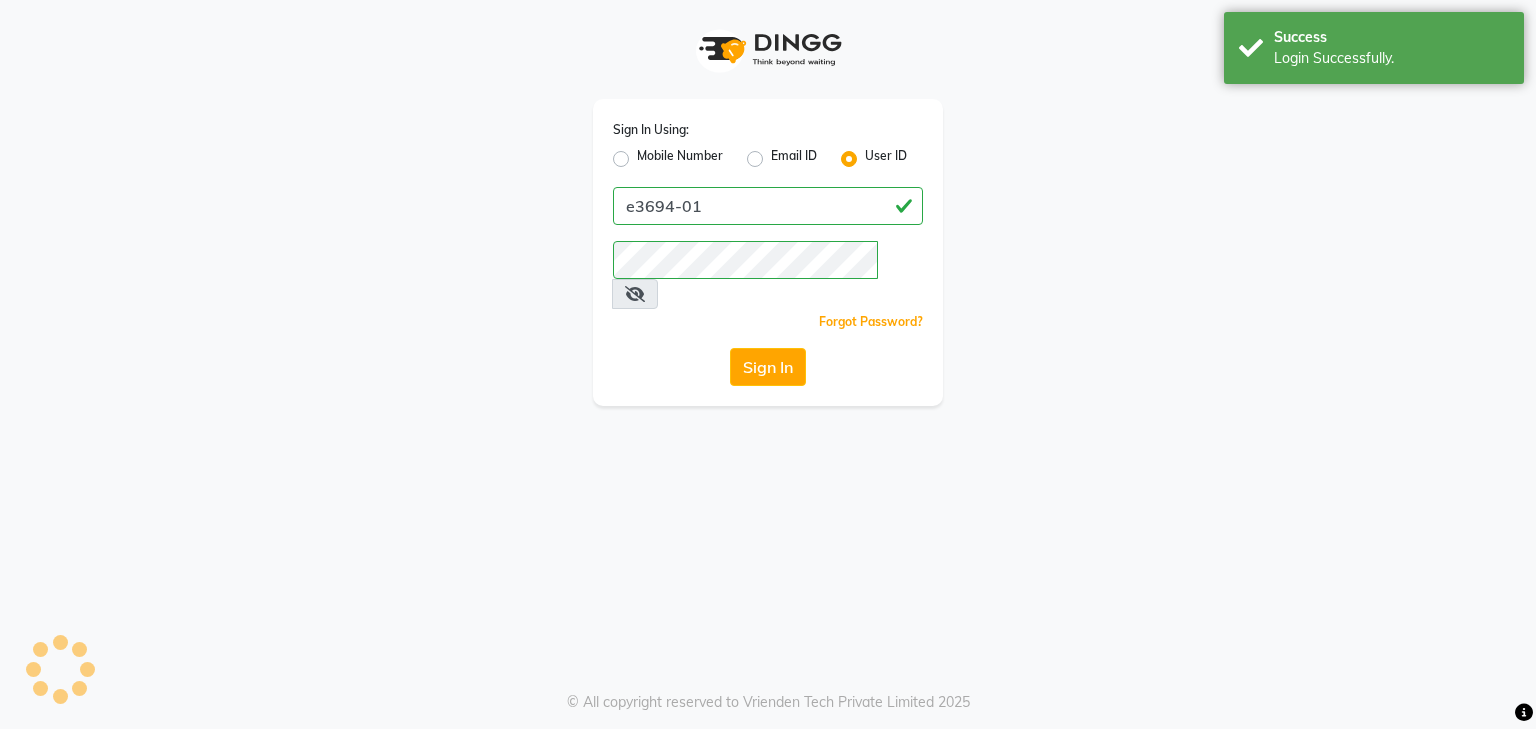 scroll, scrollTop: 0, scrollLeft: 0, axis: both 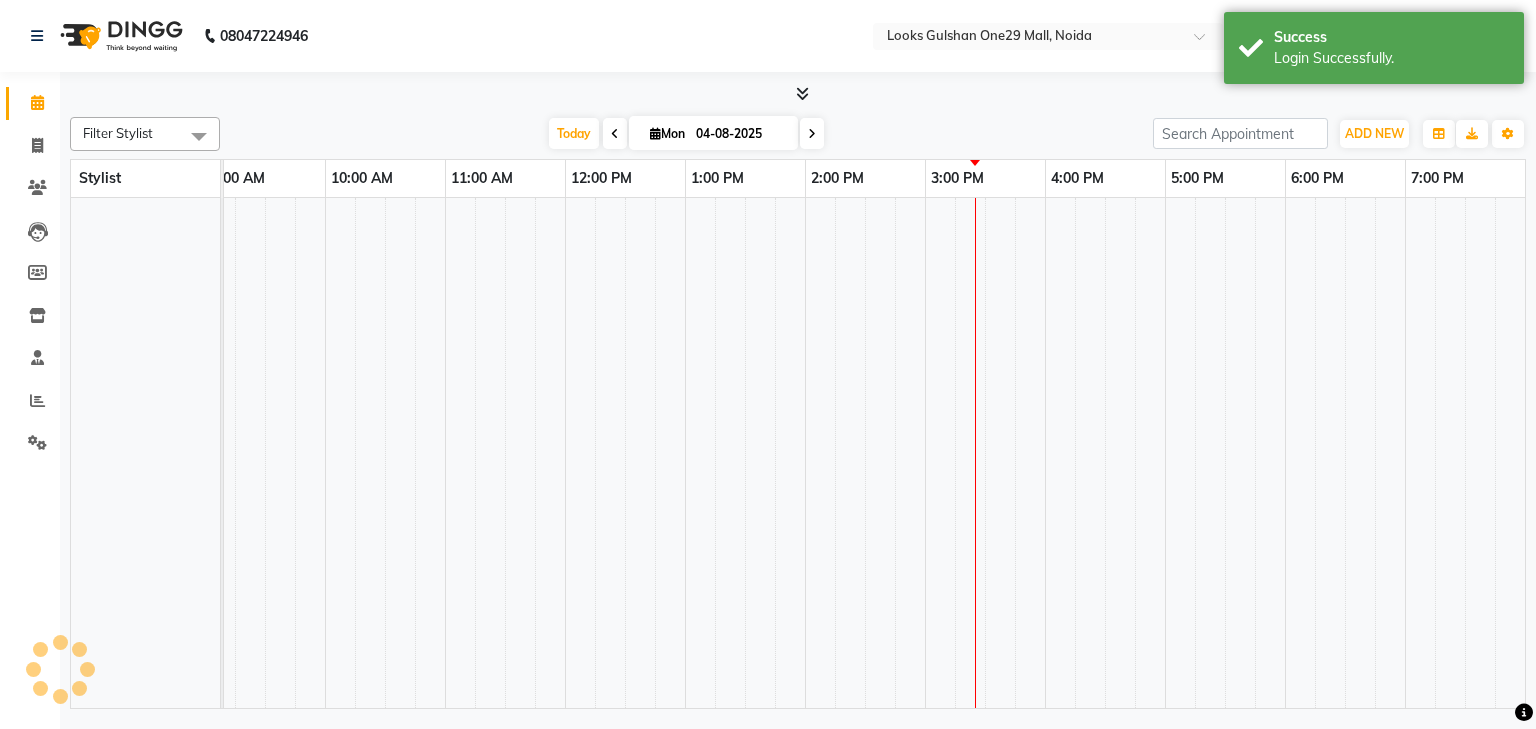 select on "en" 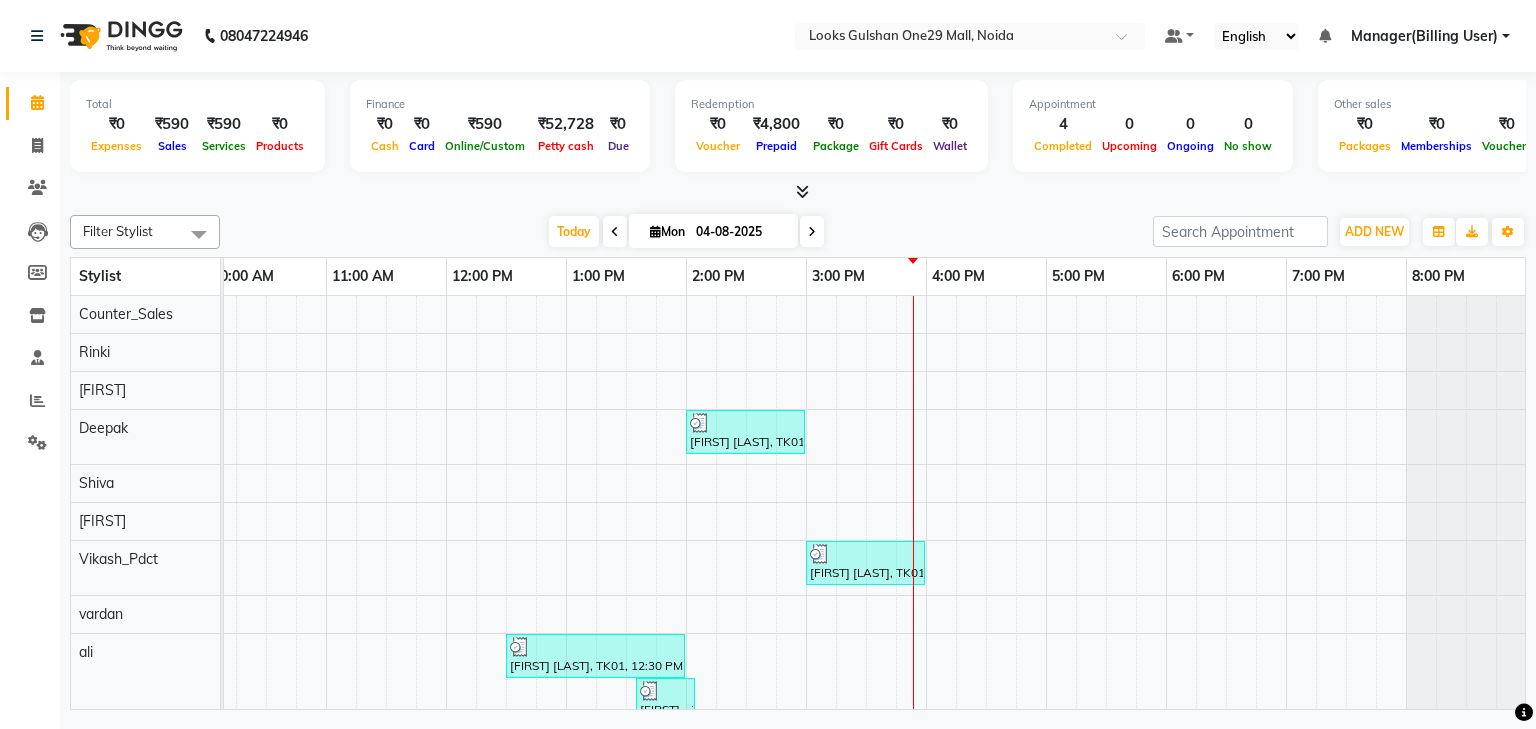 click on "Today  Mon 04-08-2025" at bounding box center (686, 232) 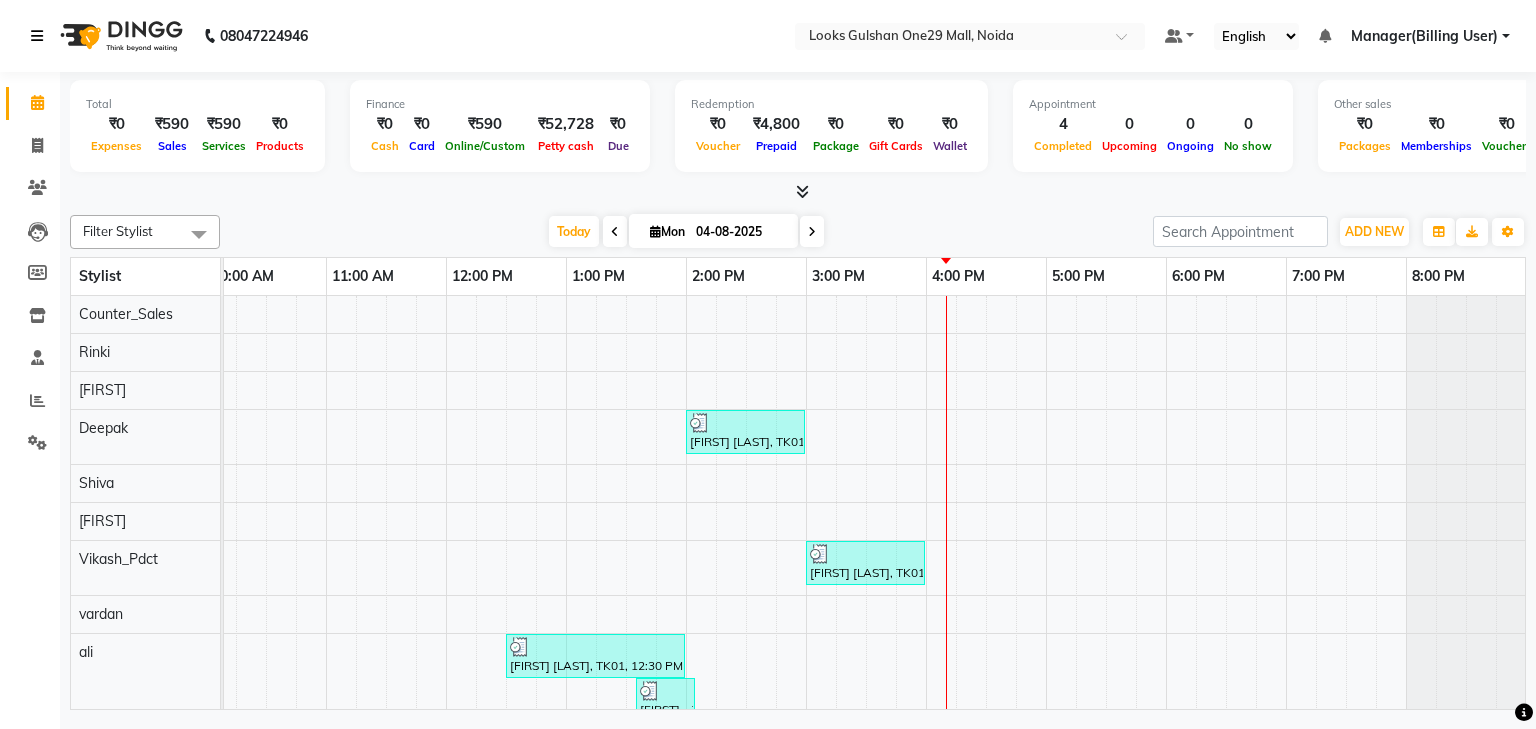 click at bounding box center [37, 36] 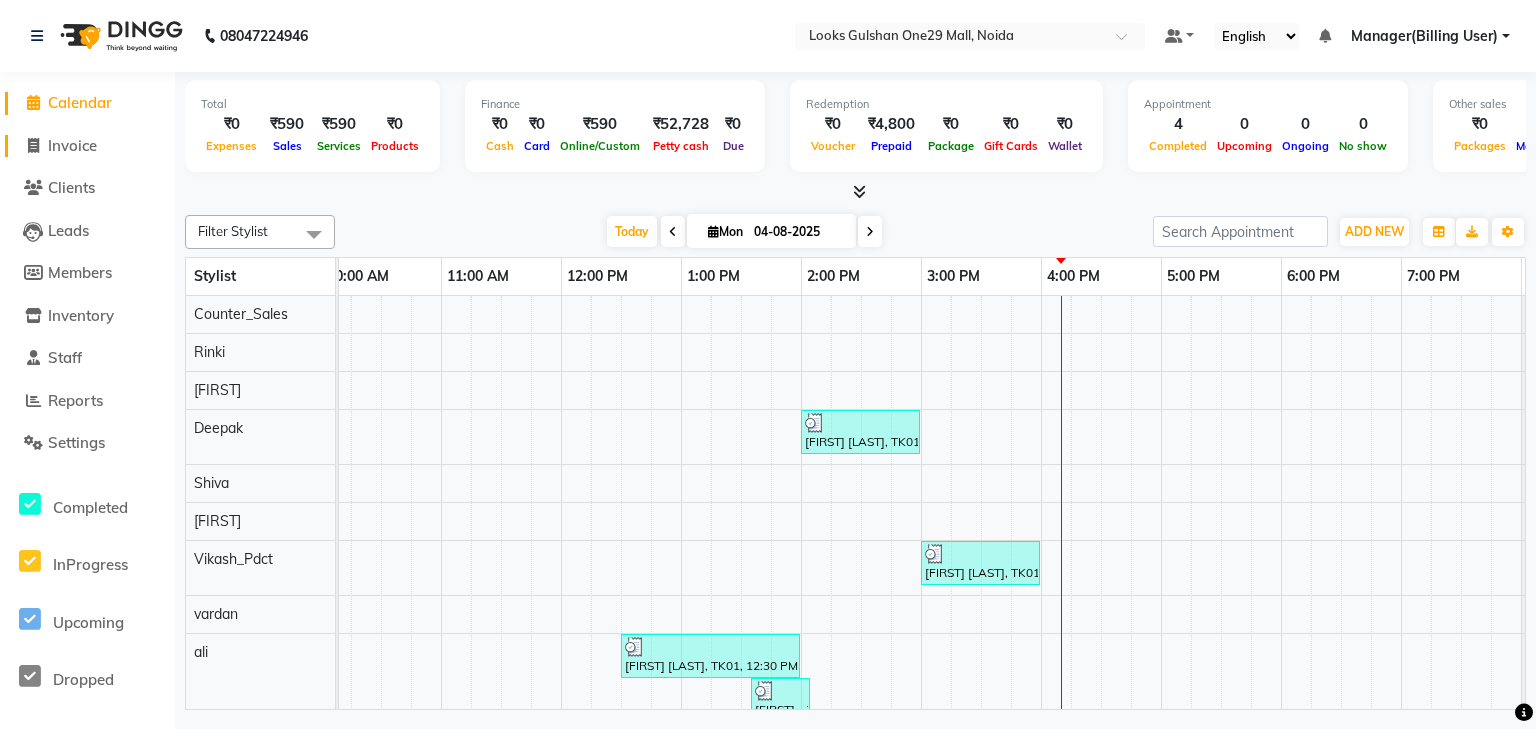 click on "Invoice" 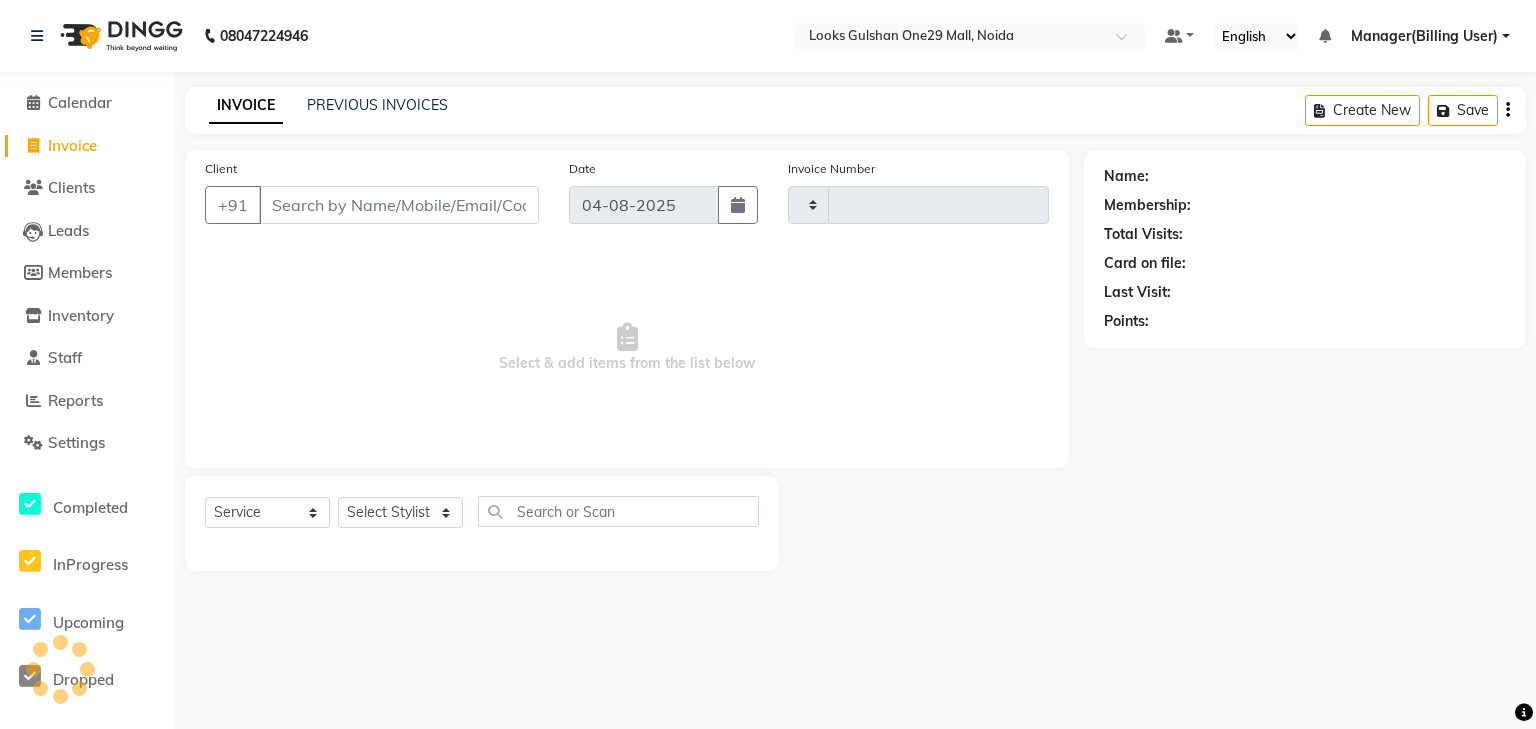 type on "0848" 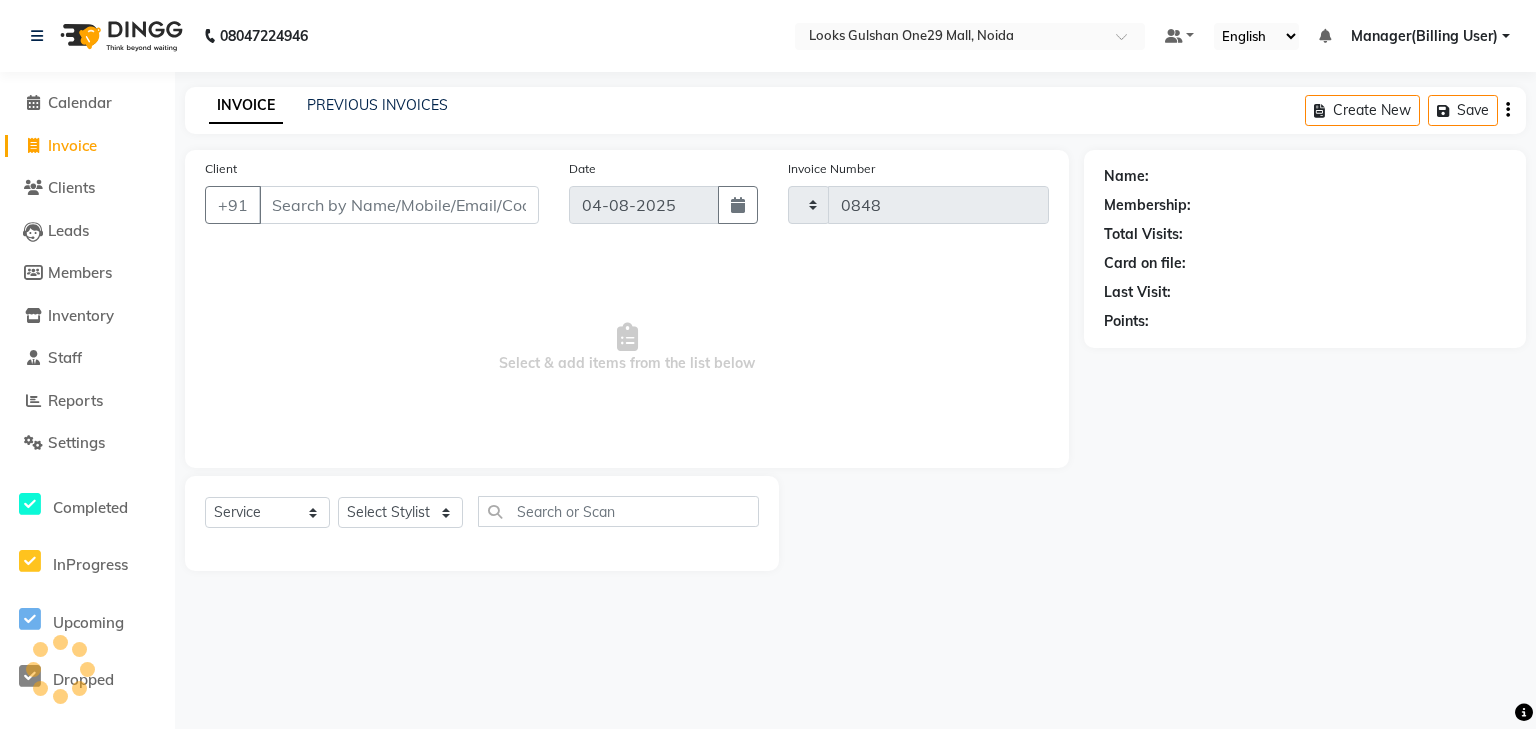 select on "8337" 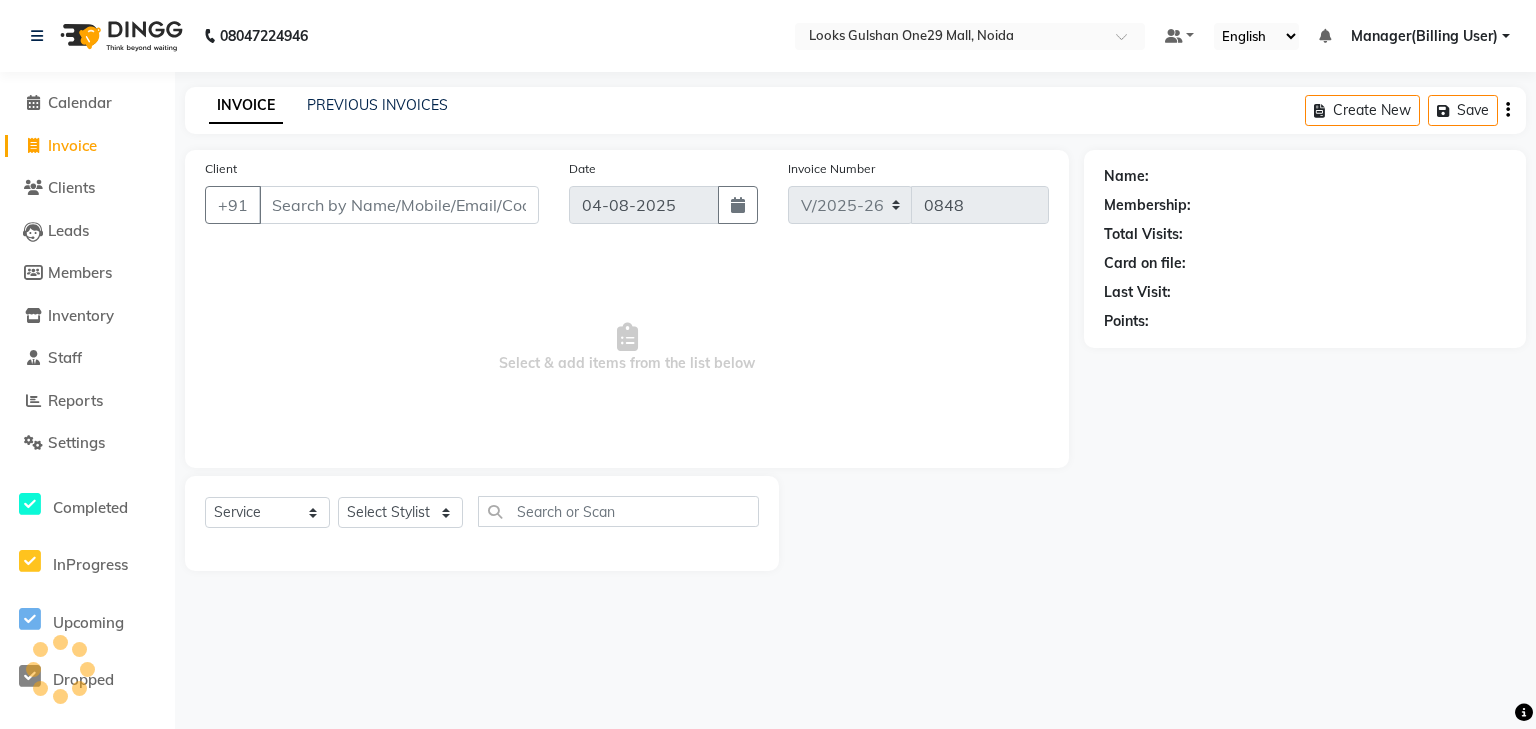 click on "Client" at bounding box center (399, 205) 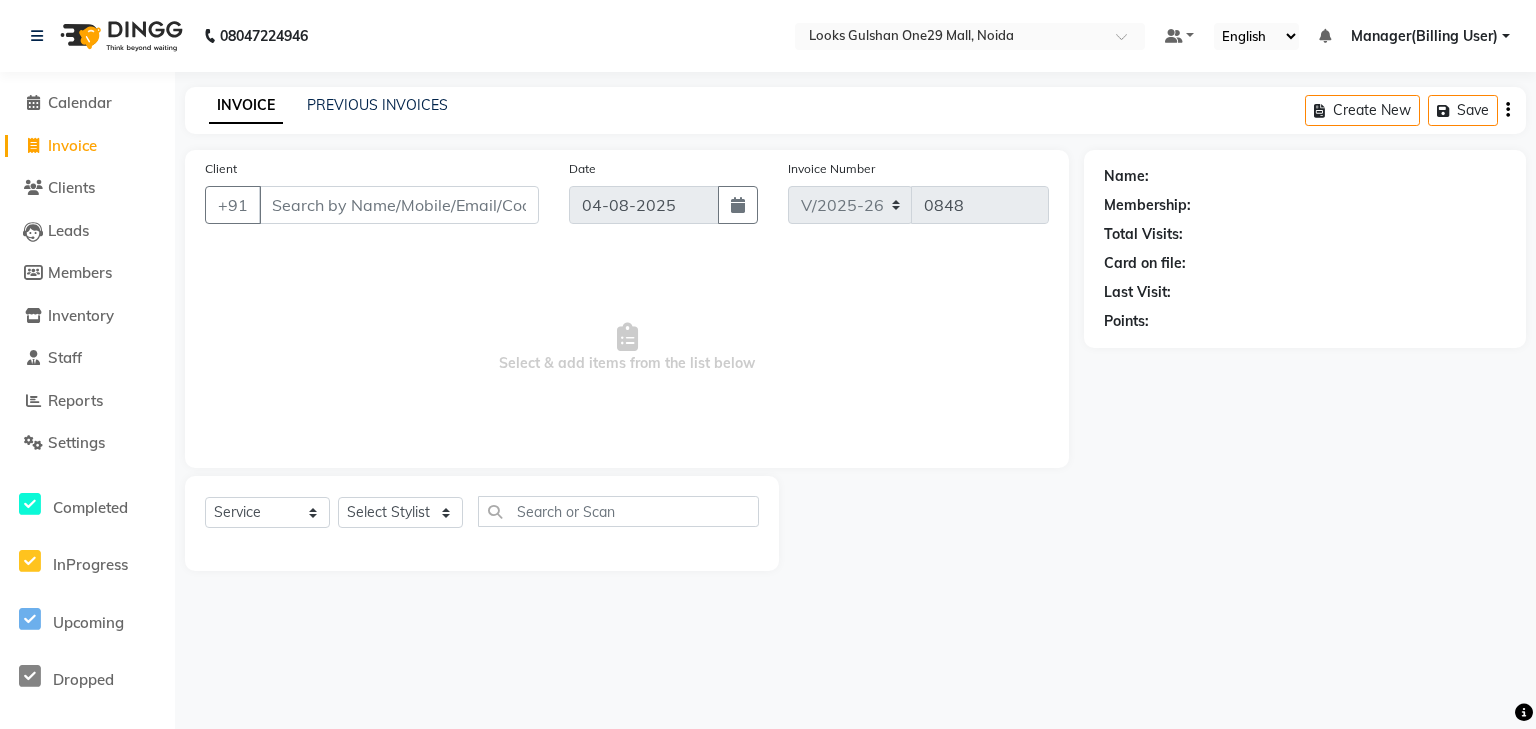 select on "80996" 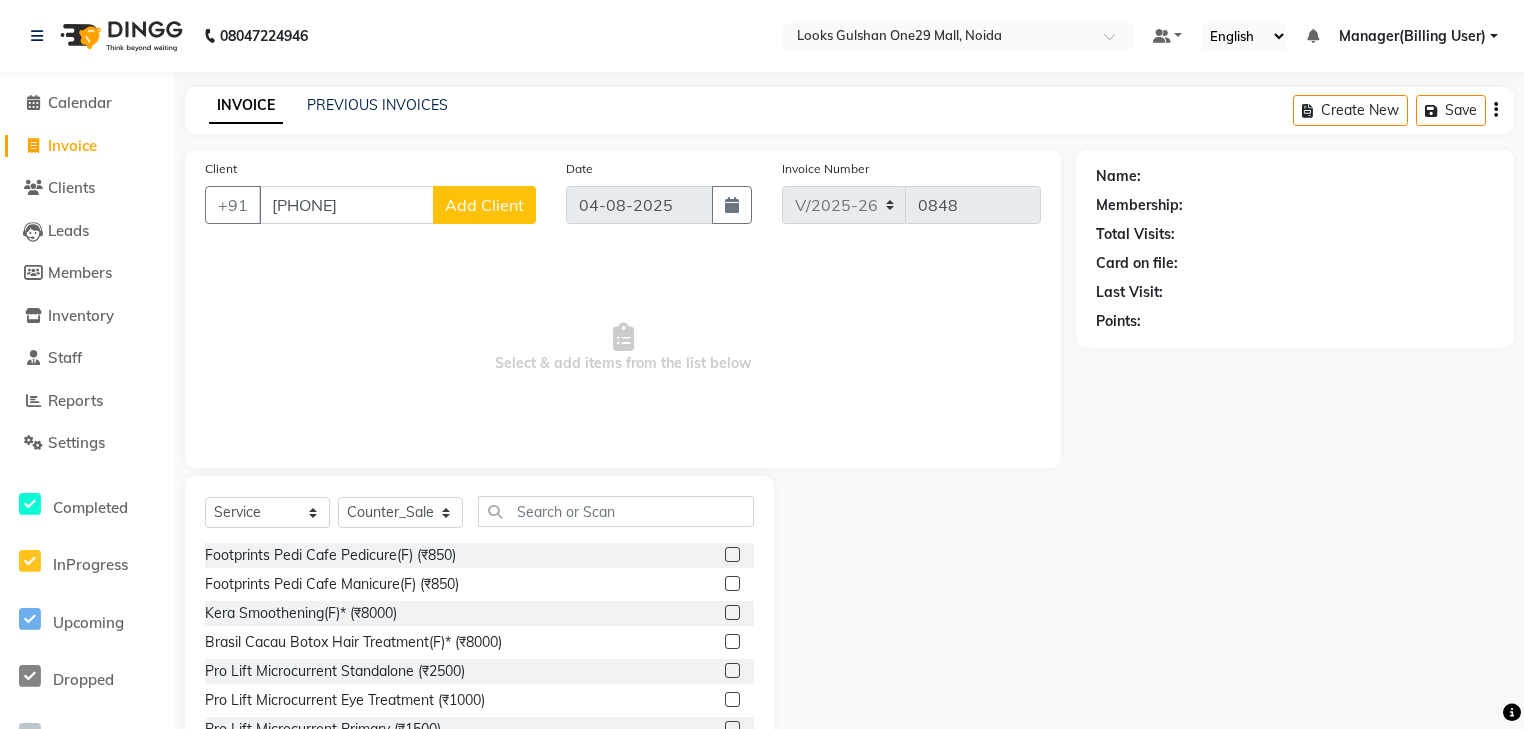 type on "[PHONE]" 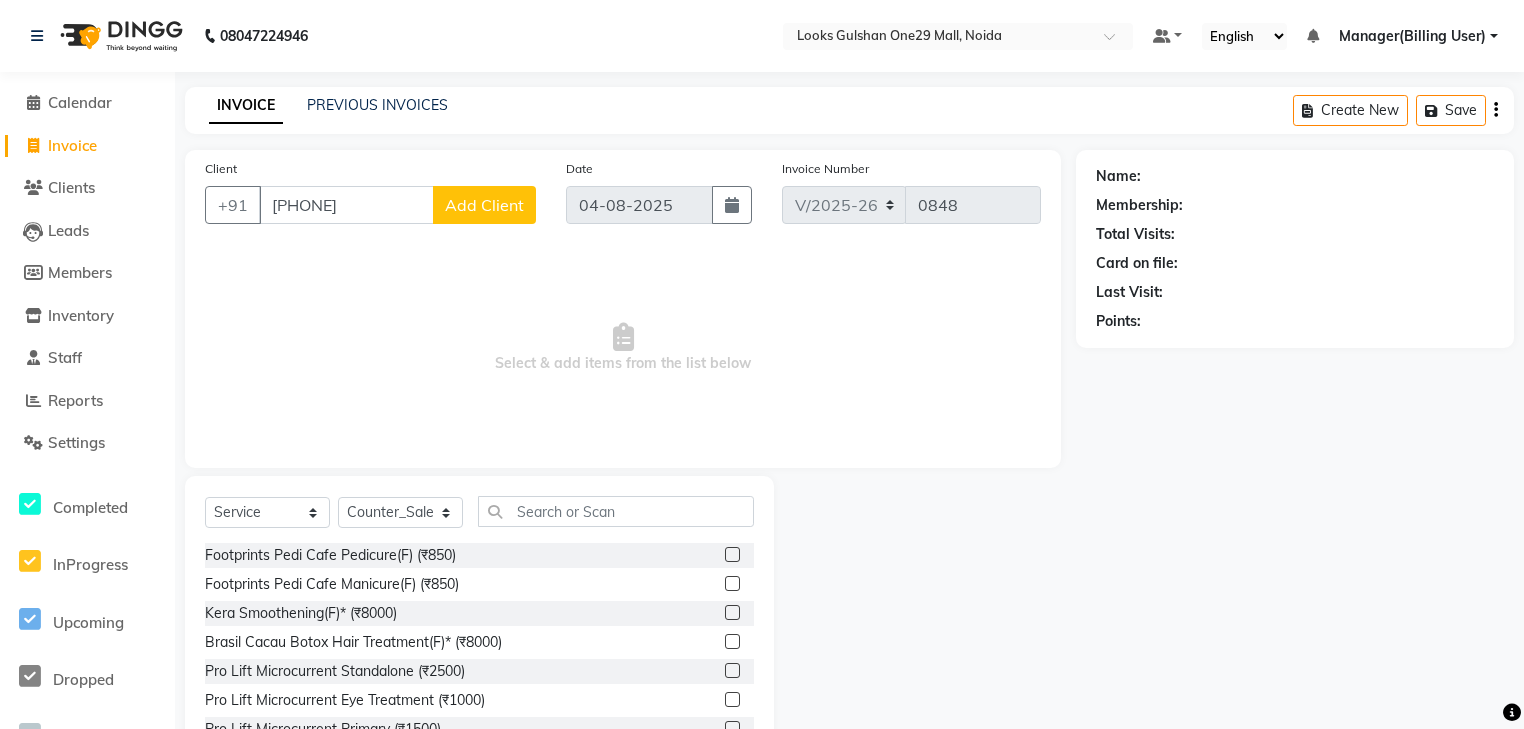 click on "Add Client" 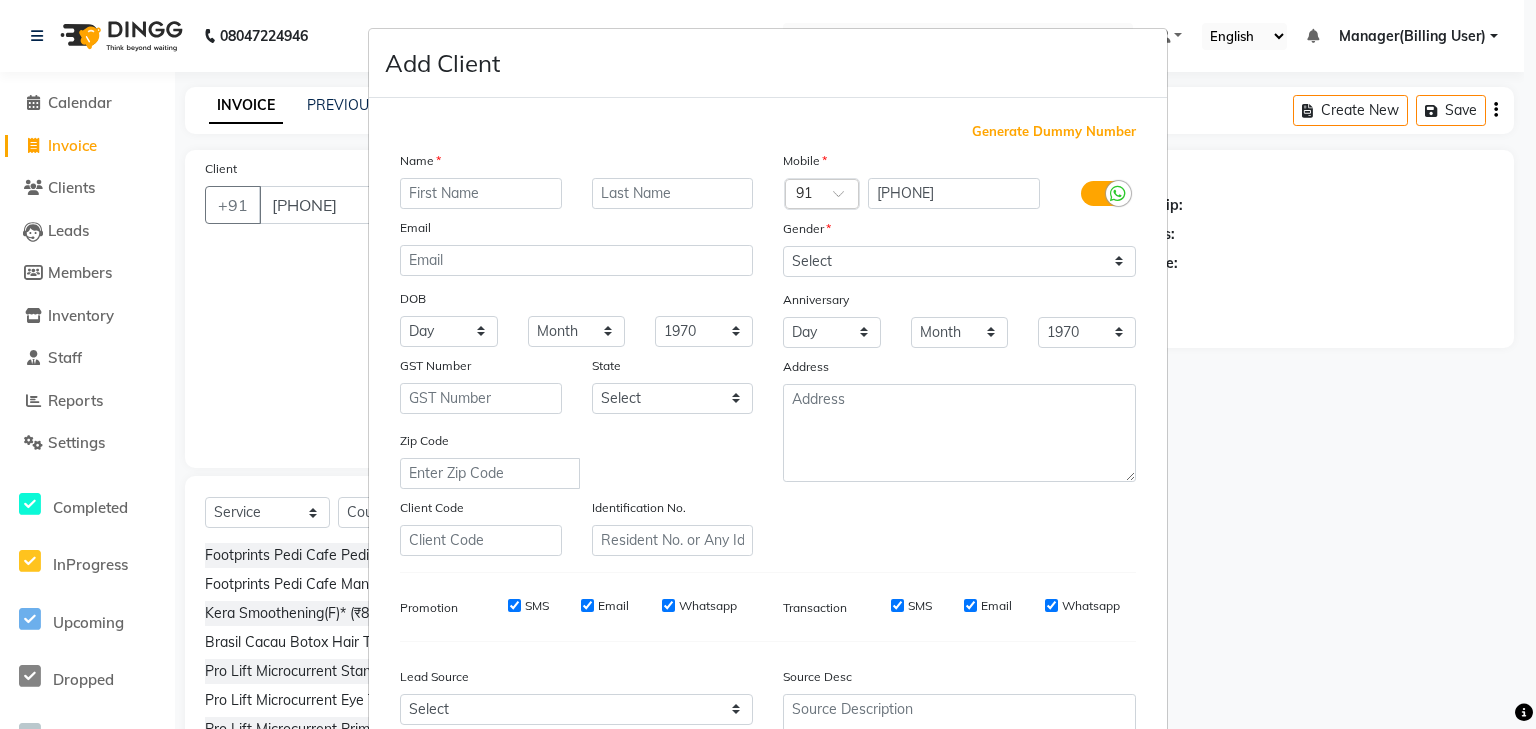 click at bounding box center (481, 193) 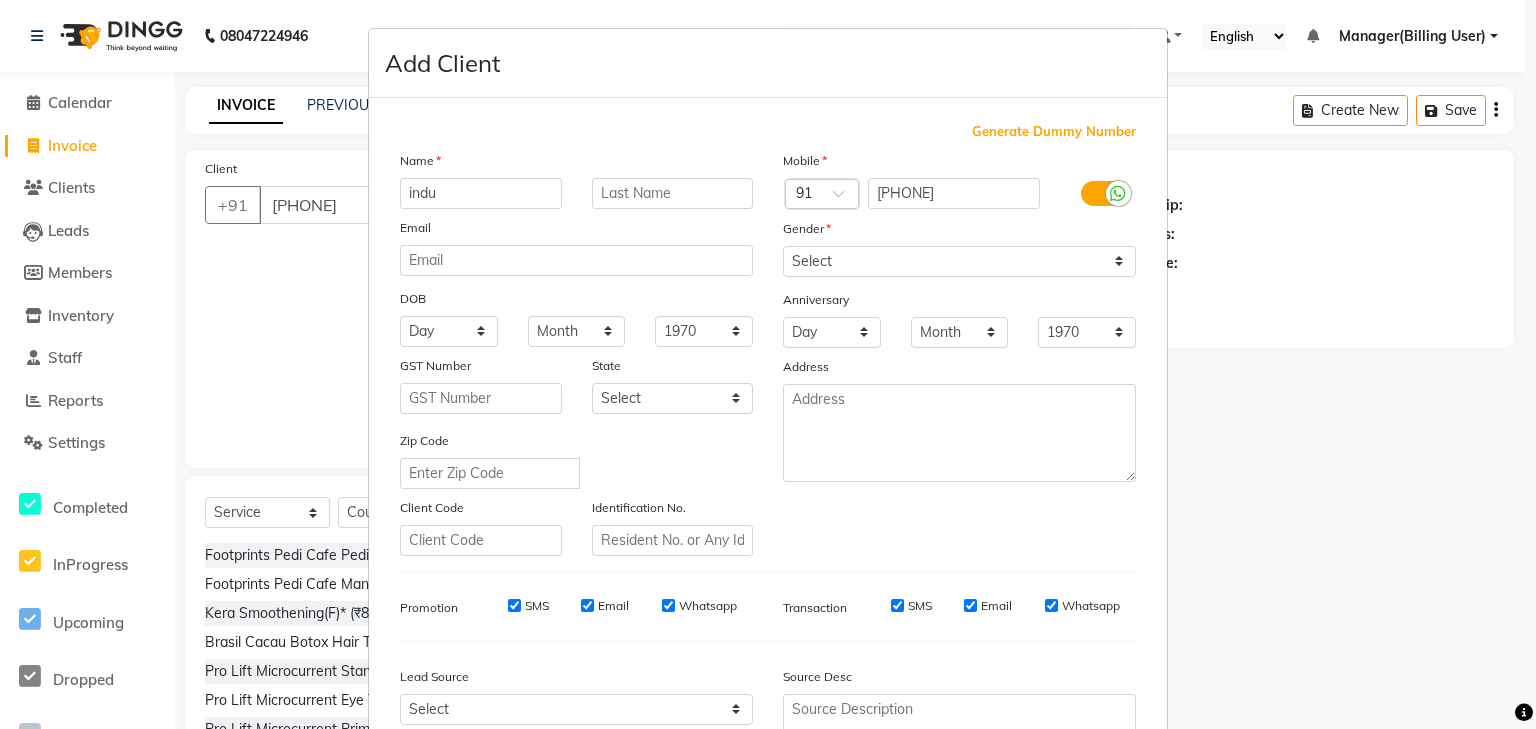 type on "indu" 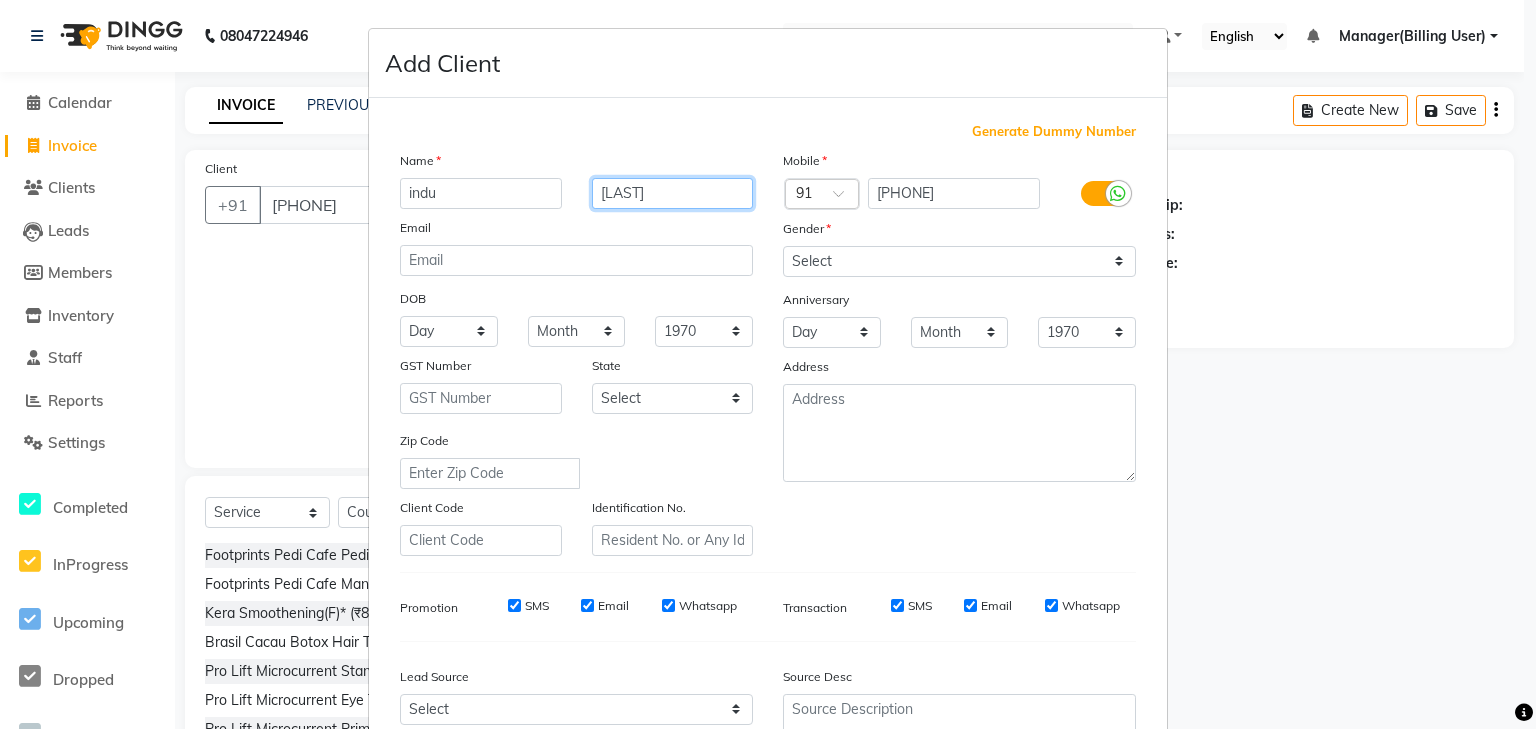 type on "[LAST]" 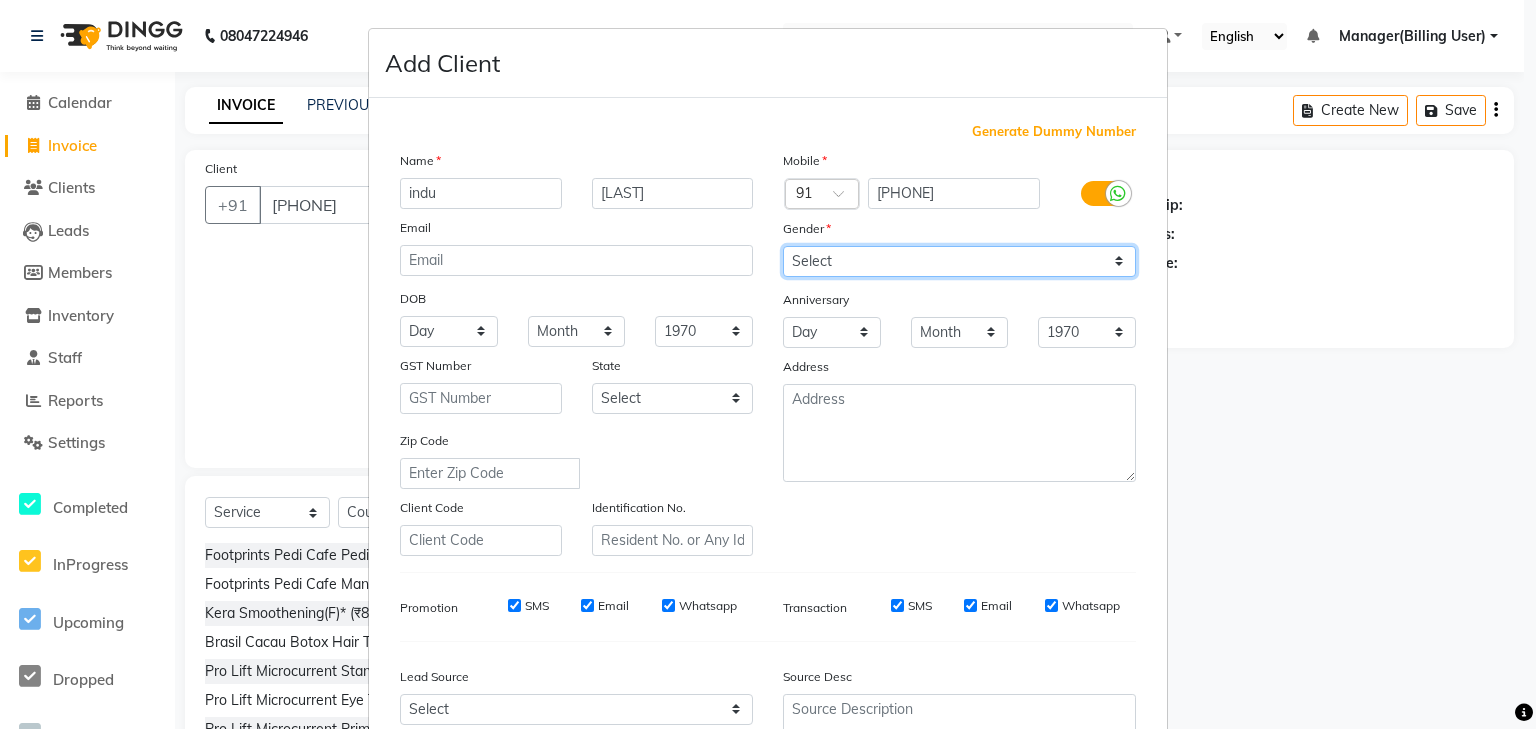click on "Select Male Female Other Prefer Not To Say" at bounding box center [959, 261] 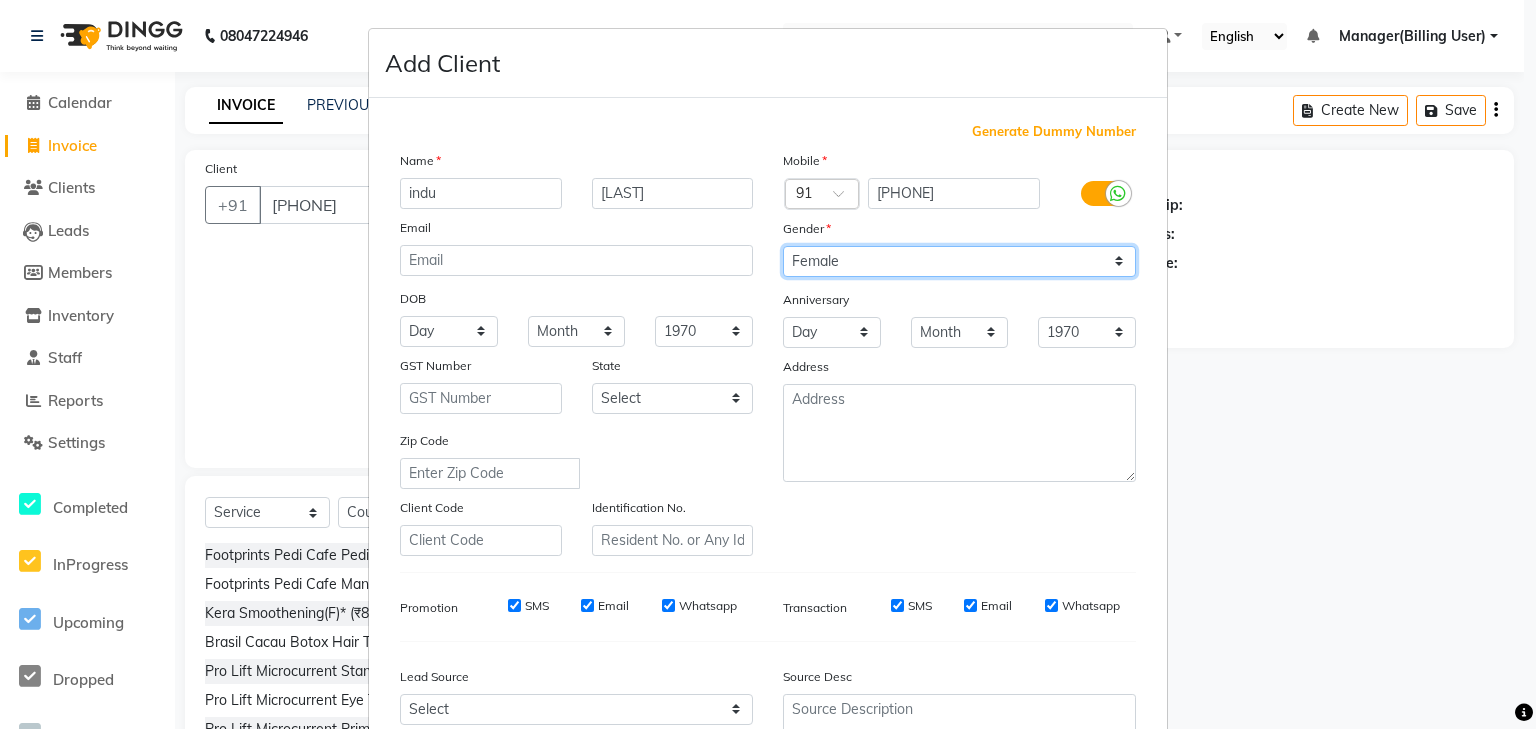 click on "Select Male Female Other Prefer Not To Say" at bounding box center (959, 261) 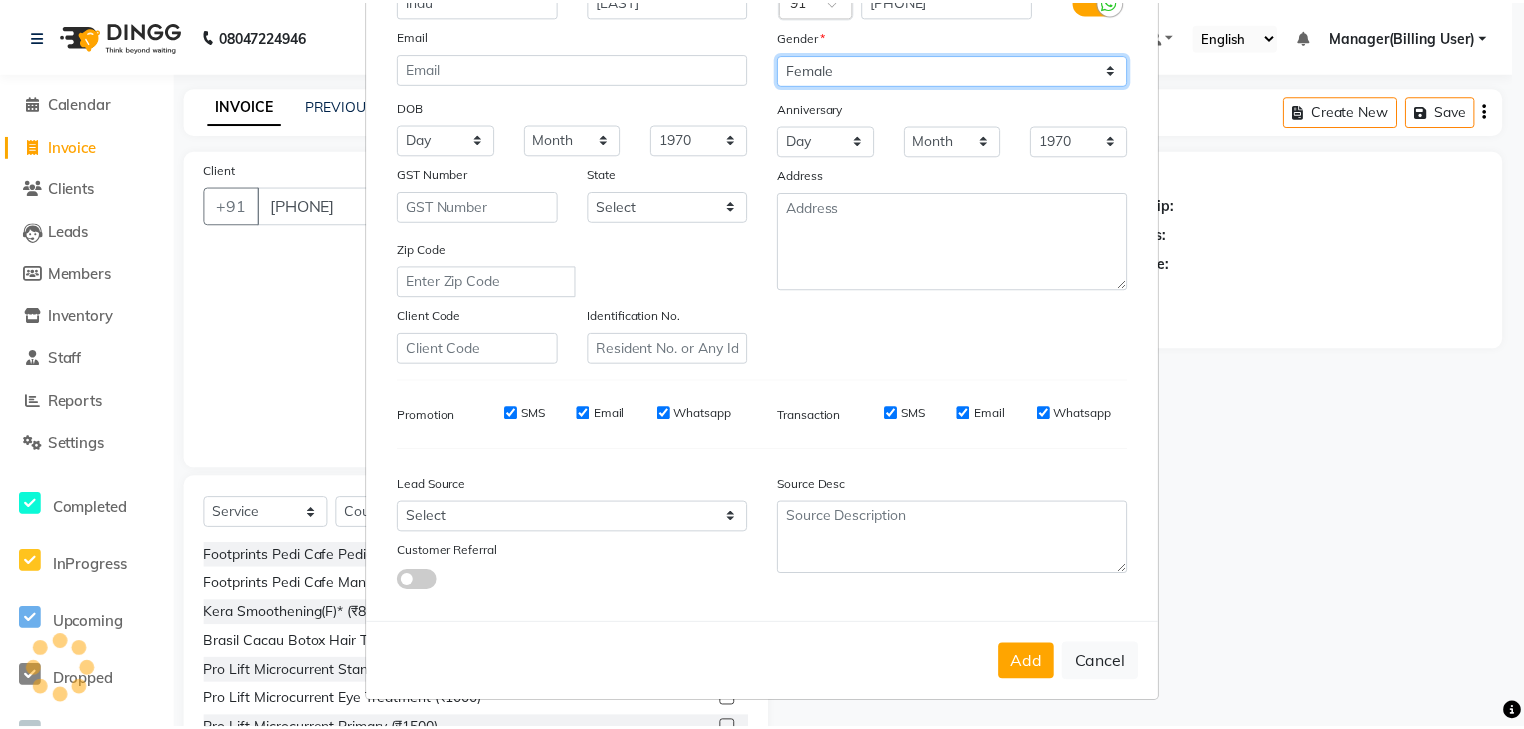 scroll, scrollTop: 204, scrollLeft: 0, axis: vertical 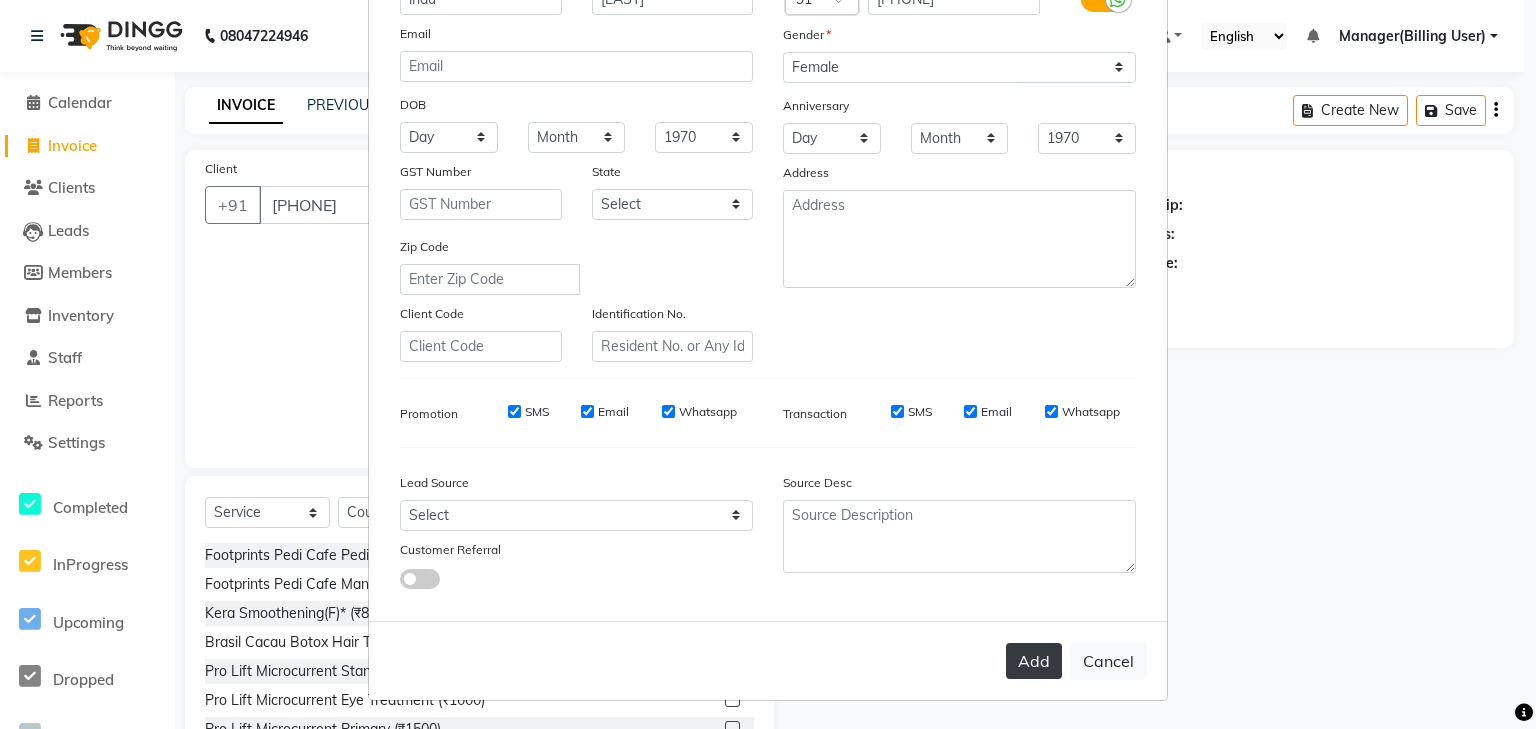 click on "Add" at bounding box center [1034, 661] 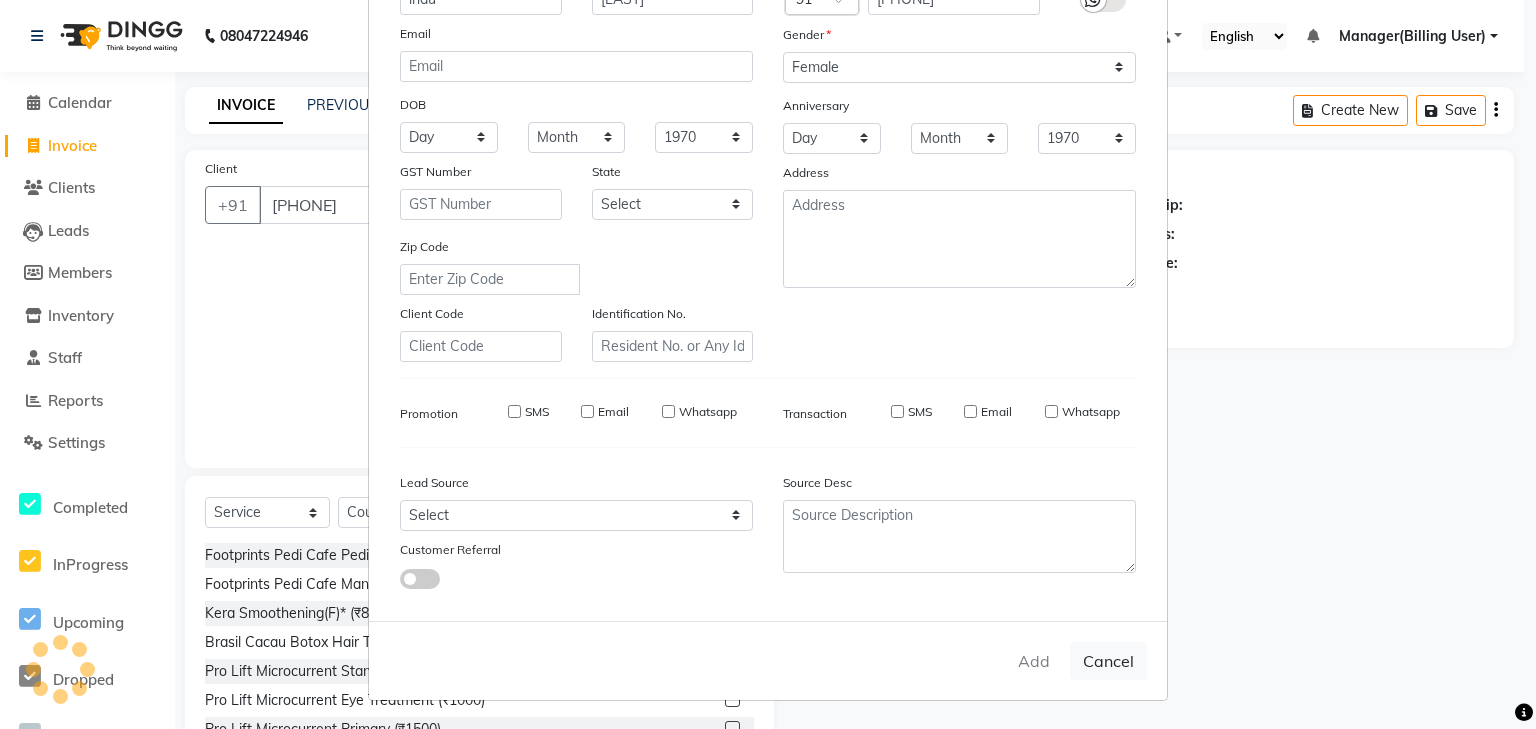 type 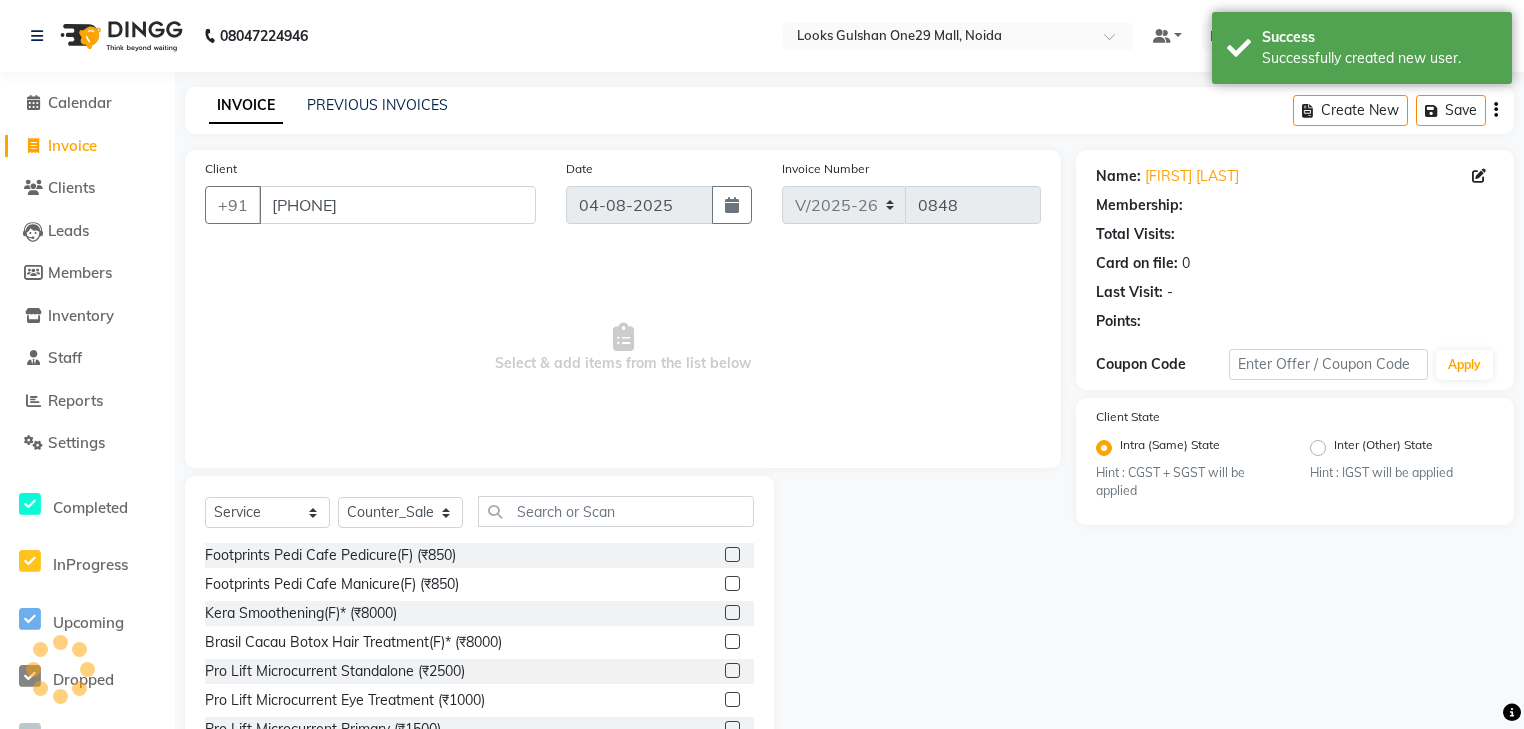 select on "1: Object" 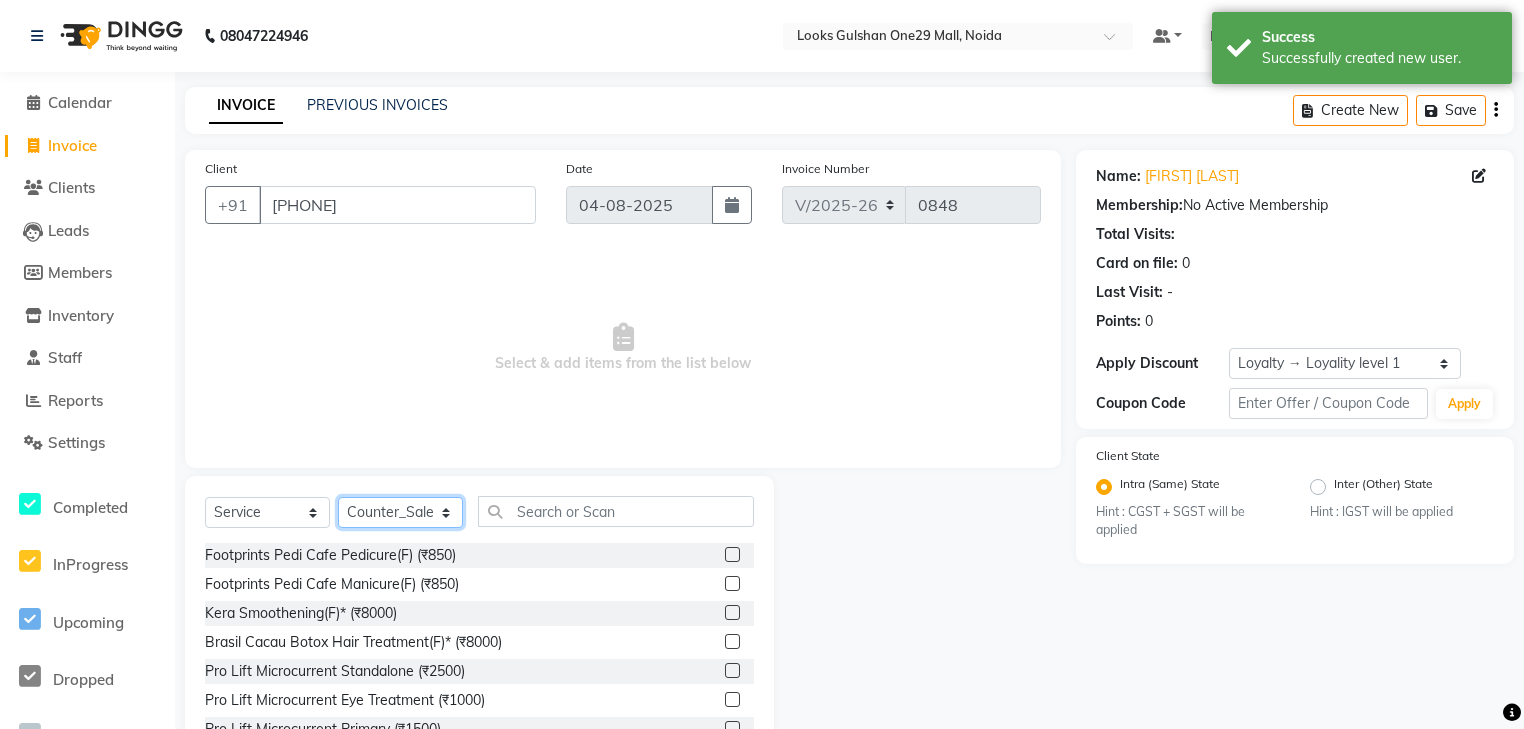 click on "Select Stylist ali Counter_Sales Deepak Eram_nail art Farmaan Manager(Billing User) Mashel Nisha Rinki Ritu Mittal Shiva Shiva(Cherry) Shivam_pdct Talib vardan Vikash_Pdct" 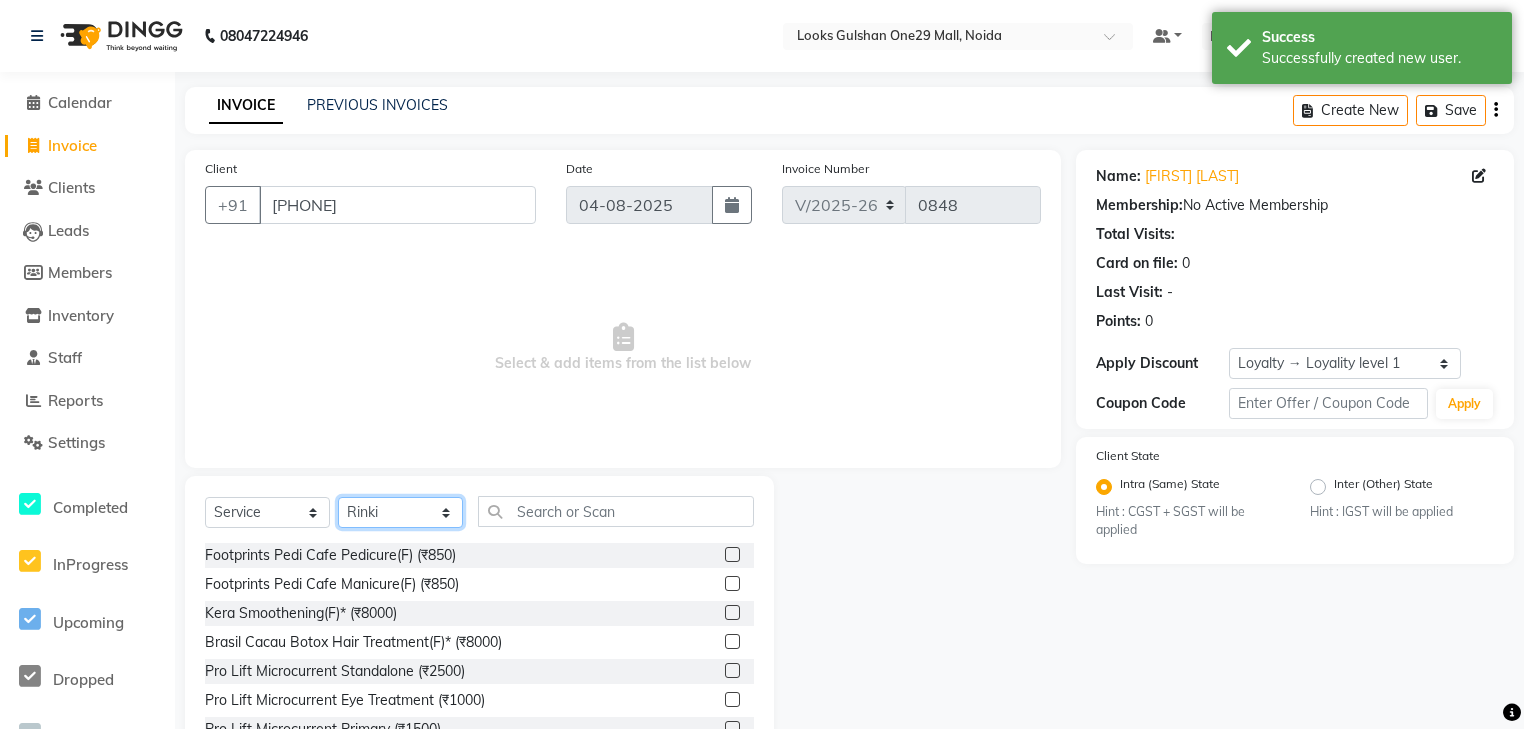 click on "Select Stylist ali Counter_Sales Deepak Eram_nail art Farmaan Manager(Billing User) Mashel Nisha Rinki Ritu Mittal Shiva Shiva(Cherry) Shivam_pdct Talib vardan Vikash_Pdct" 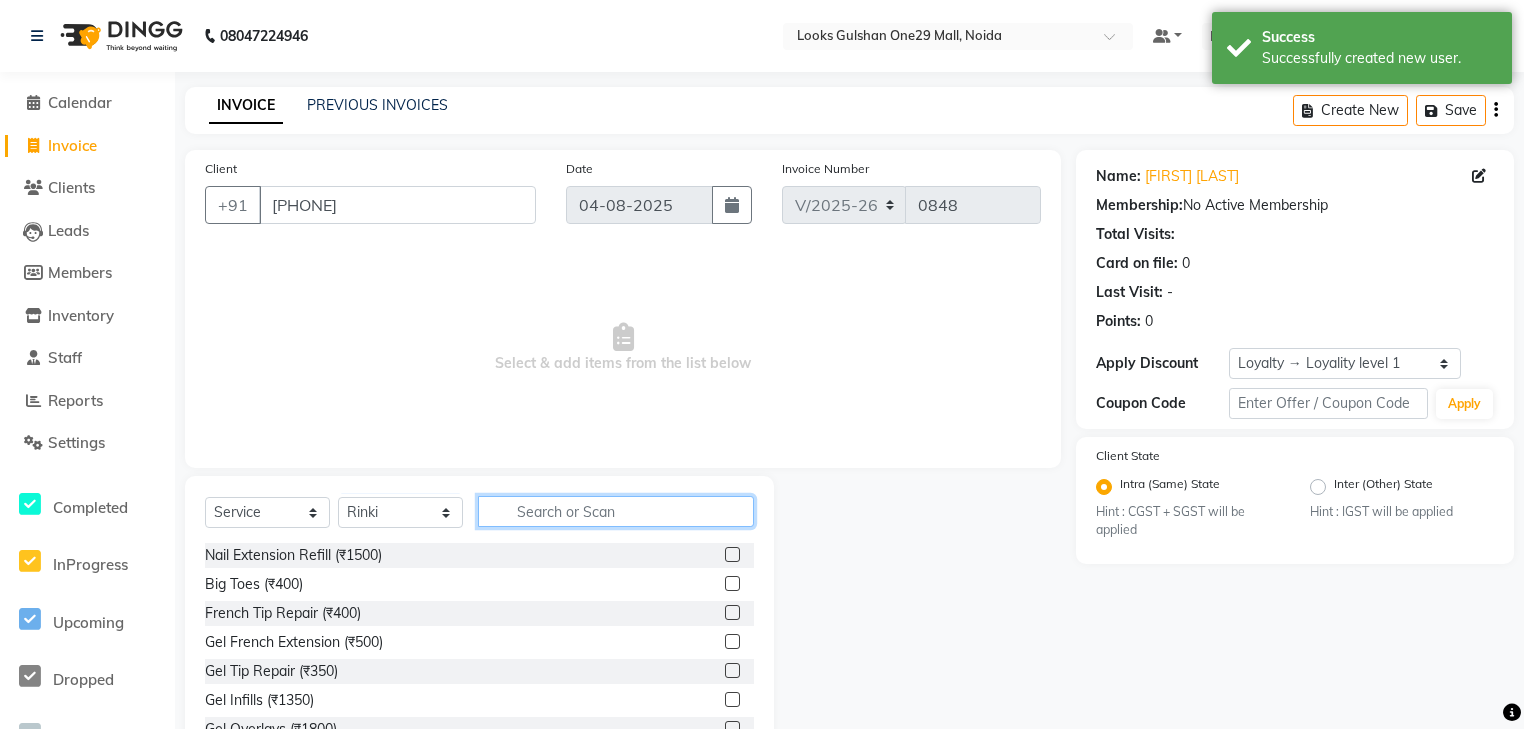 click 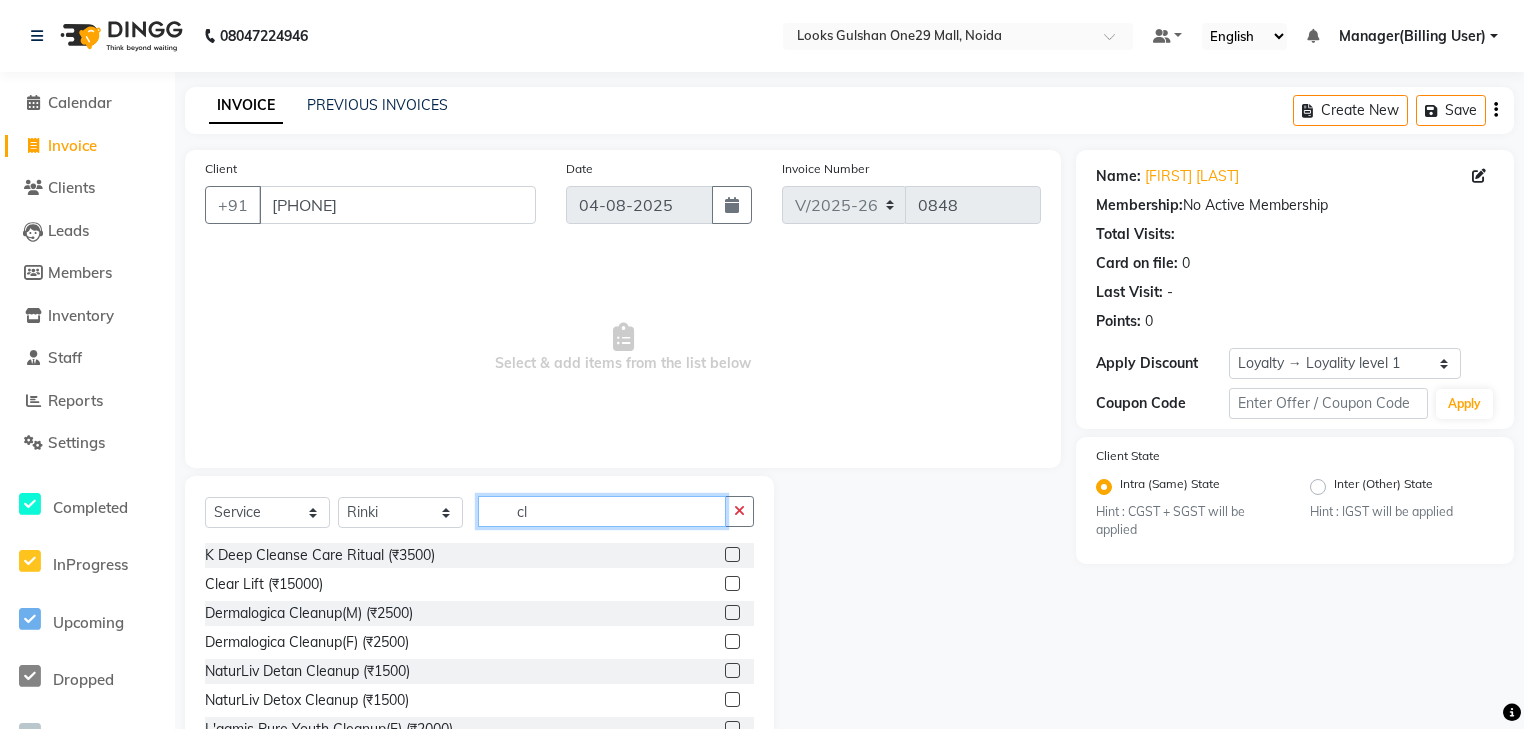 type on "c" 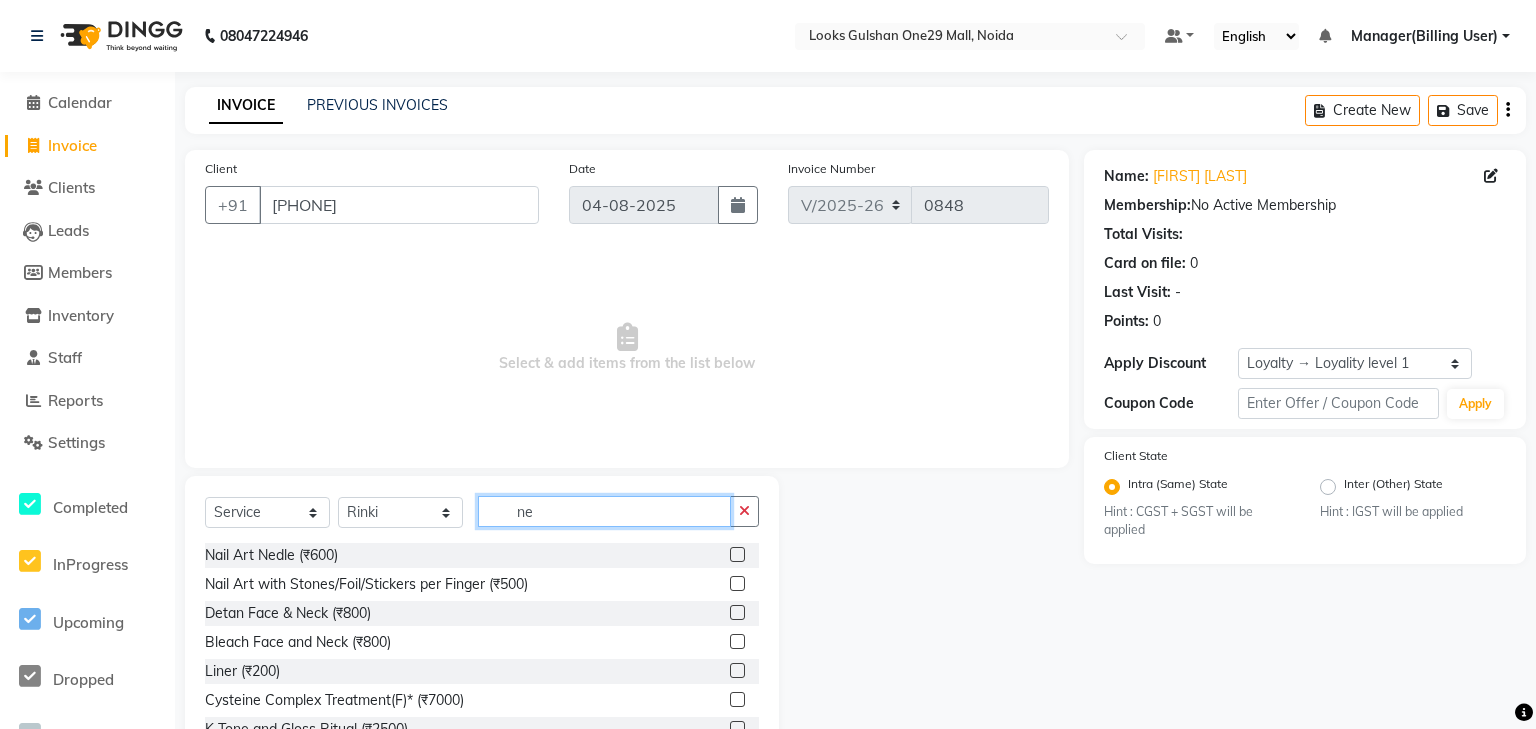 type on "n" 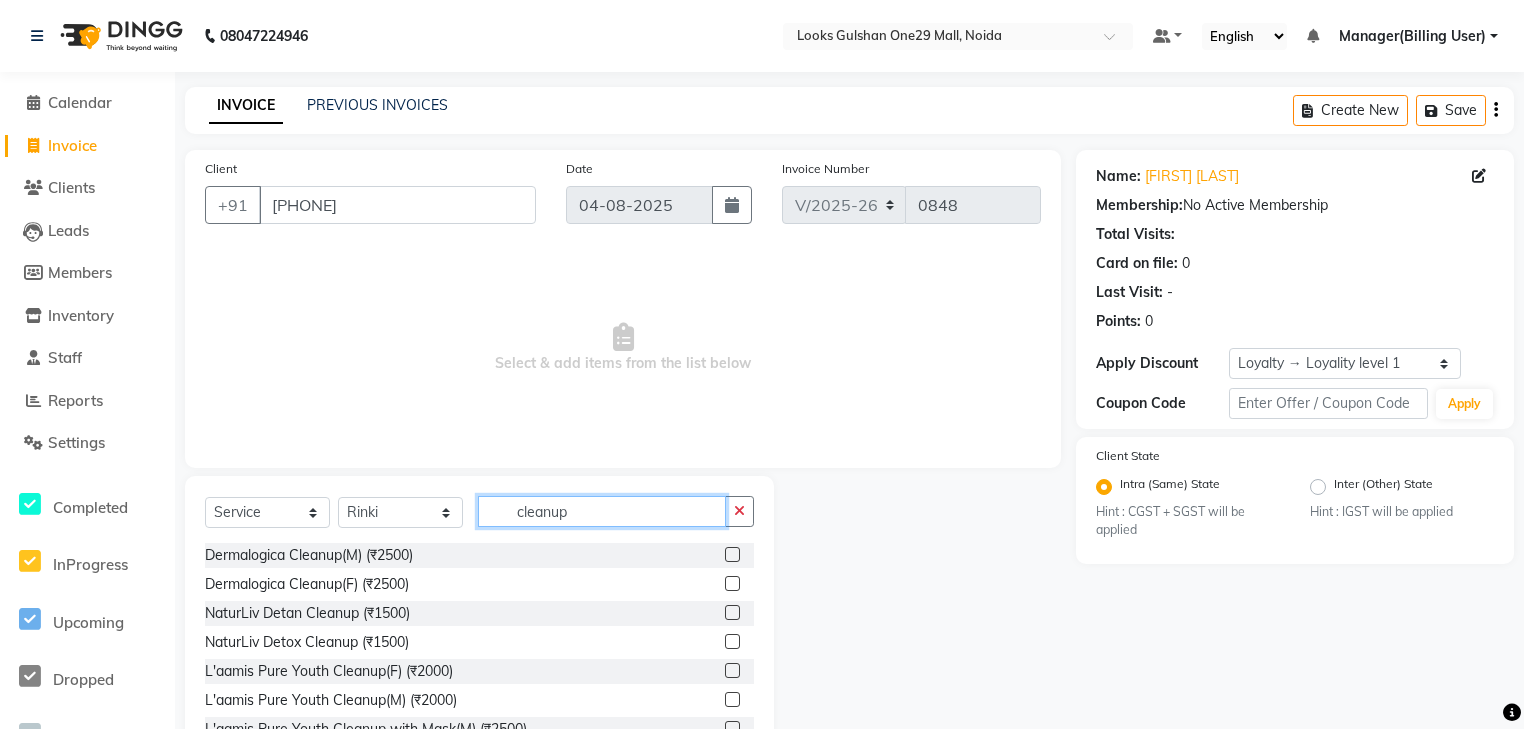 type on "cleanup" 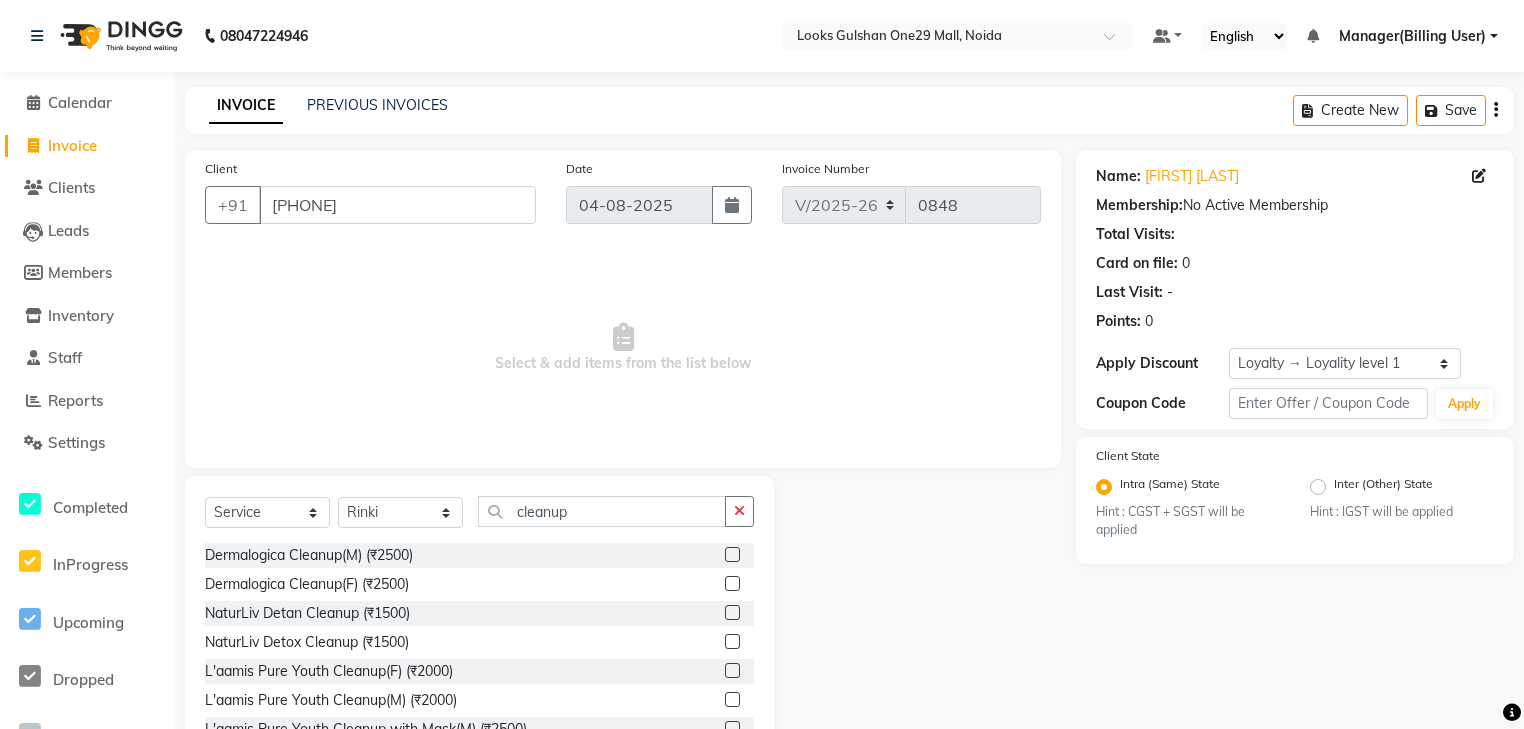 click 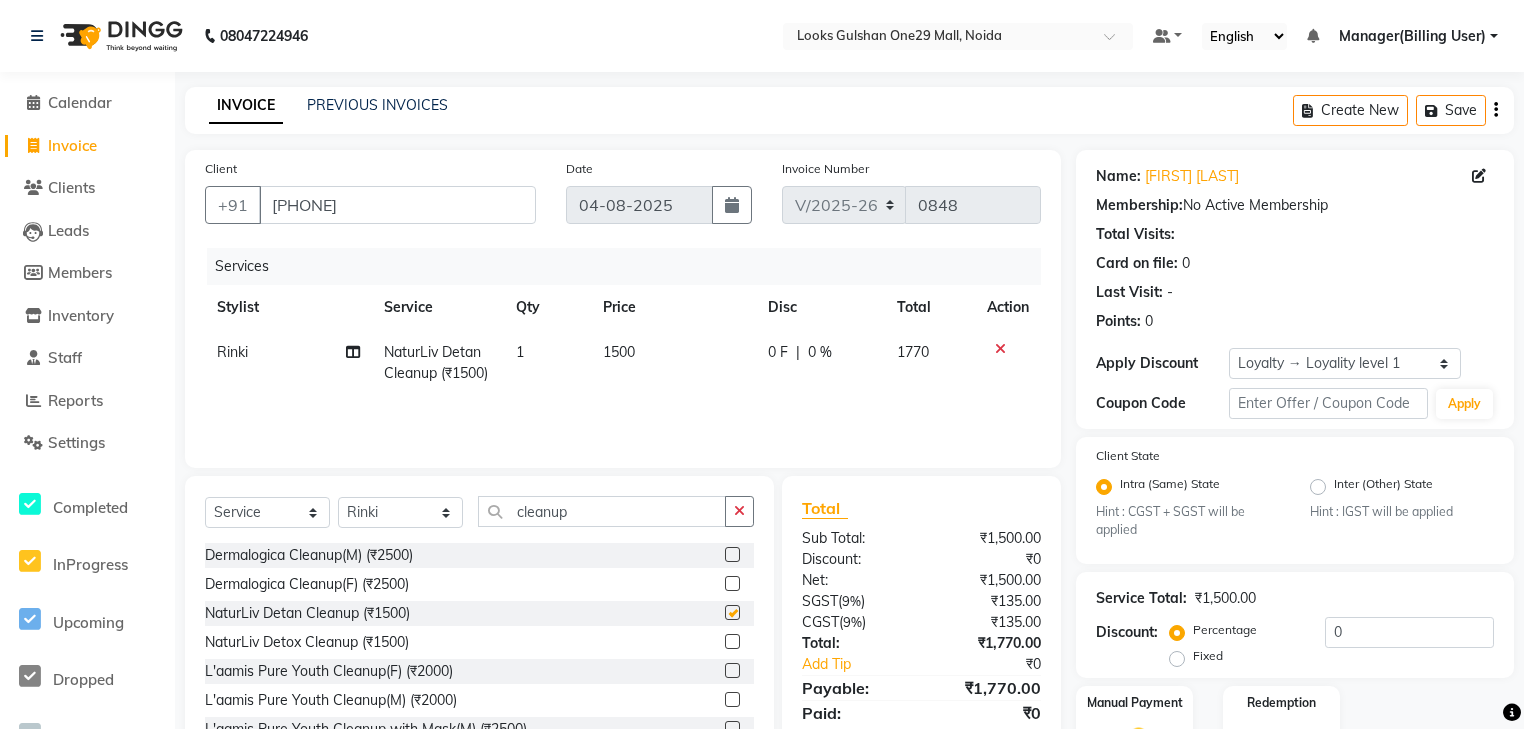 checkbox on "false" 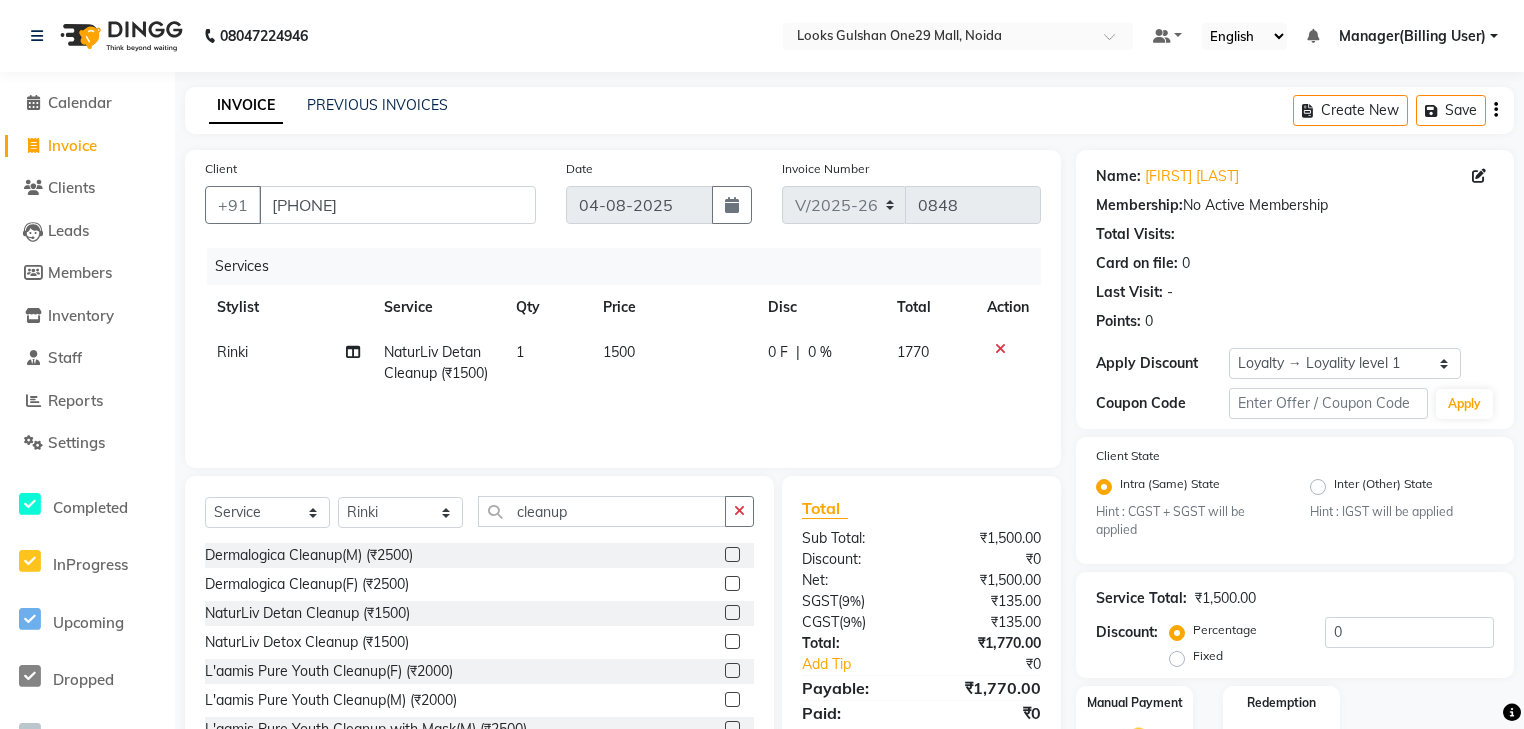 click on "1500" 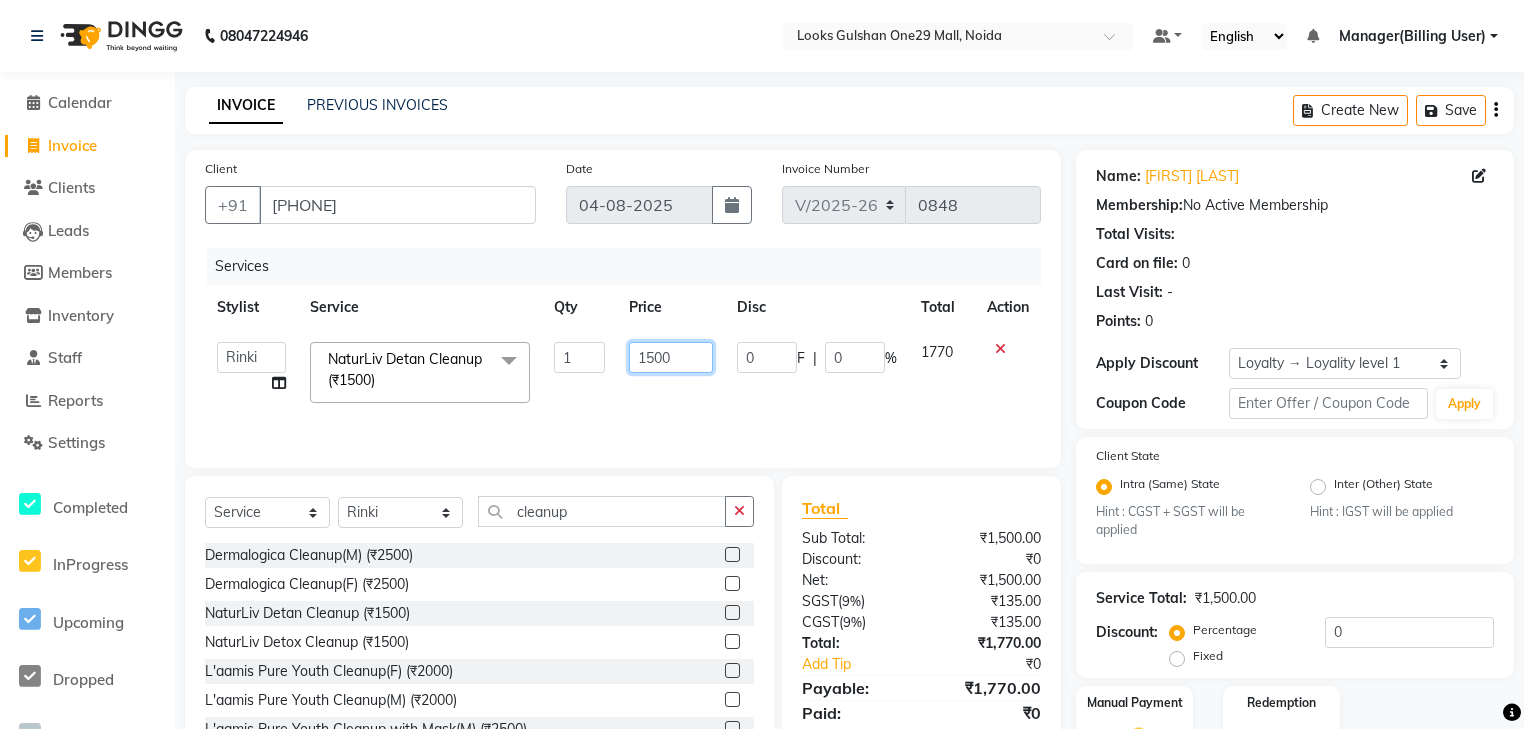 click on "1500" 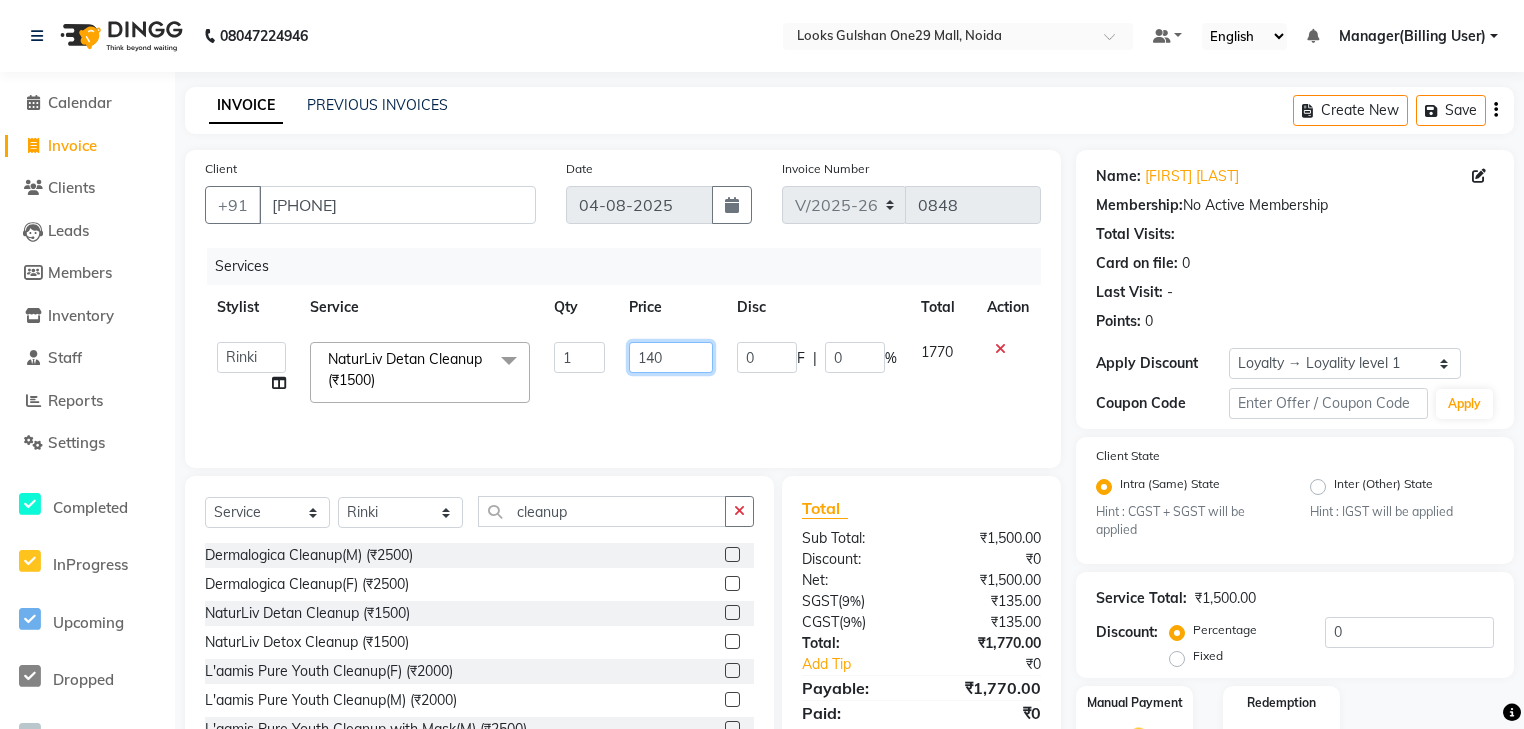 type on "1400" 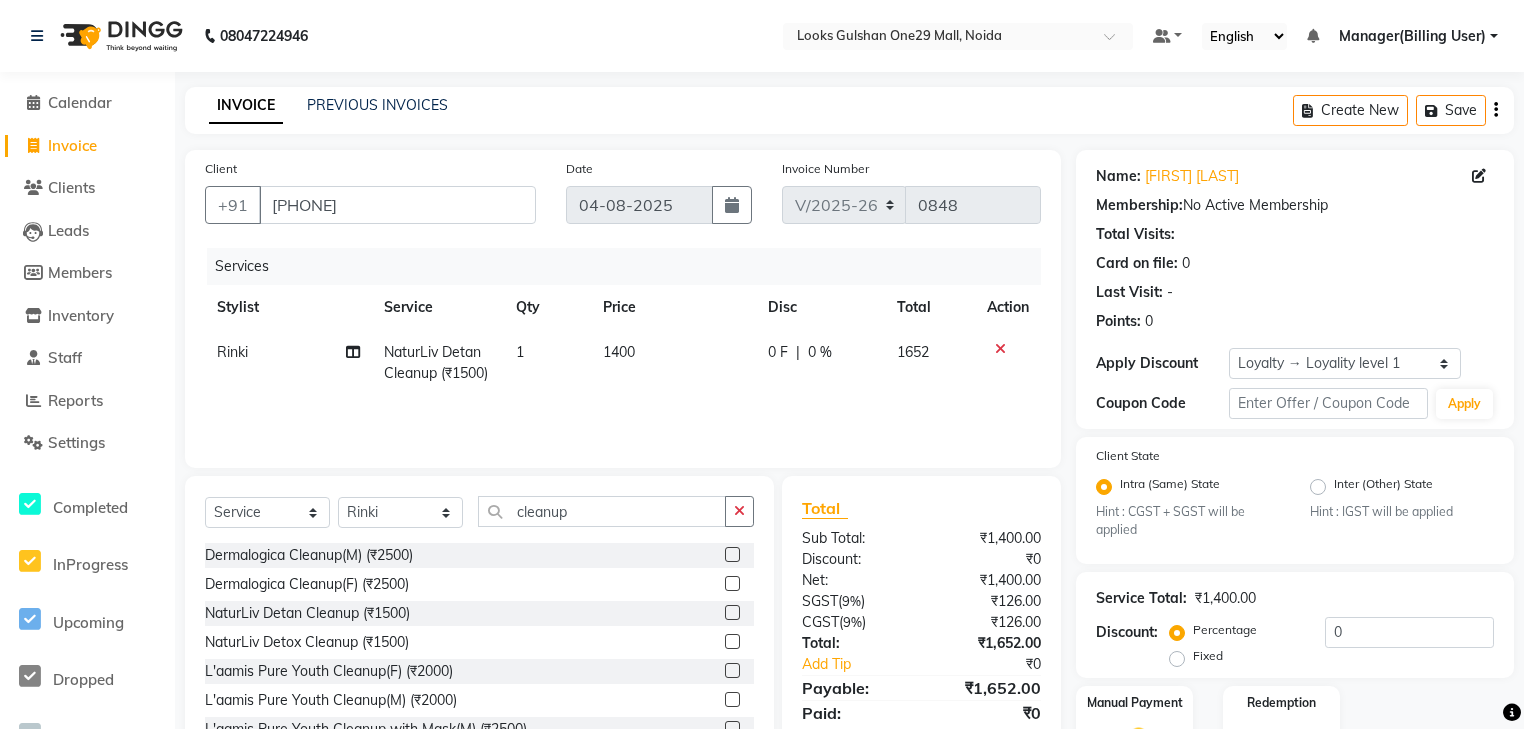 click on "1400" 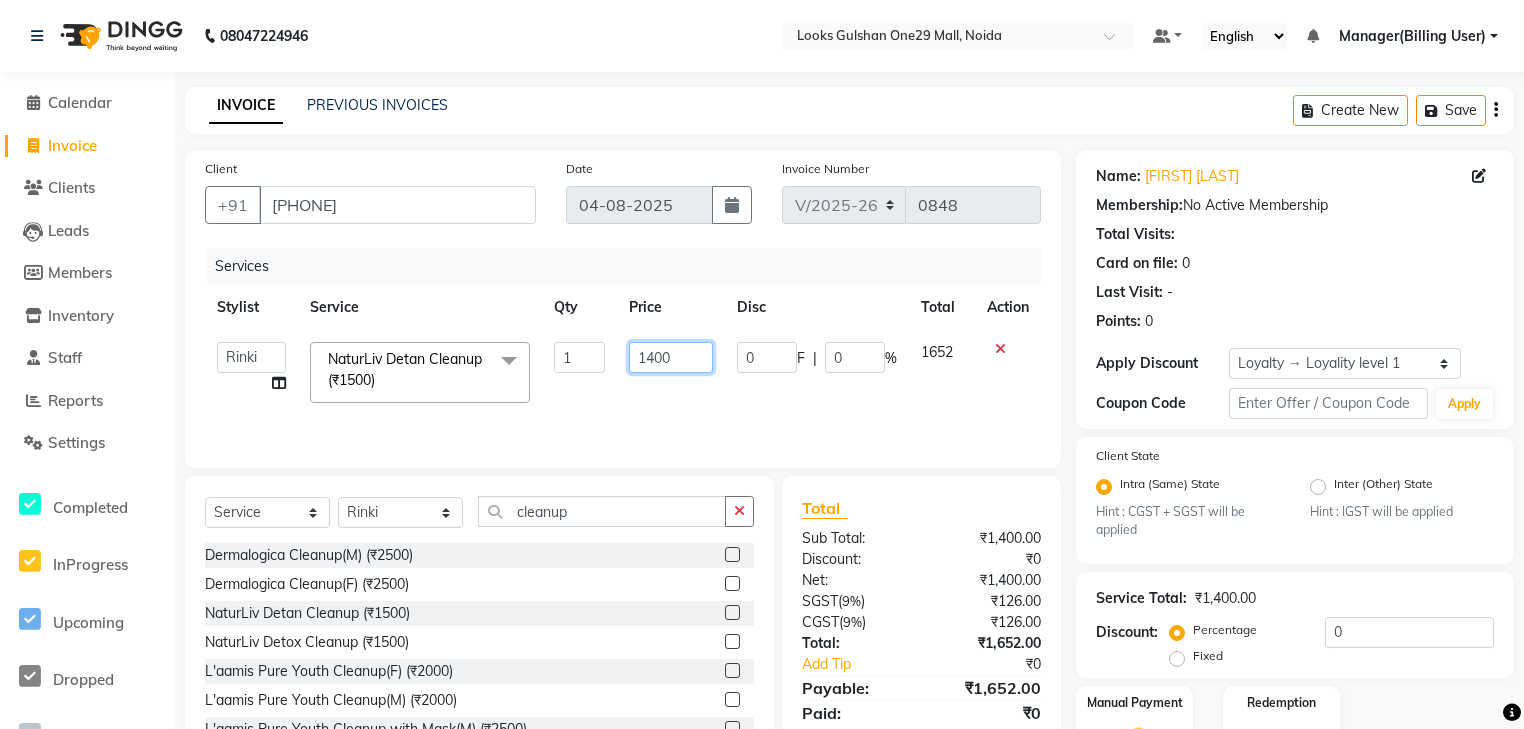 click on "1400" 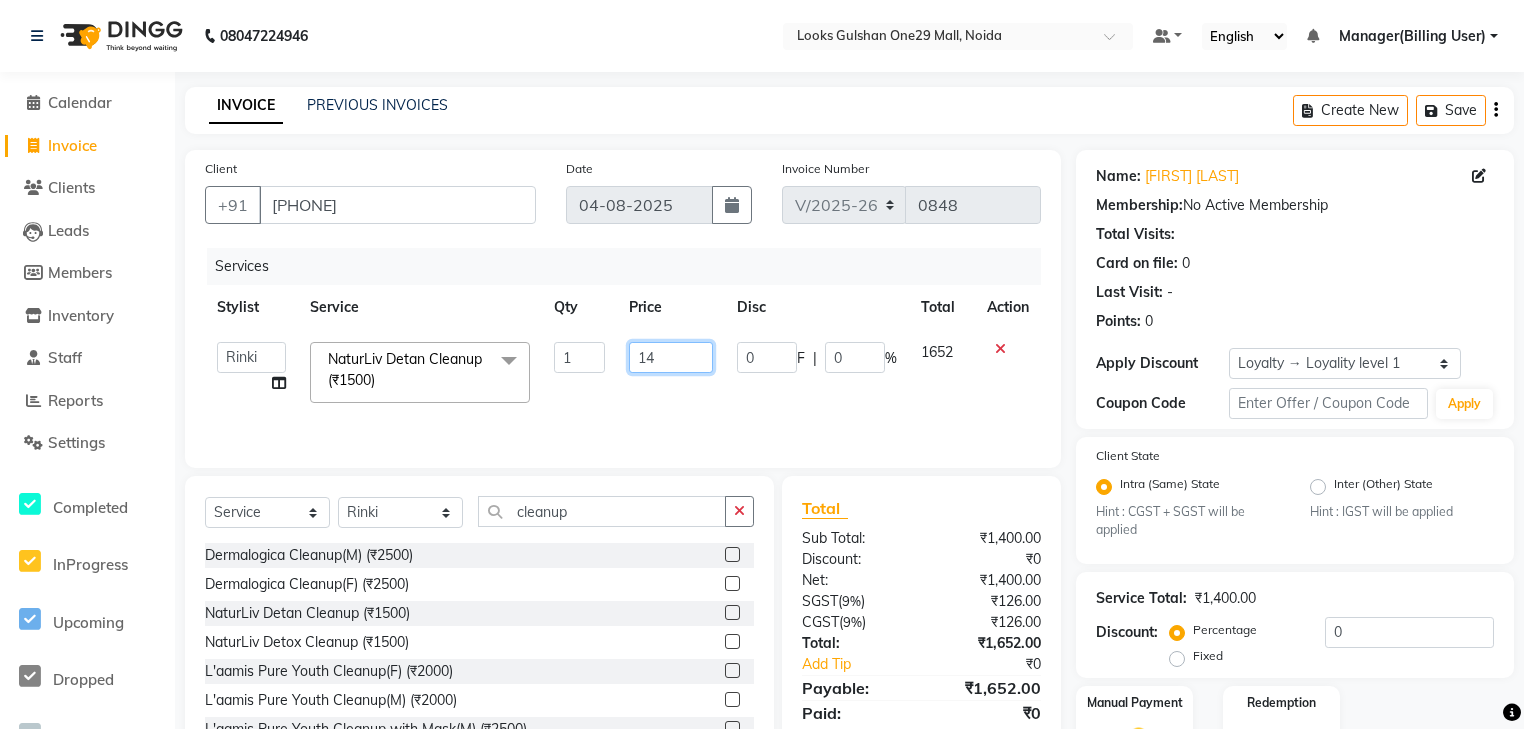 type on "1" 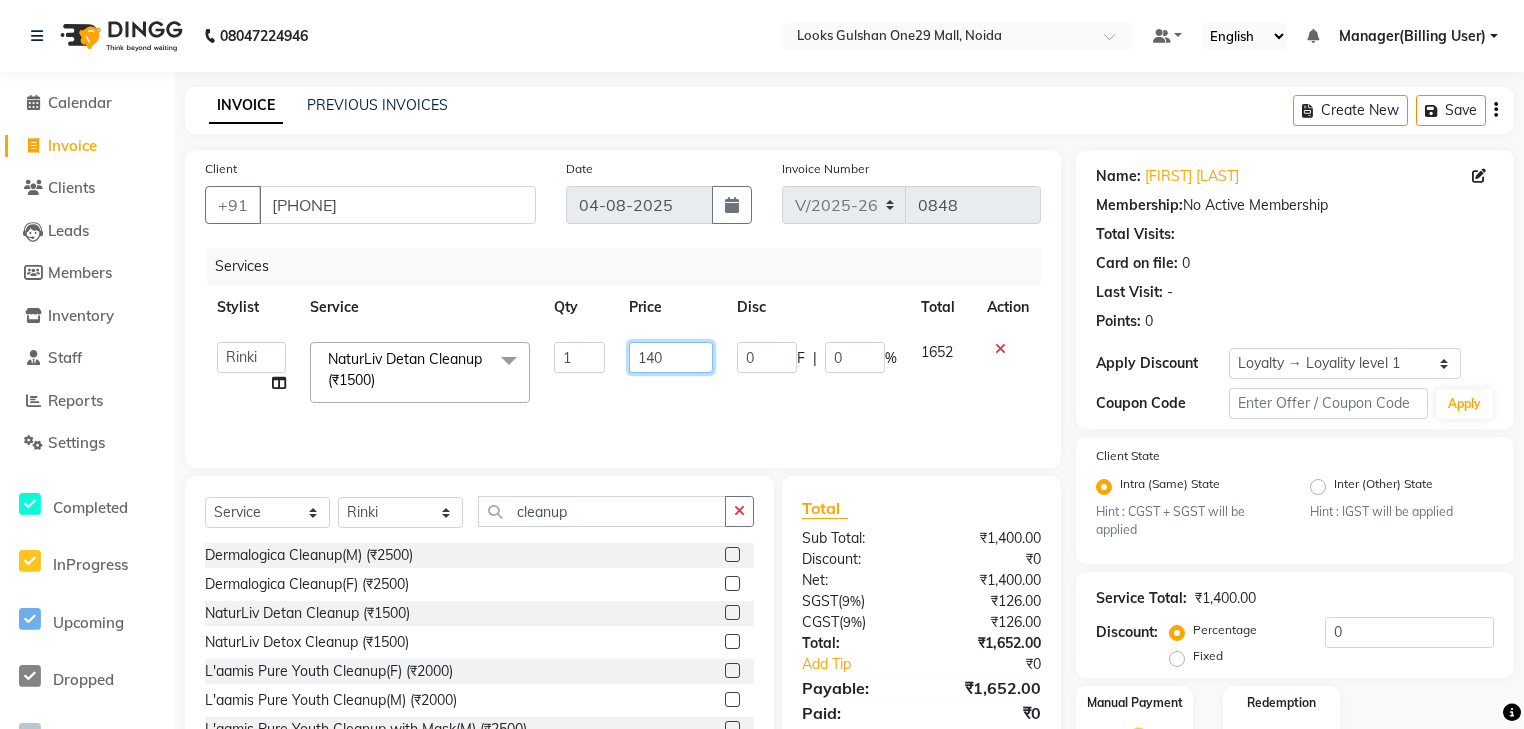 type on "1400" 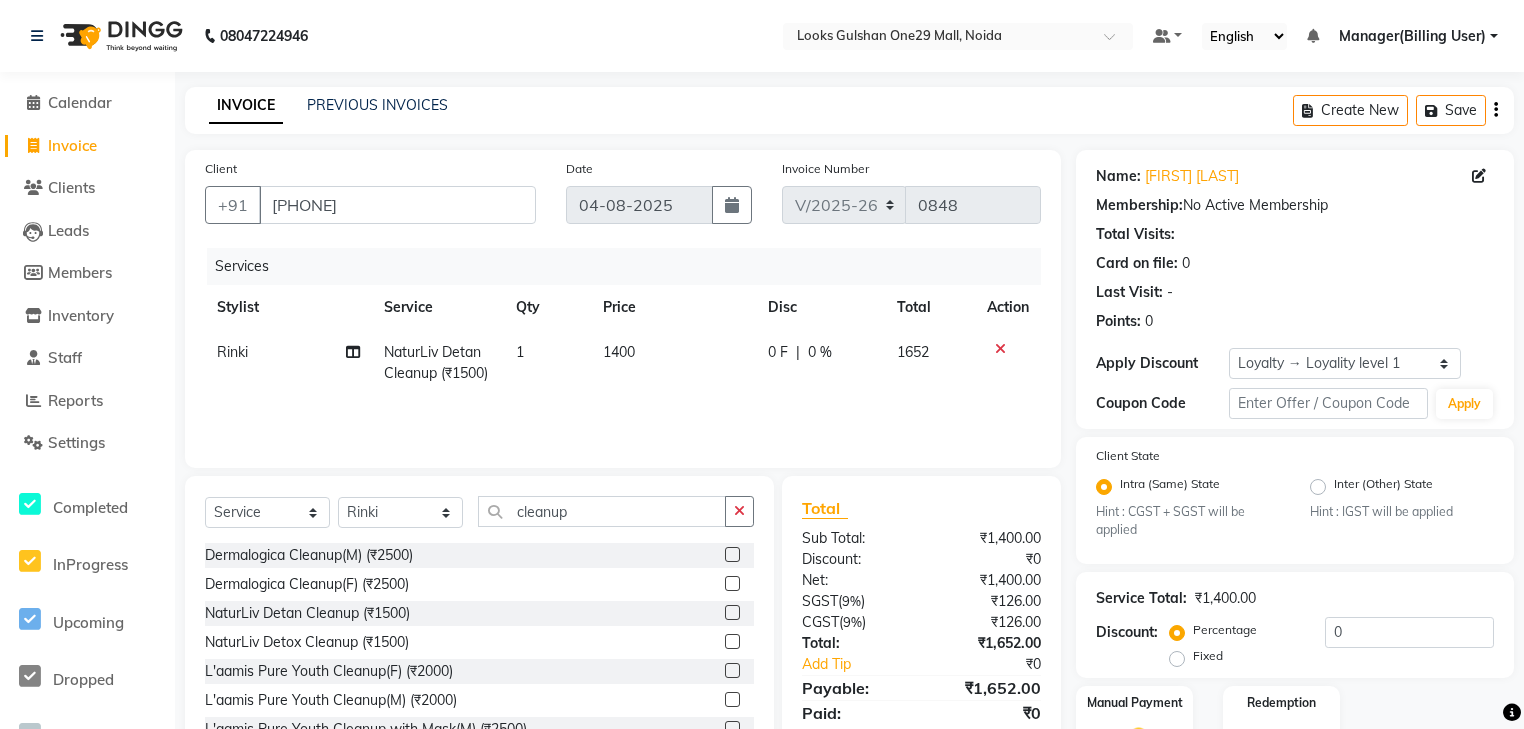click on "1400" 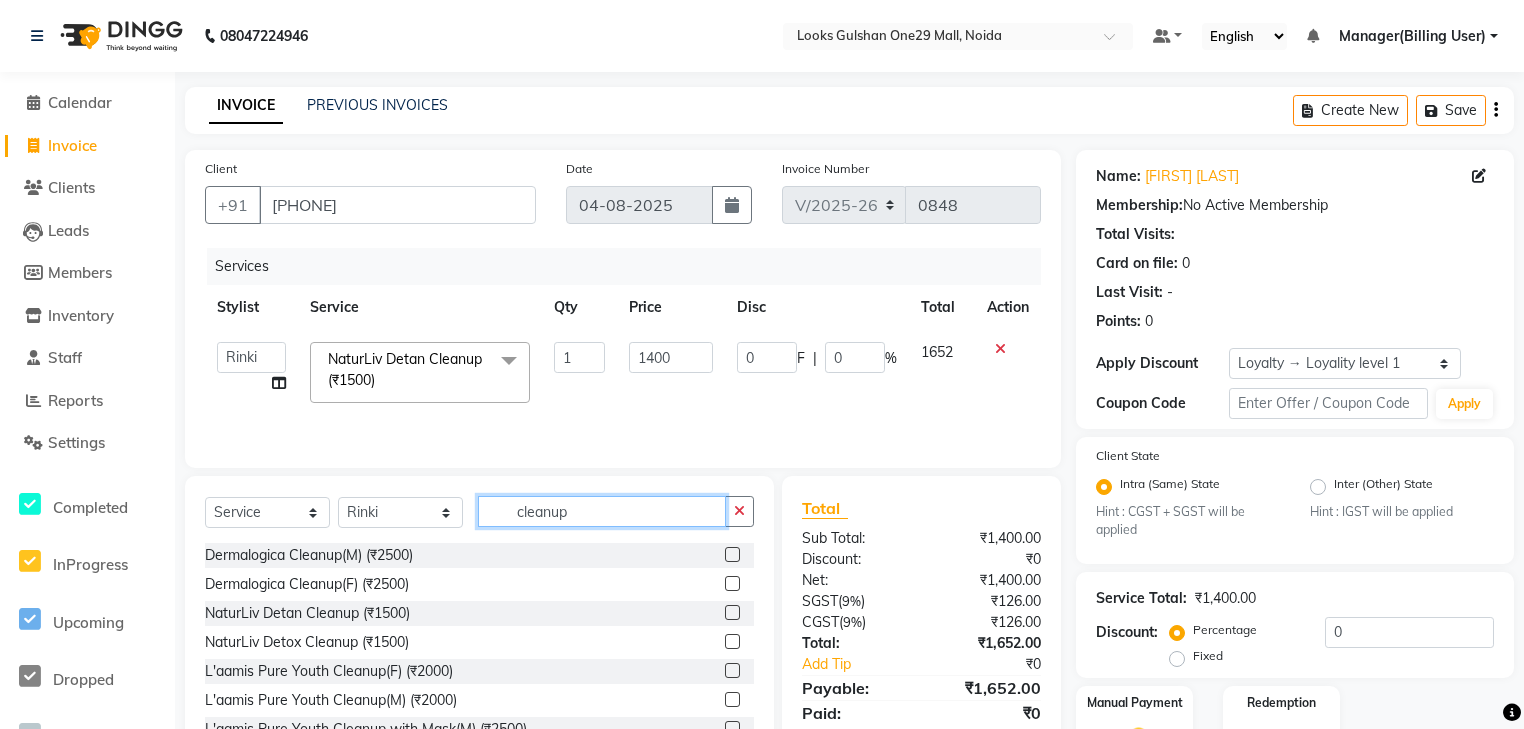 click on "cleanup" 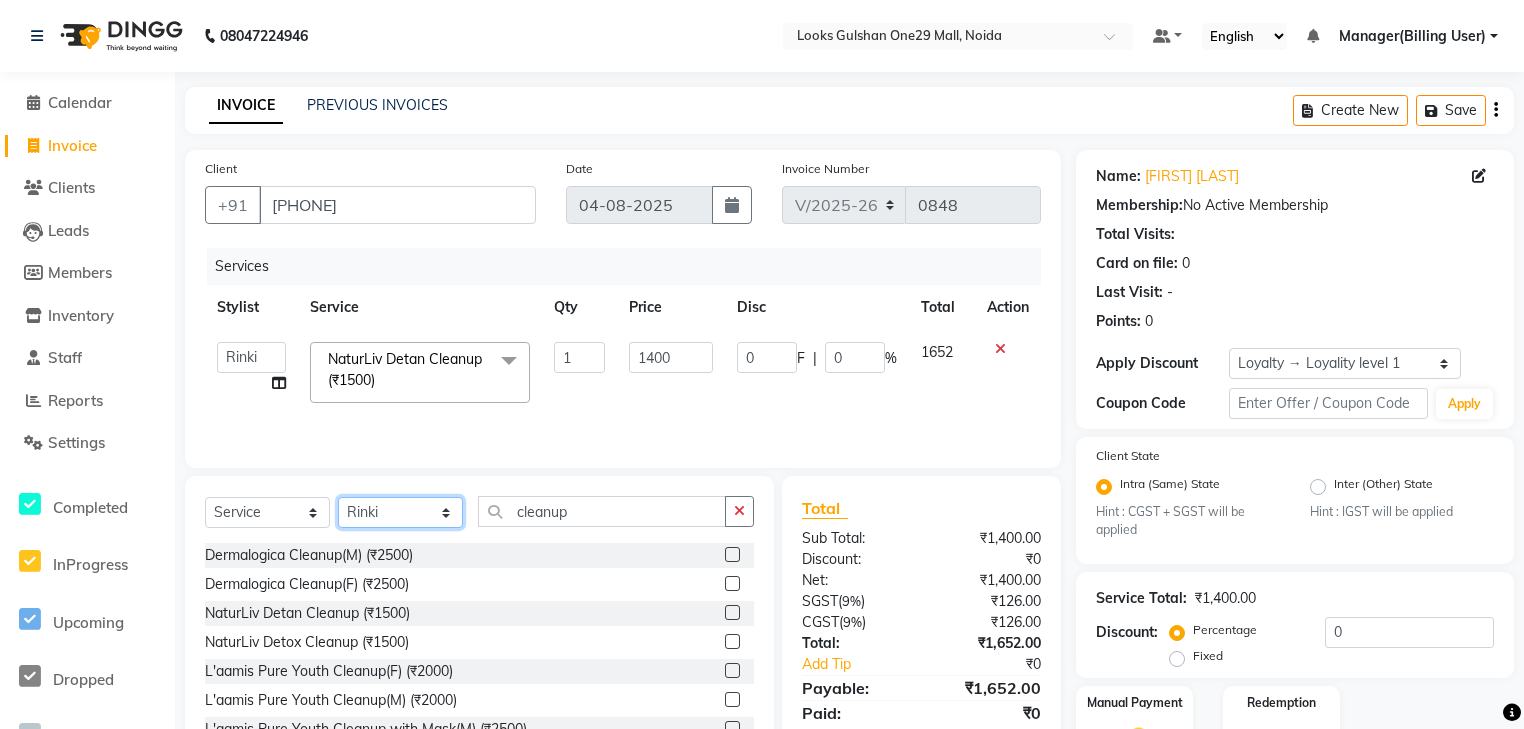 click on "Select Stylist ali Counter_Sales Deepak Eram_nail art Farmaan Manager(Billing User) Mashel Nisha Rinki Ritu Mittal Shiva Shiva(Cherry) Shivam_pdct Talib vardan Vikash_Pdct" 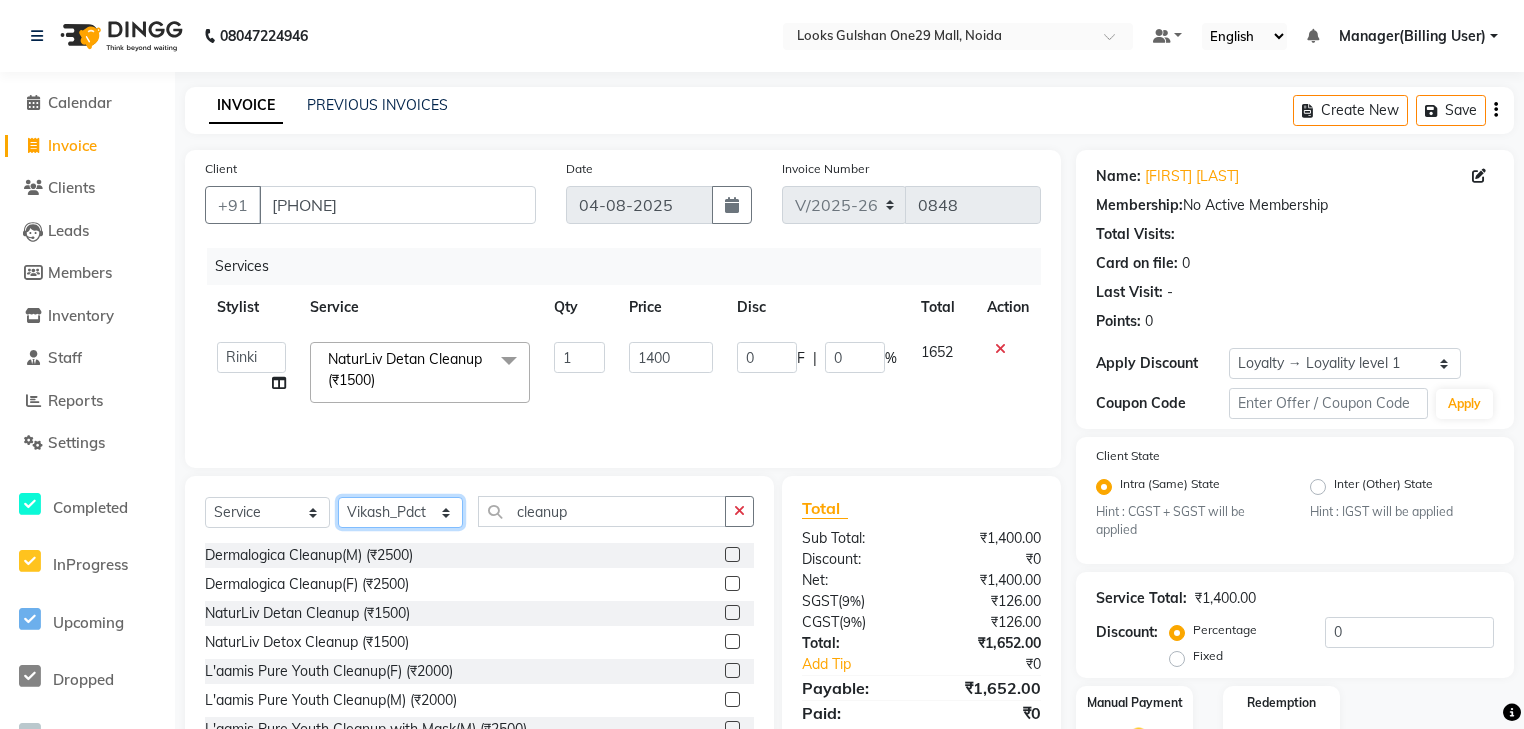 click on "Select Stylist ali Counter_Sales Deepak Eram_nail art Farmaan Manager(Billing User) Mashel Nisha Rinki Ritu Mittal Shiva Shiva(Cherry) Shivam_pdct Talib vardan Vikash_Pdct" 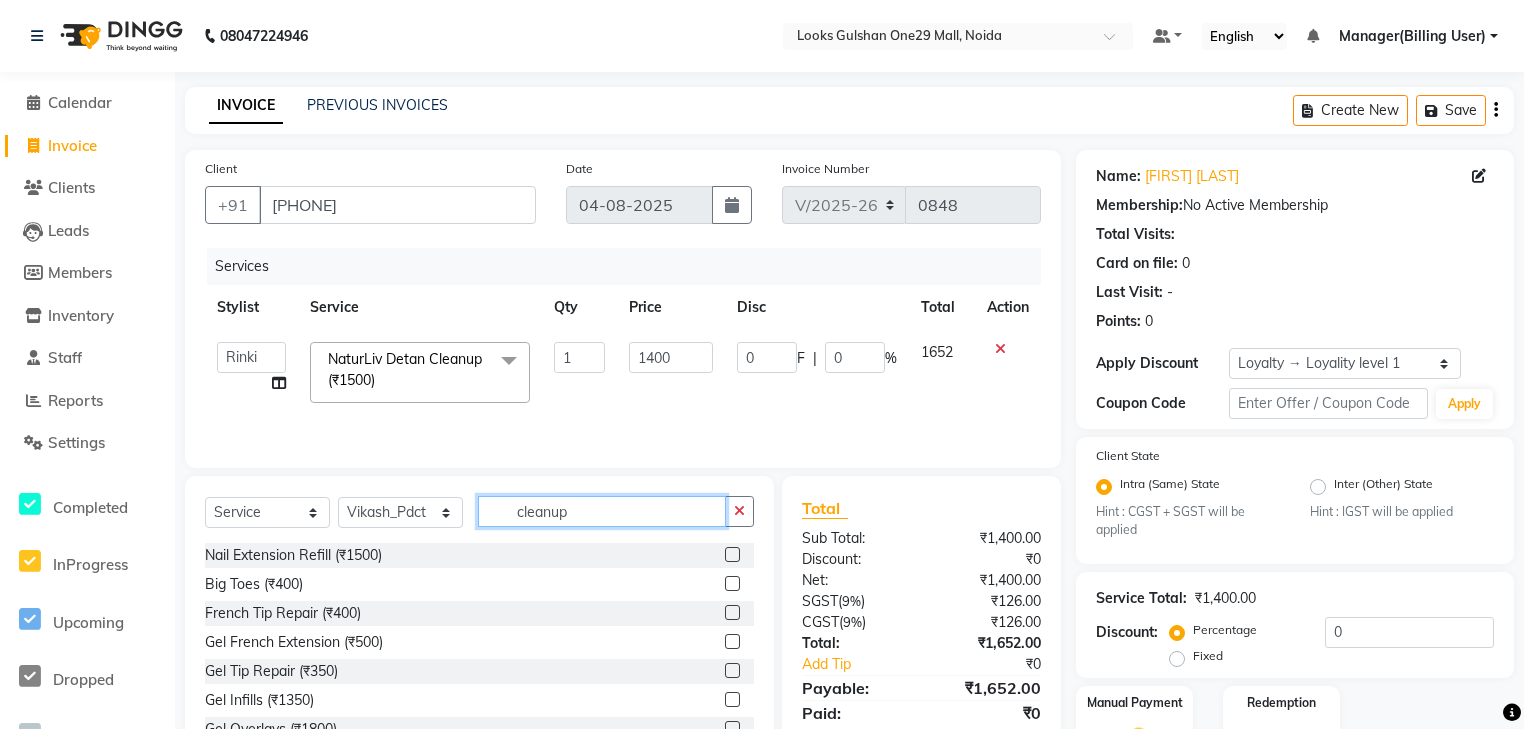 click on "cleanup" 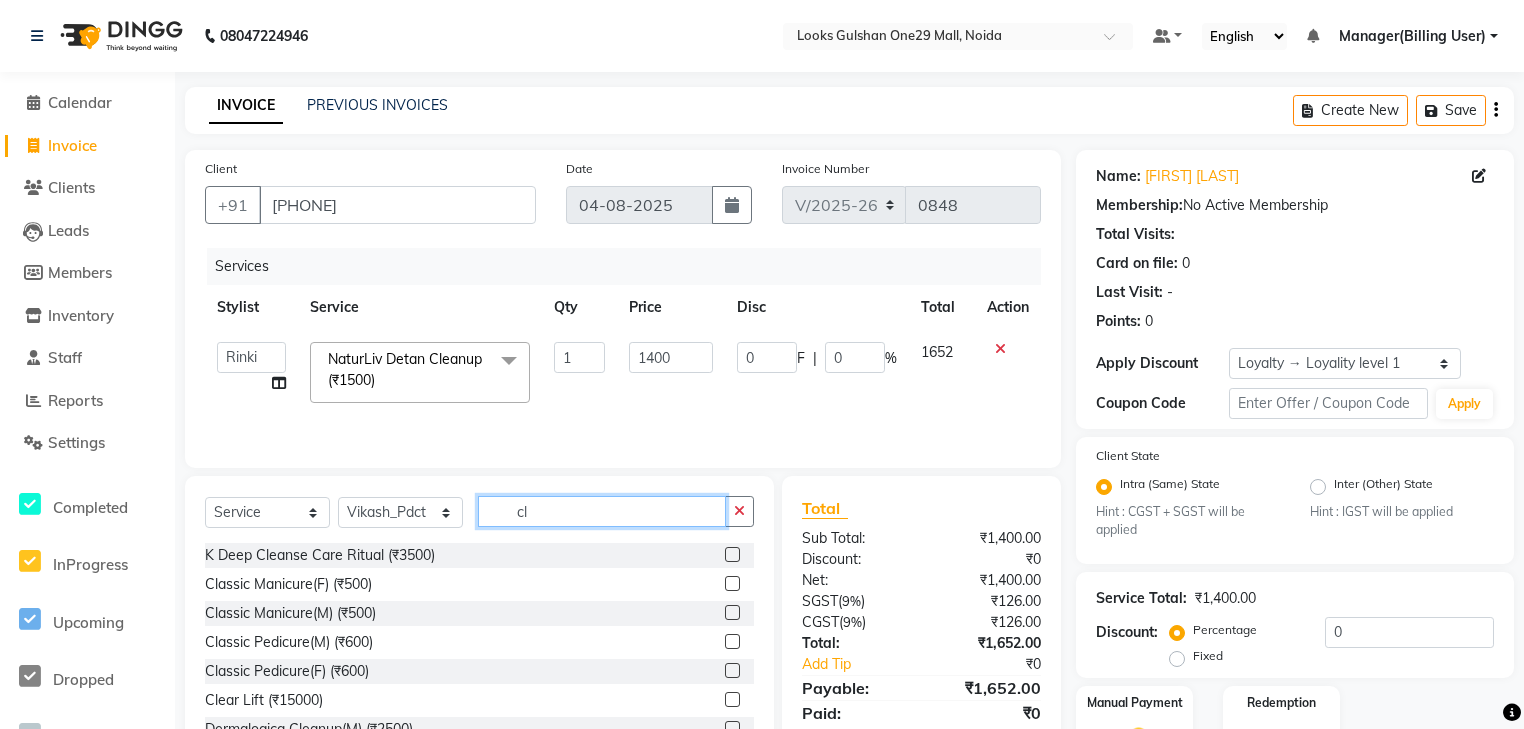 type on "c" 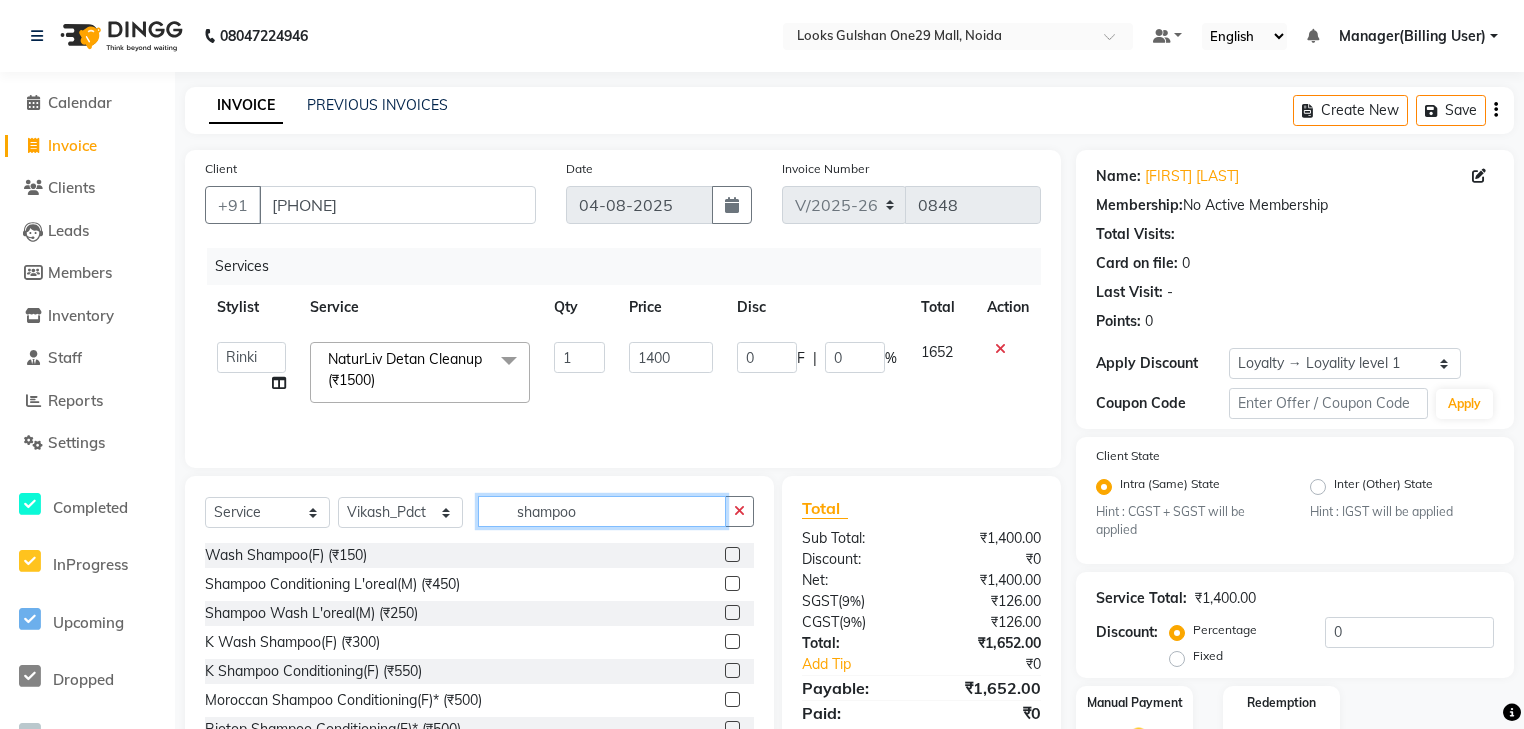 type on "shampoo" 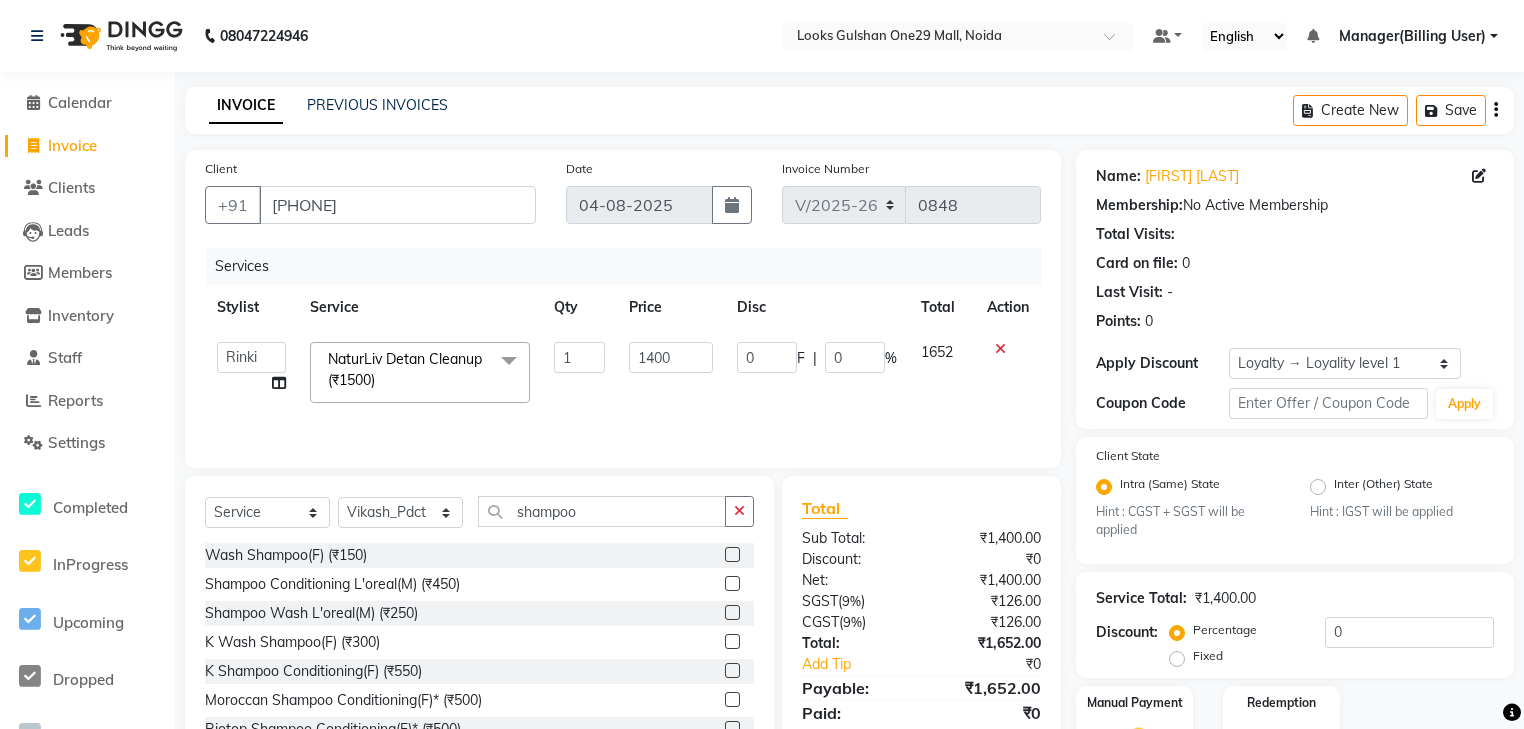 click 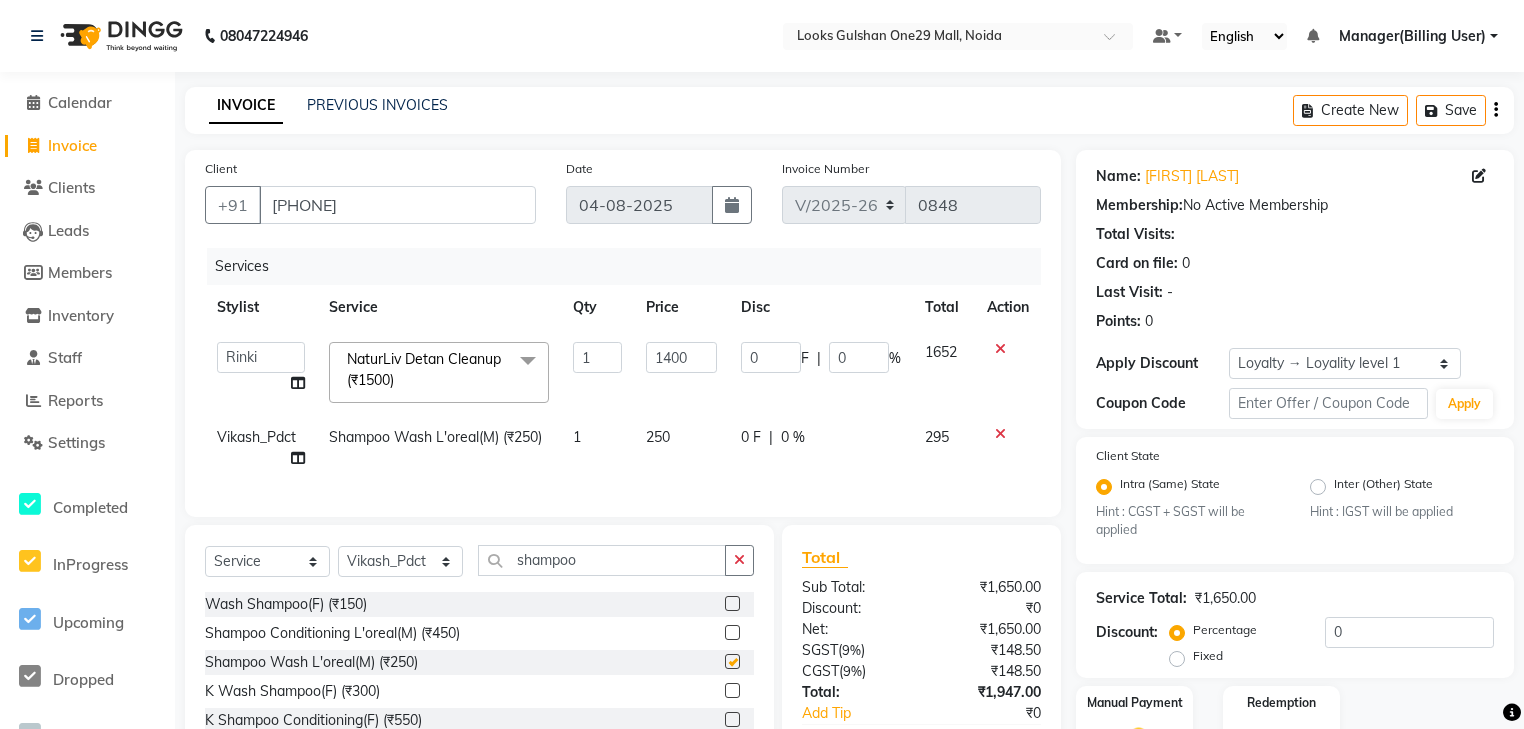 checkbox on "false" 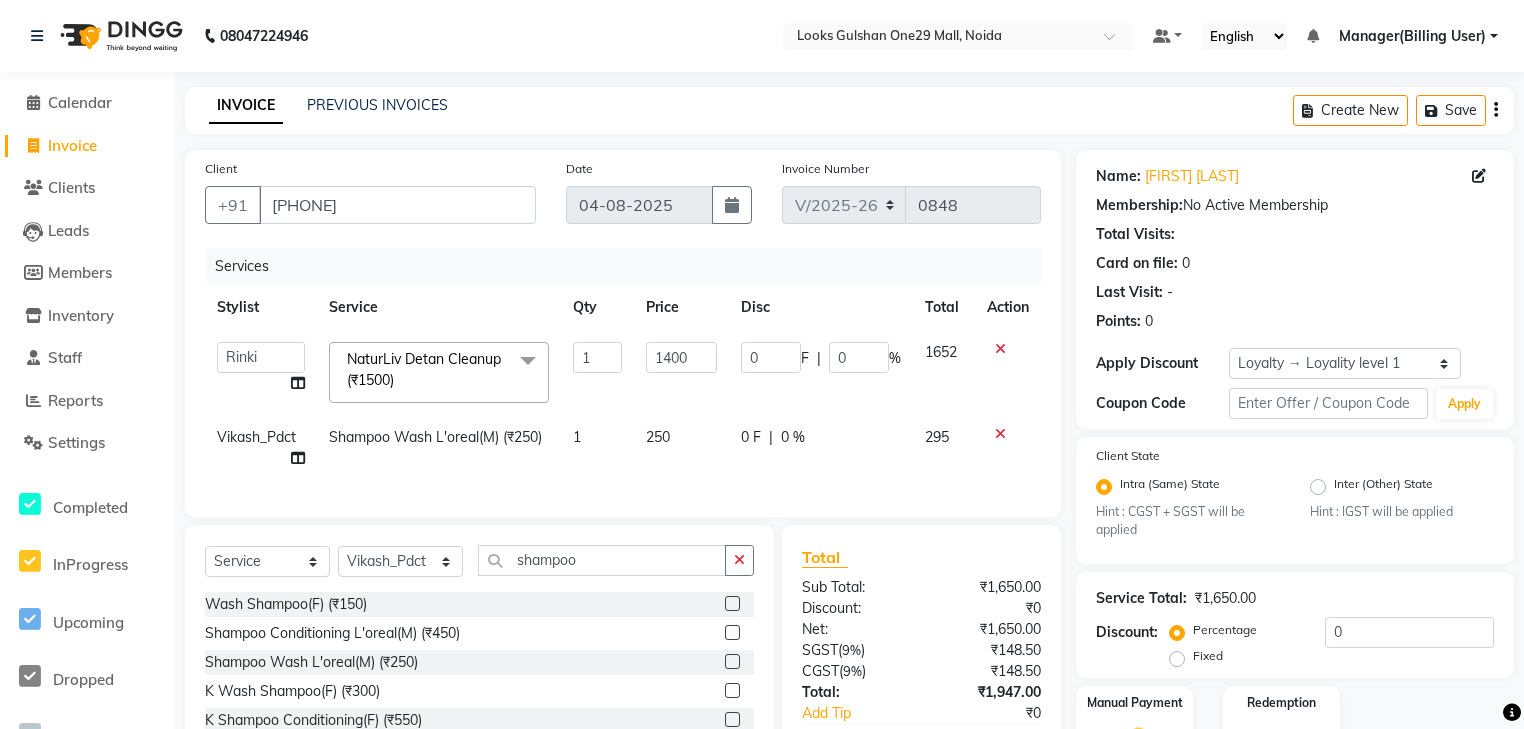 click on "250" 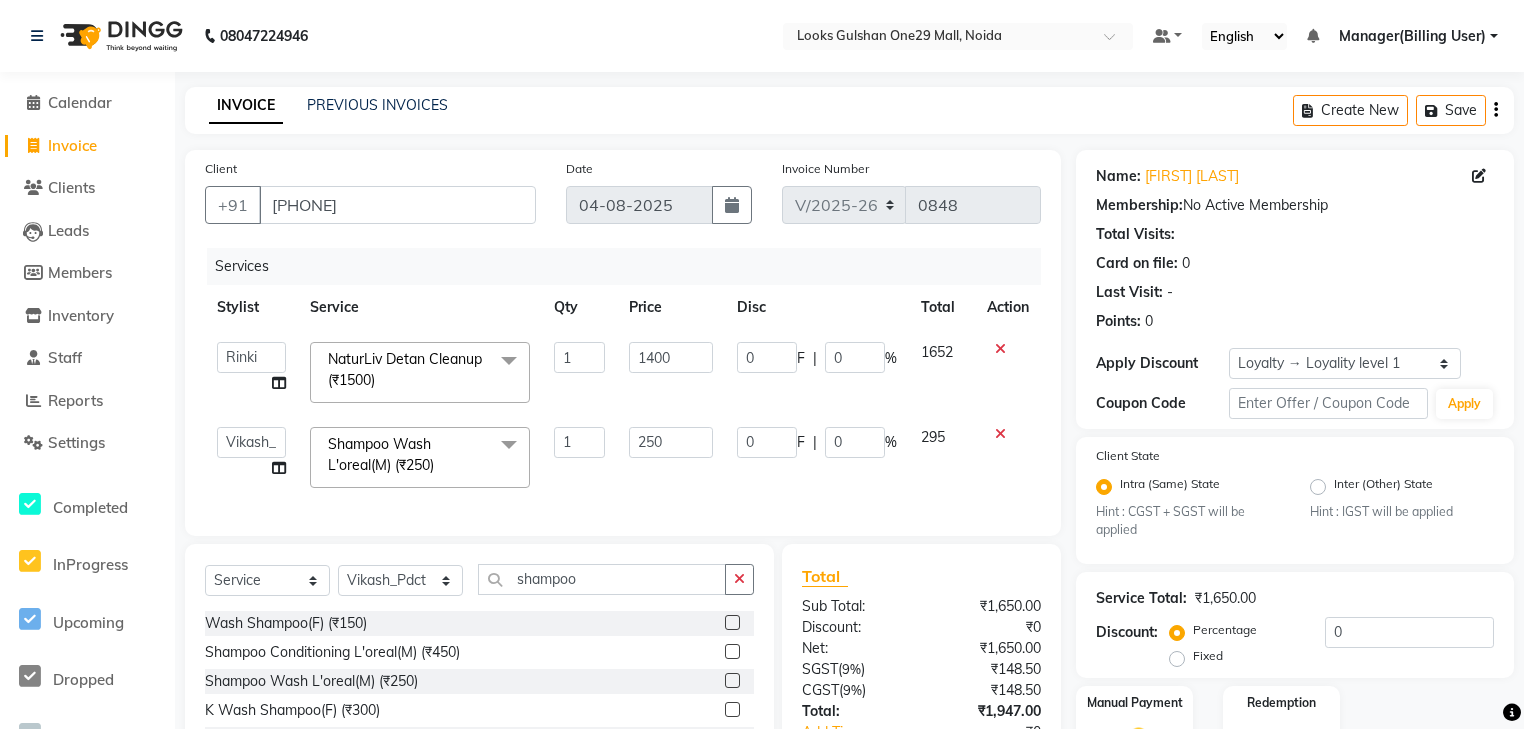 click on "250" 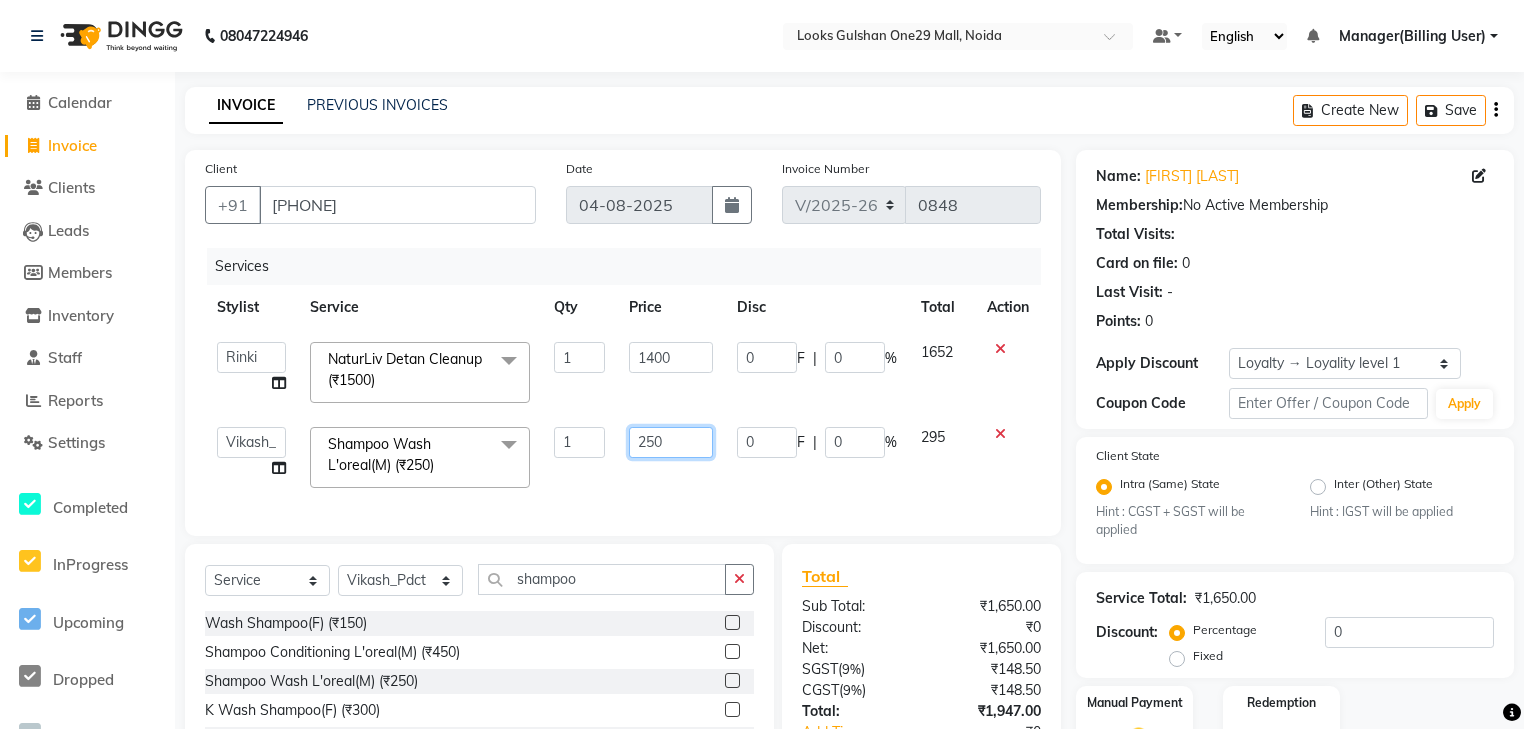 click on "250" 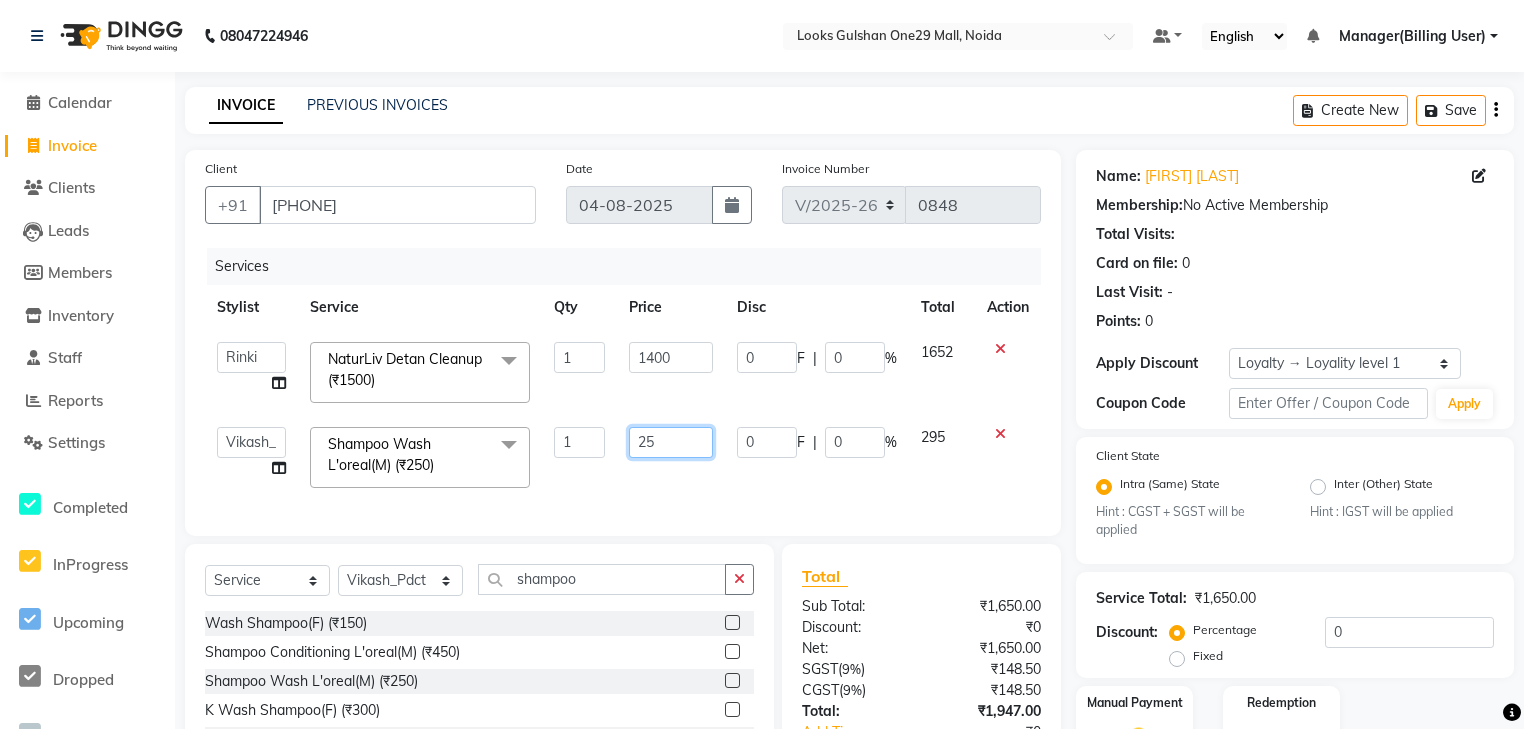 type on "2" 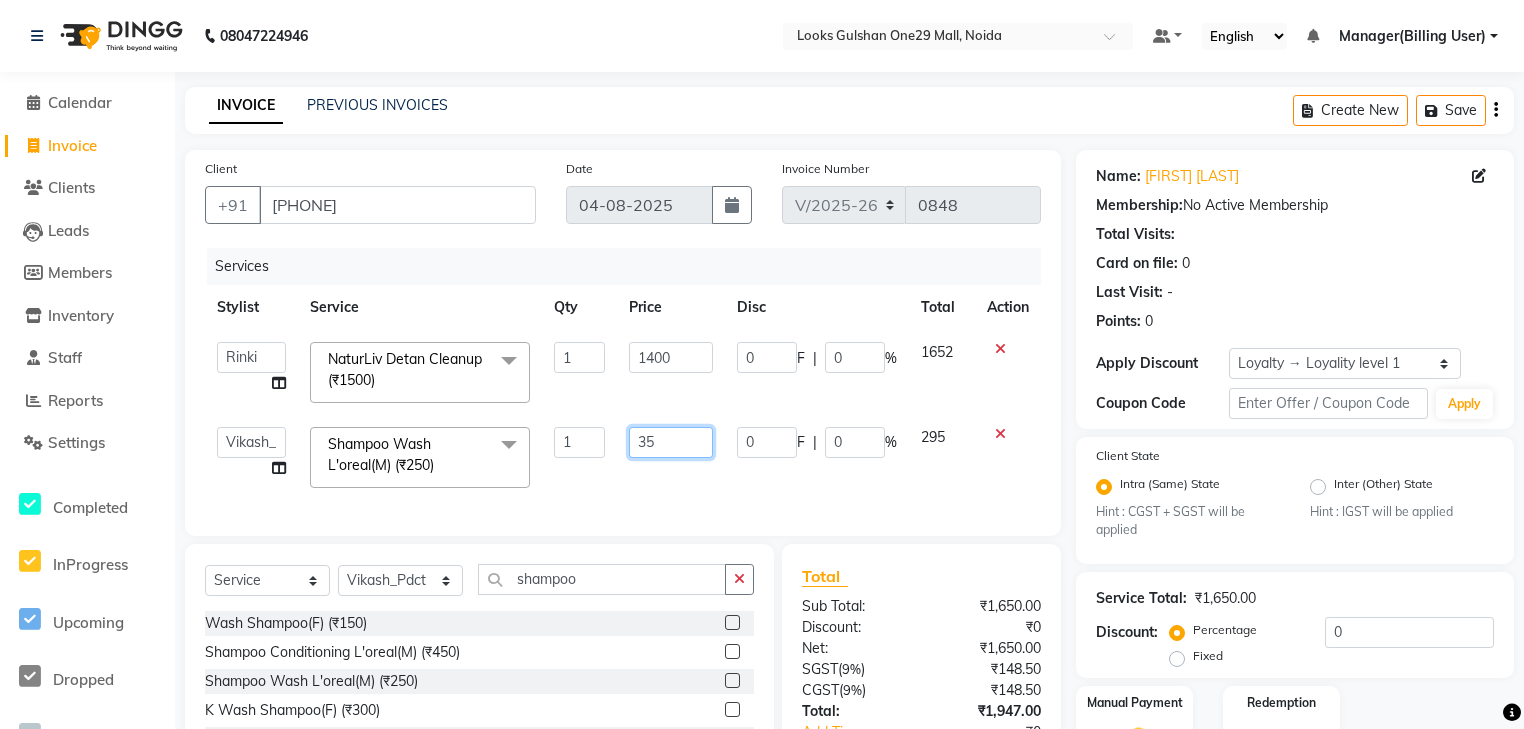 type on "350" 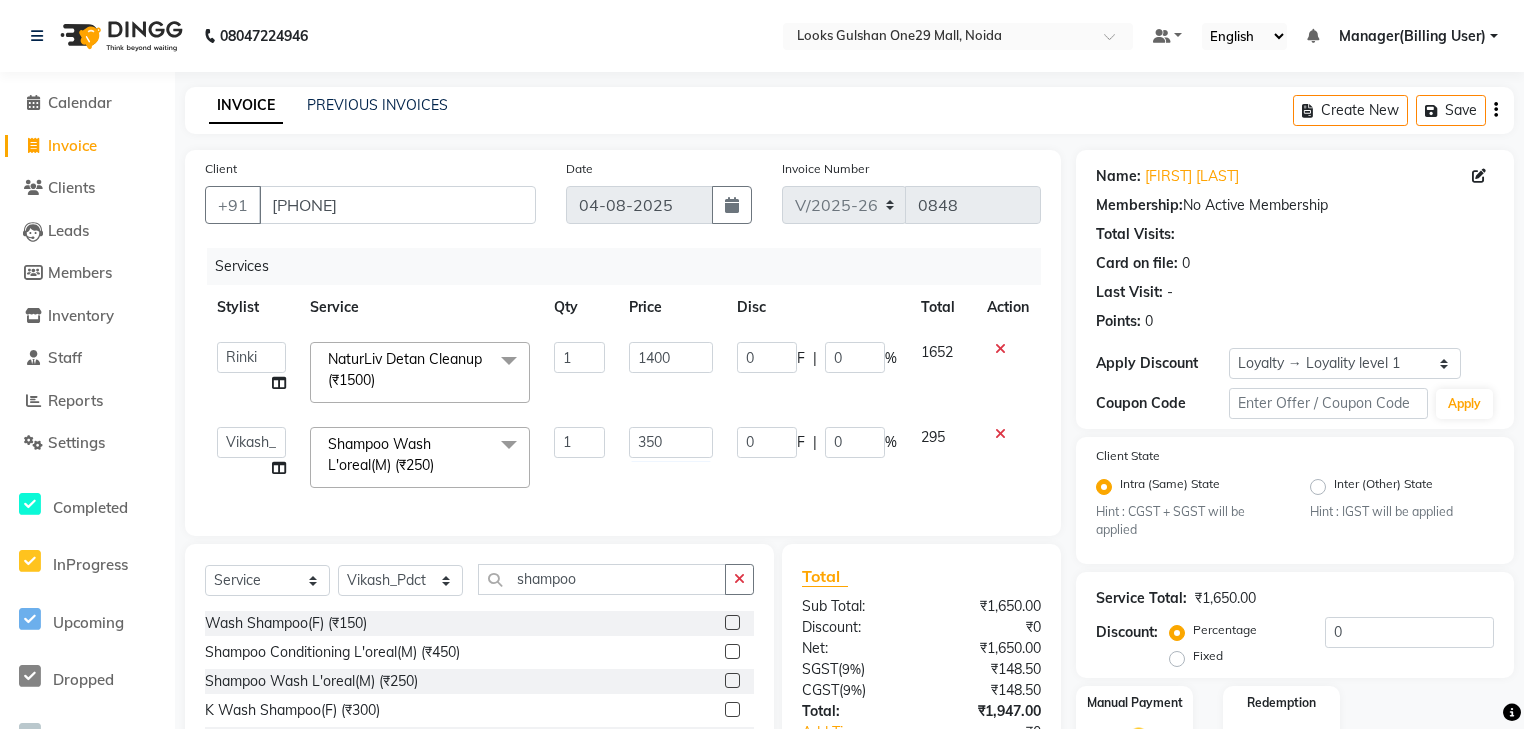click on "350" 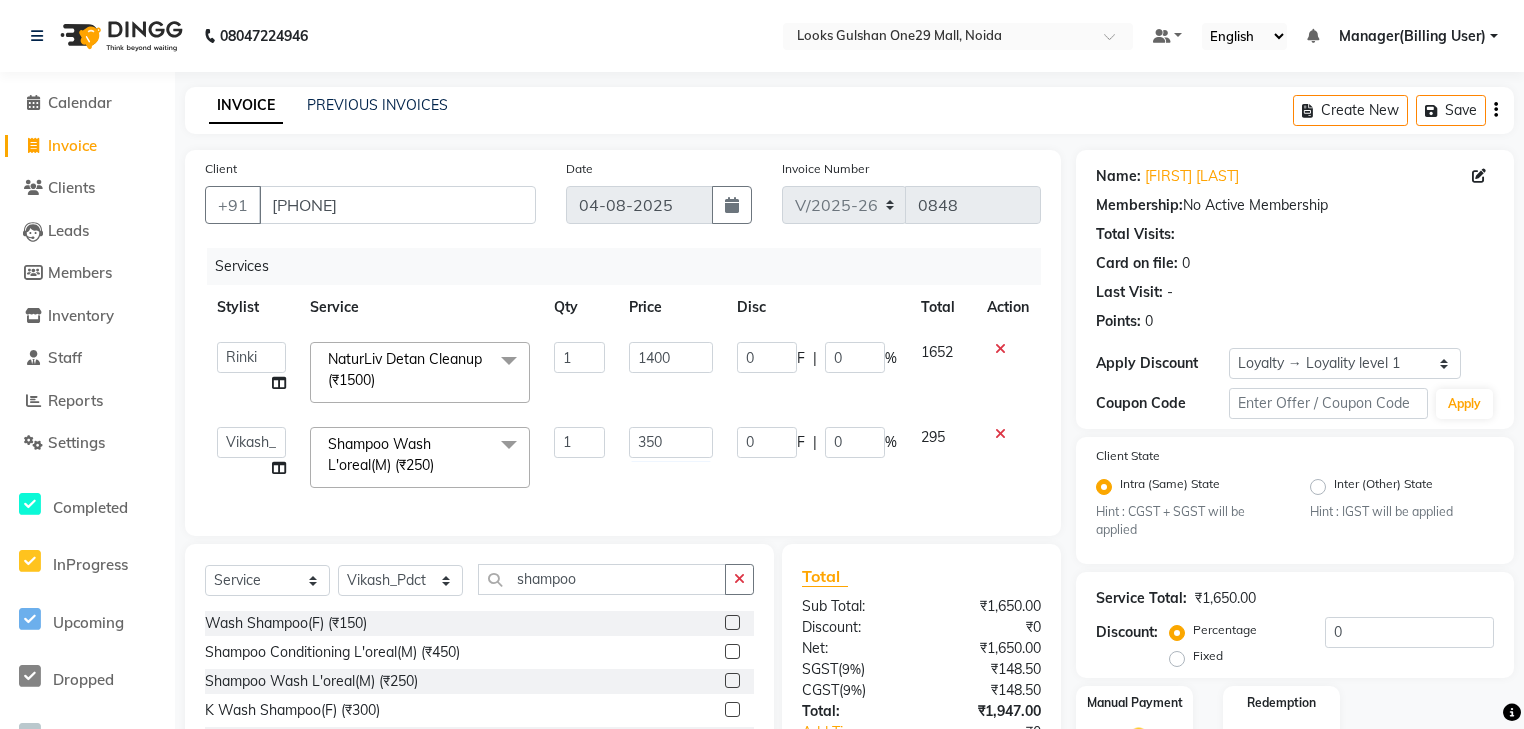 select on "81003" 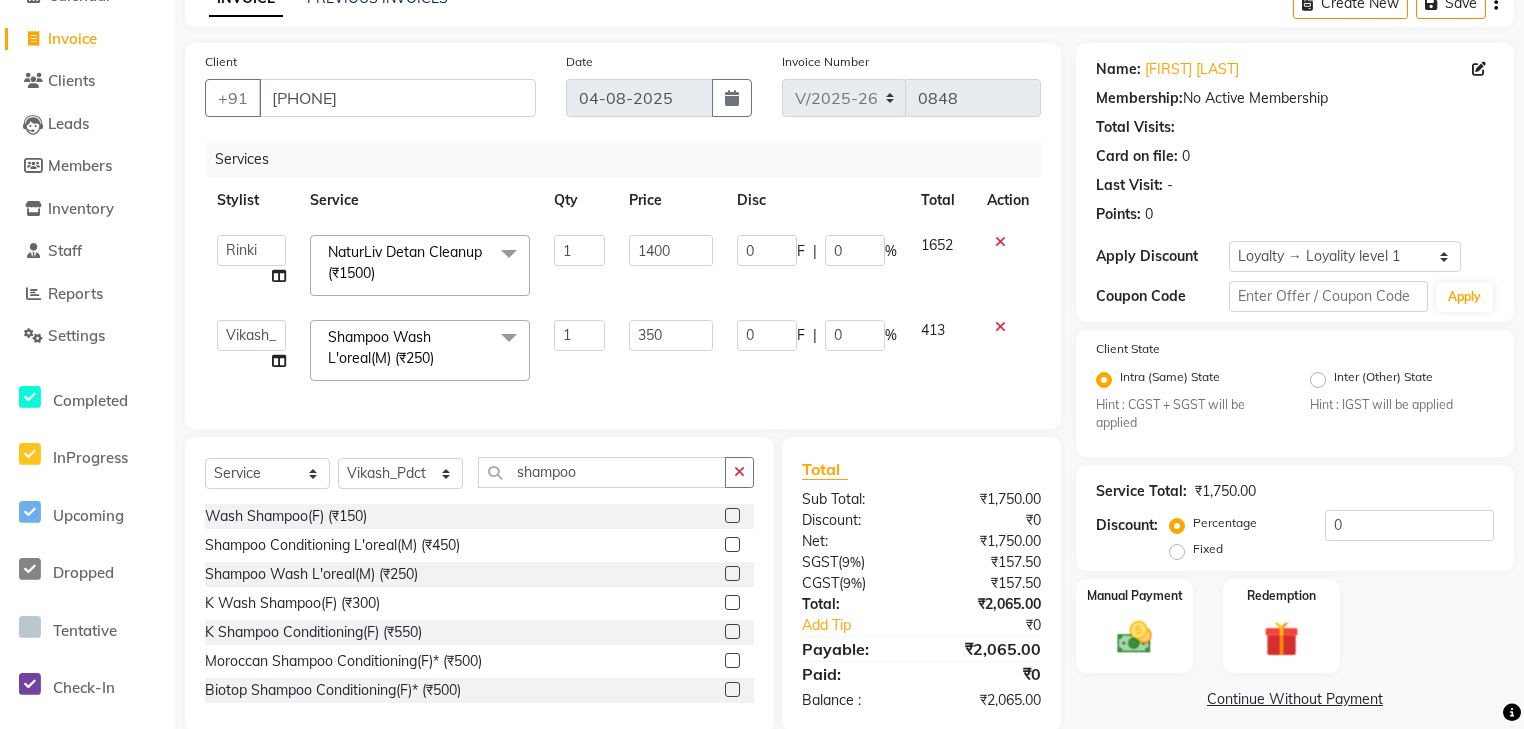 scroll, scrollTop: 0, scrollLeft: 0, axis: both 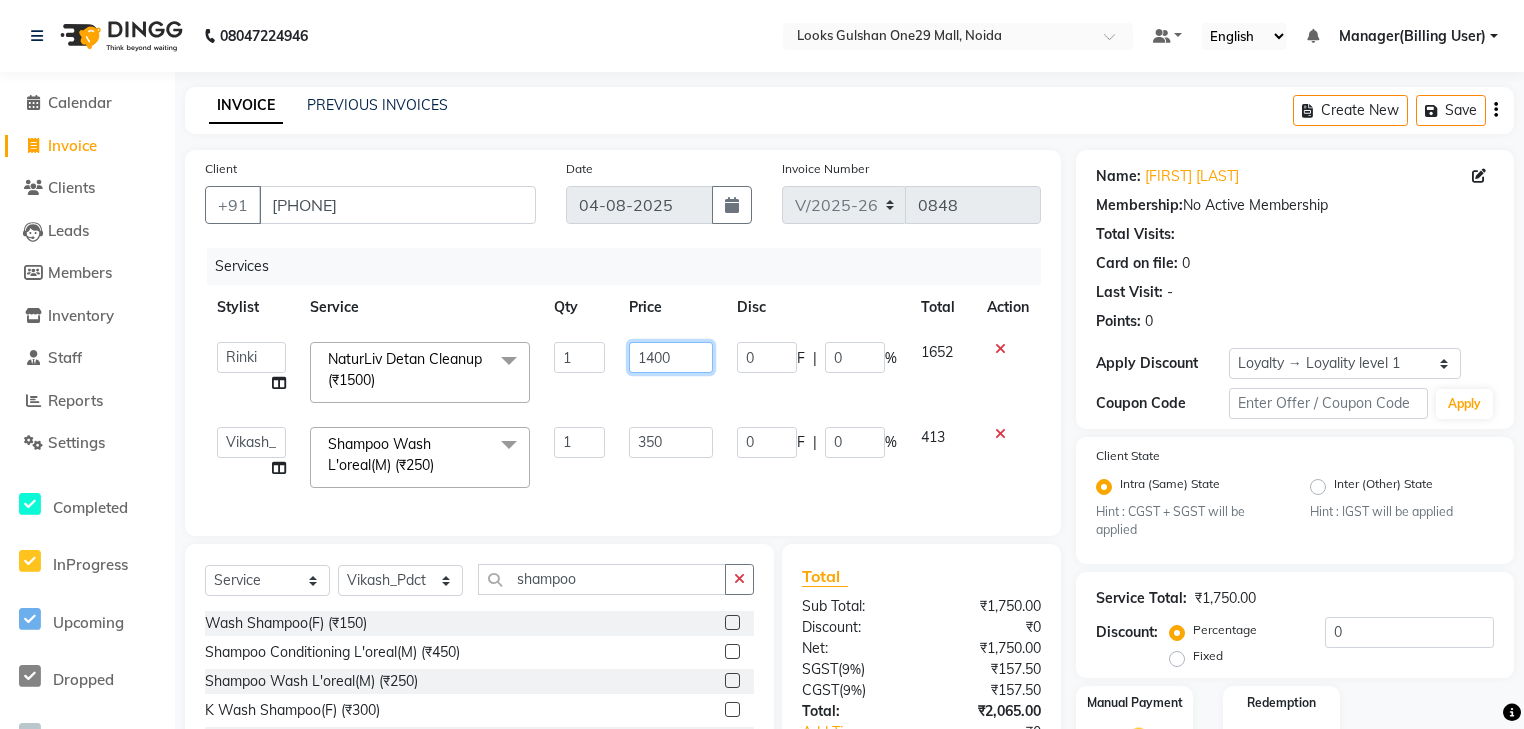 click on "1400" 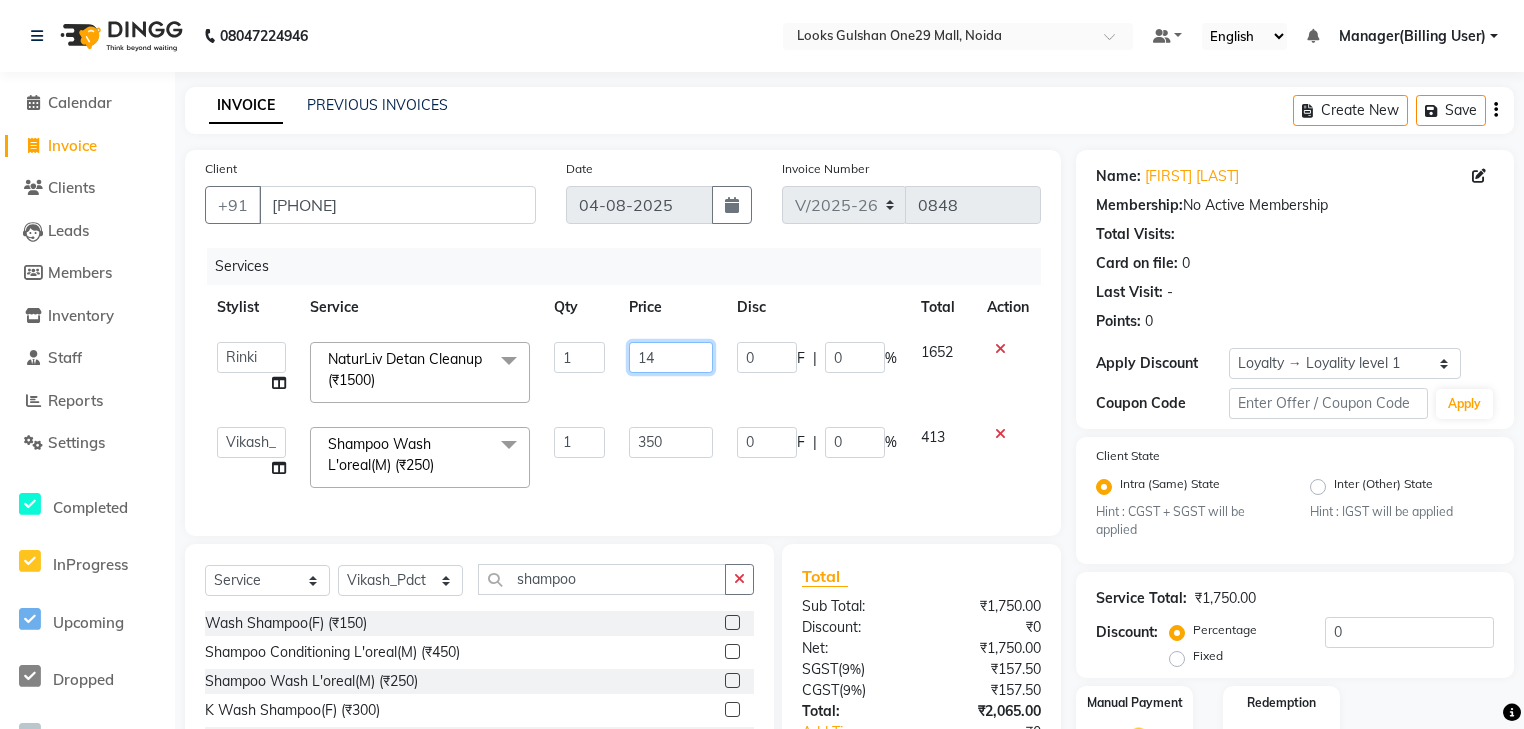 type on "1" 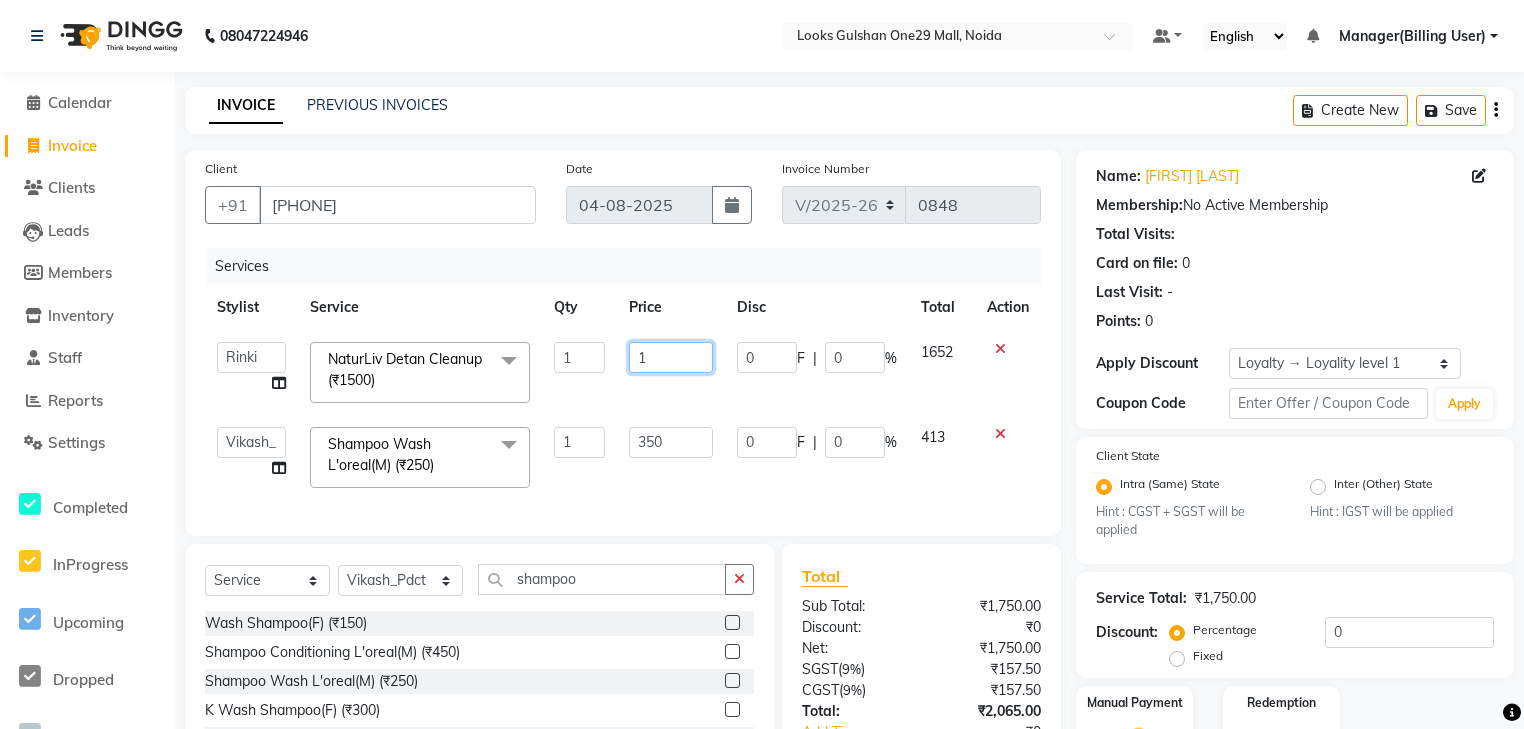 type 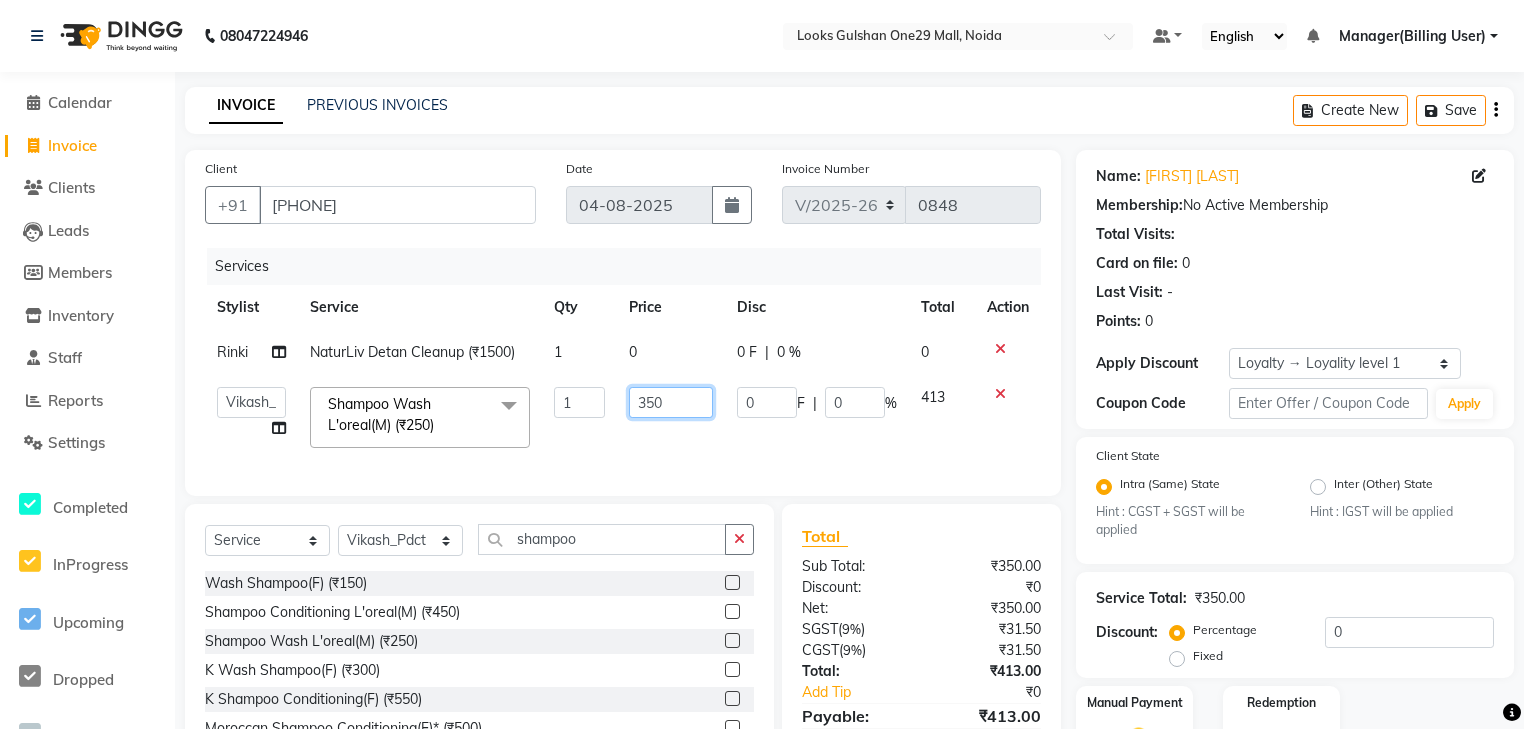 click on "350" 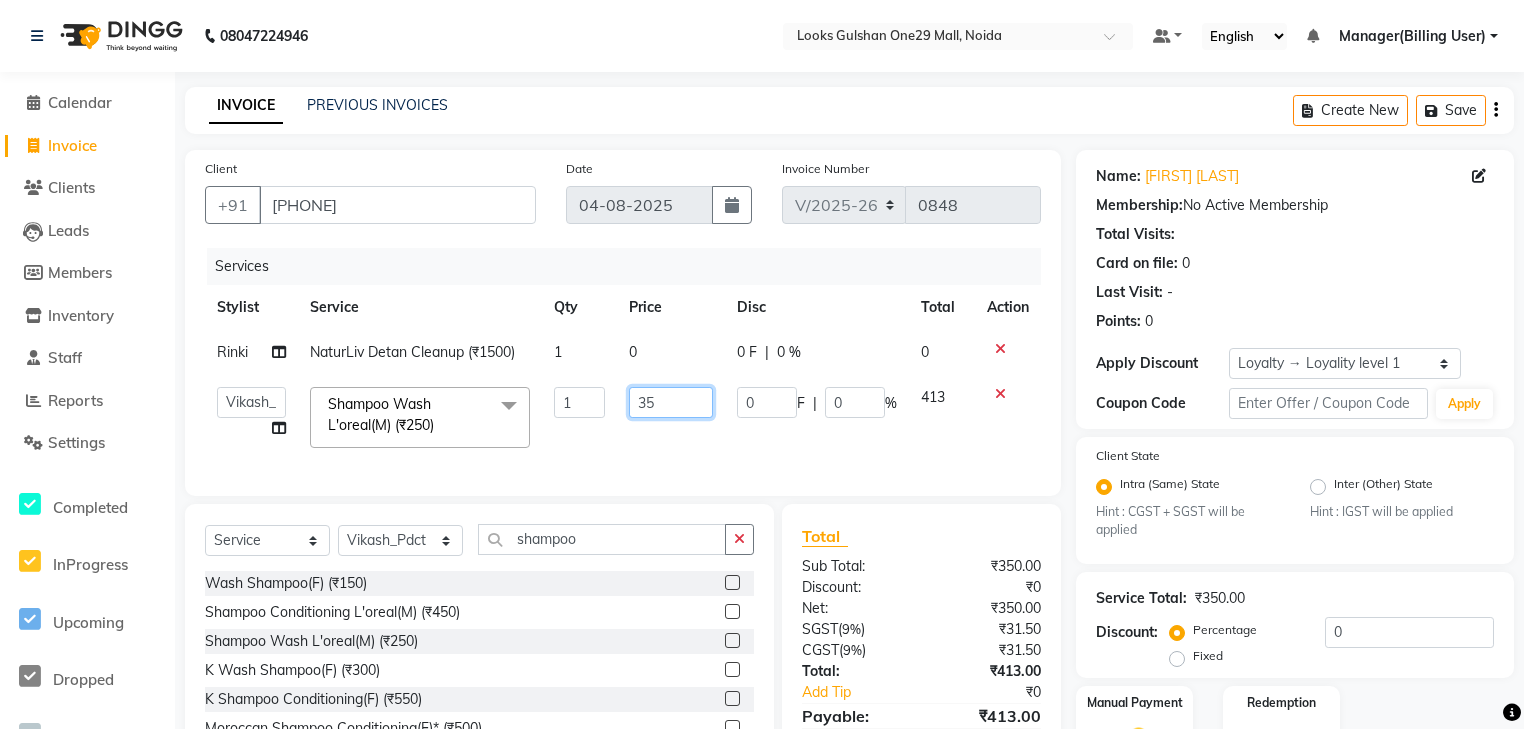 type on "3" 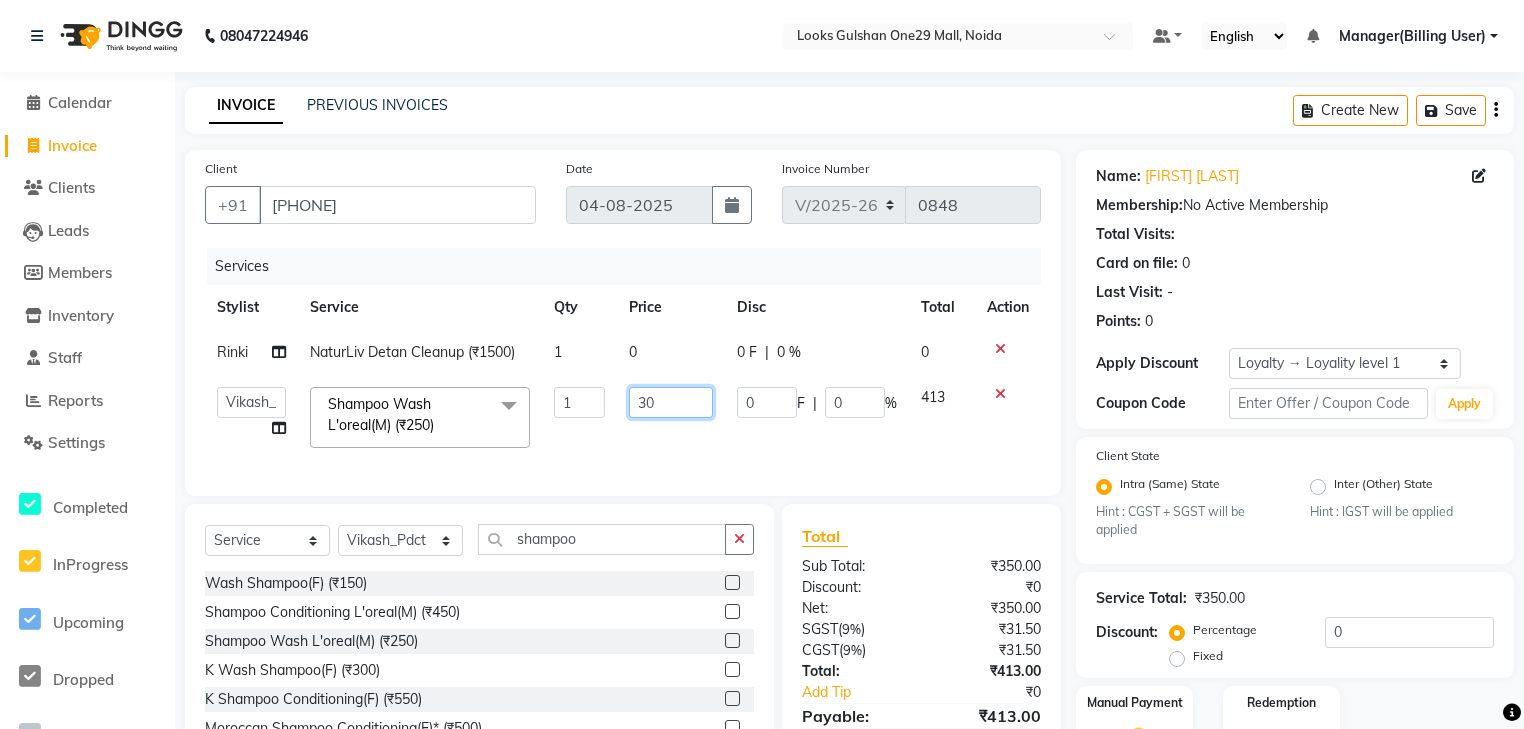 type on "300" 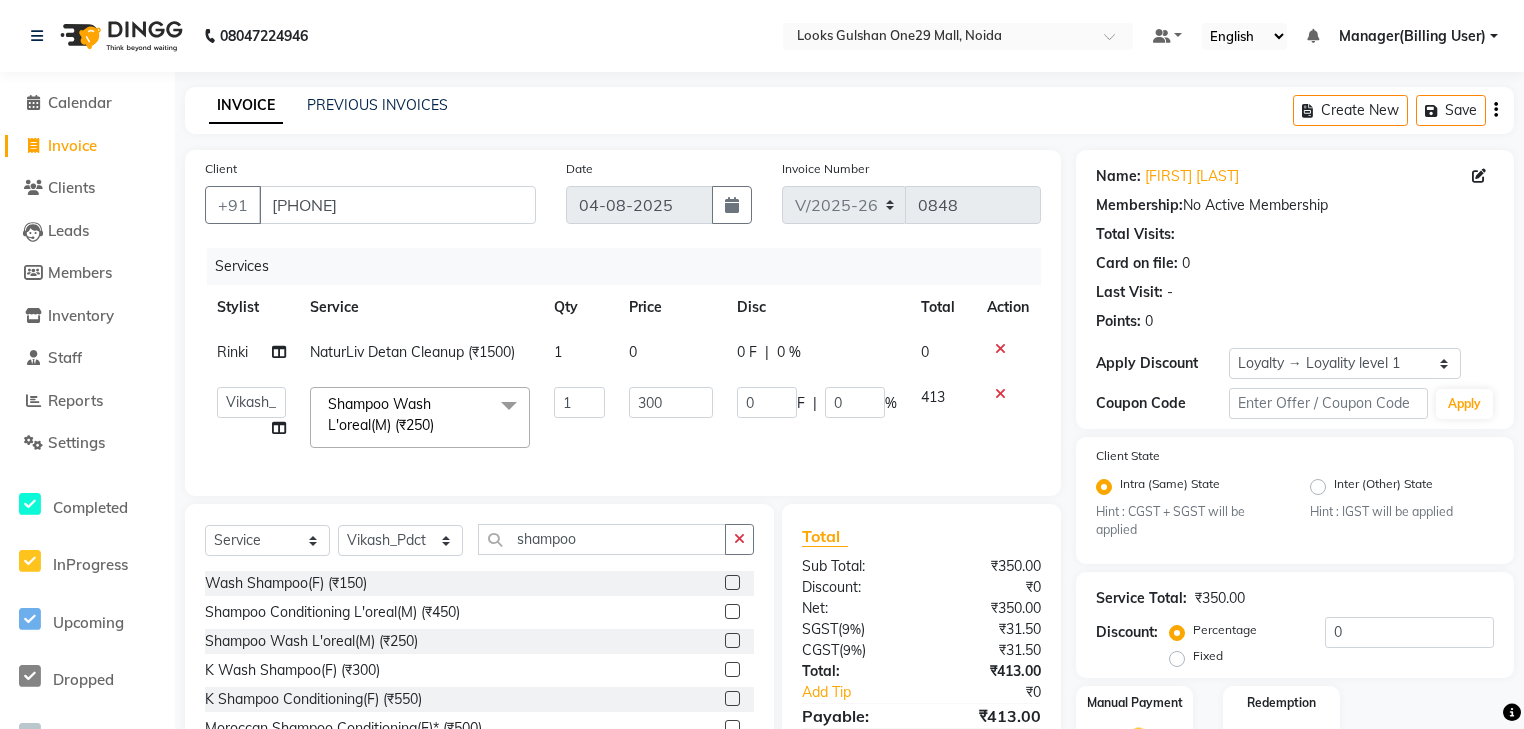 click on "300" 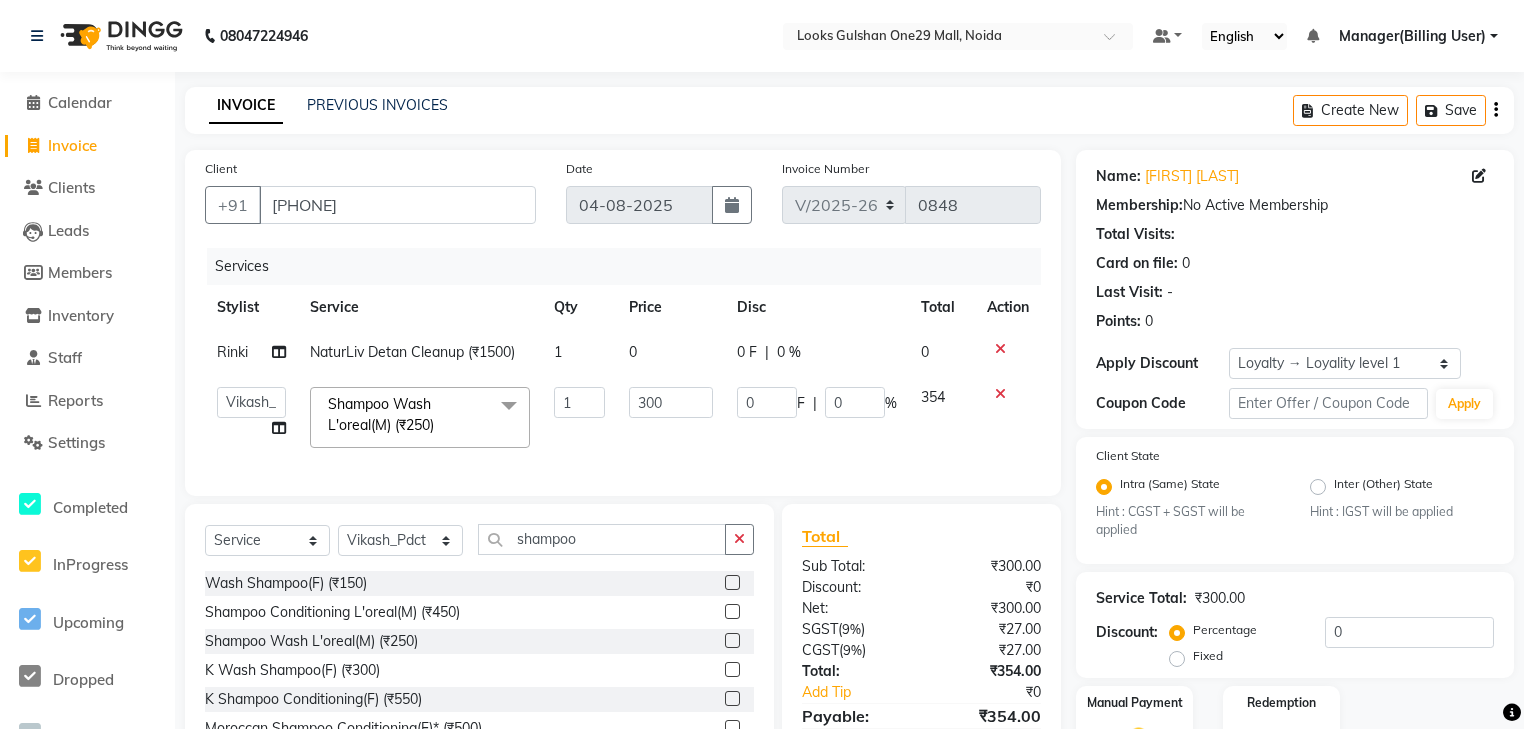click on "0" 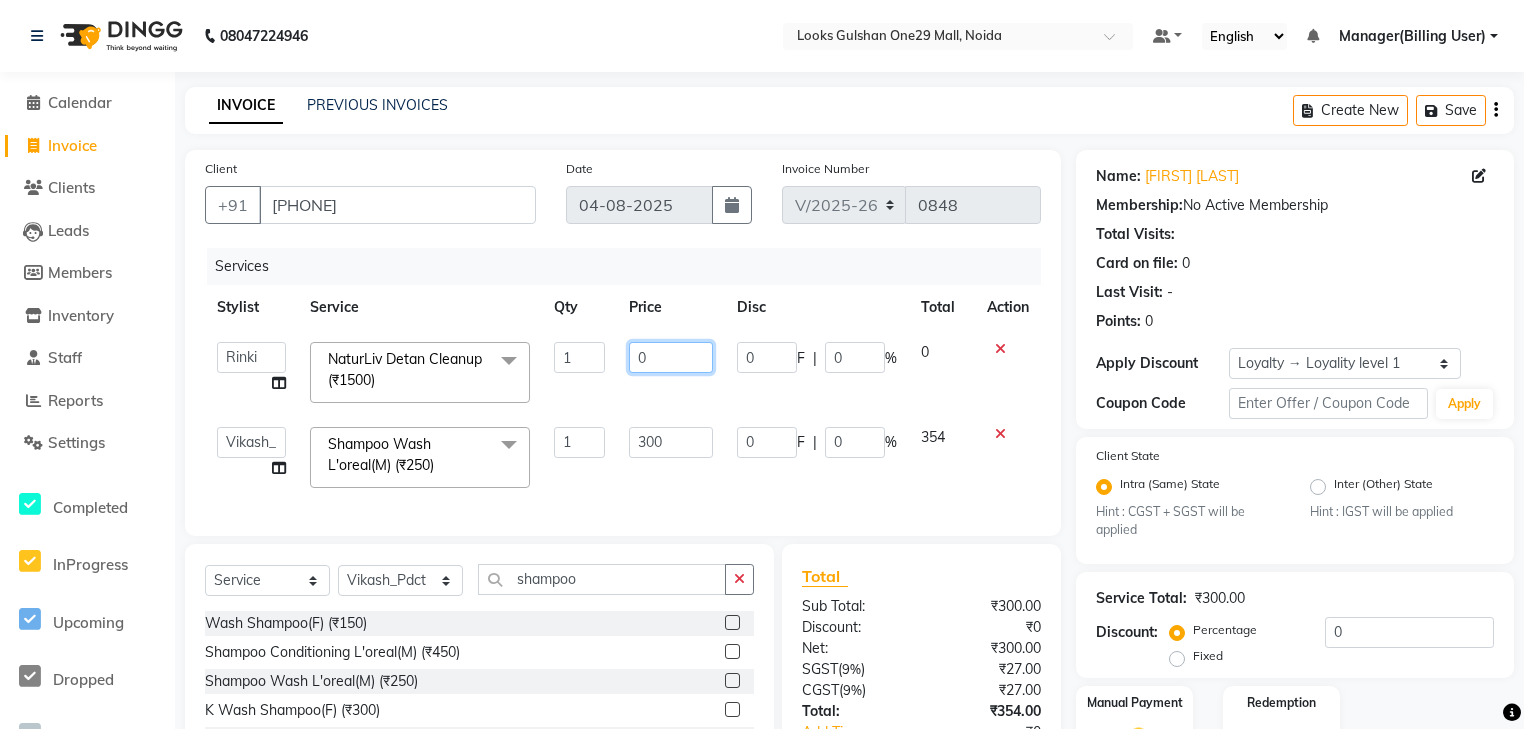 click on "0" 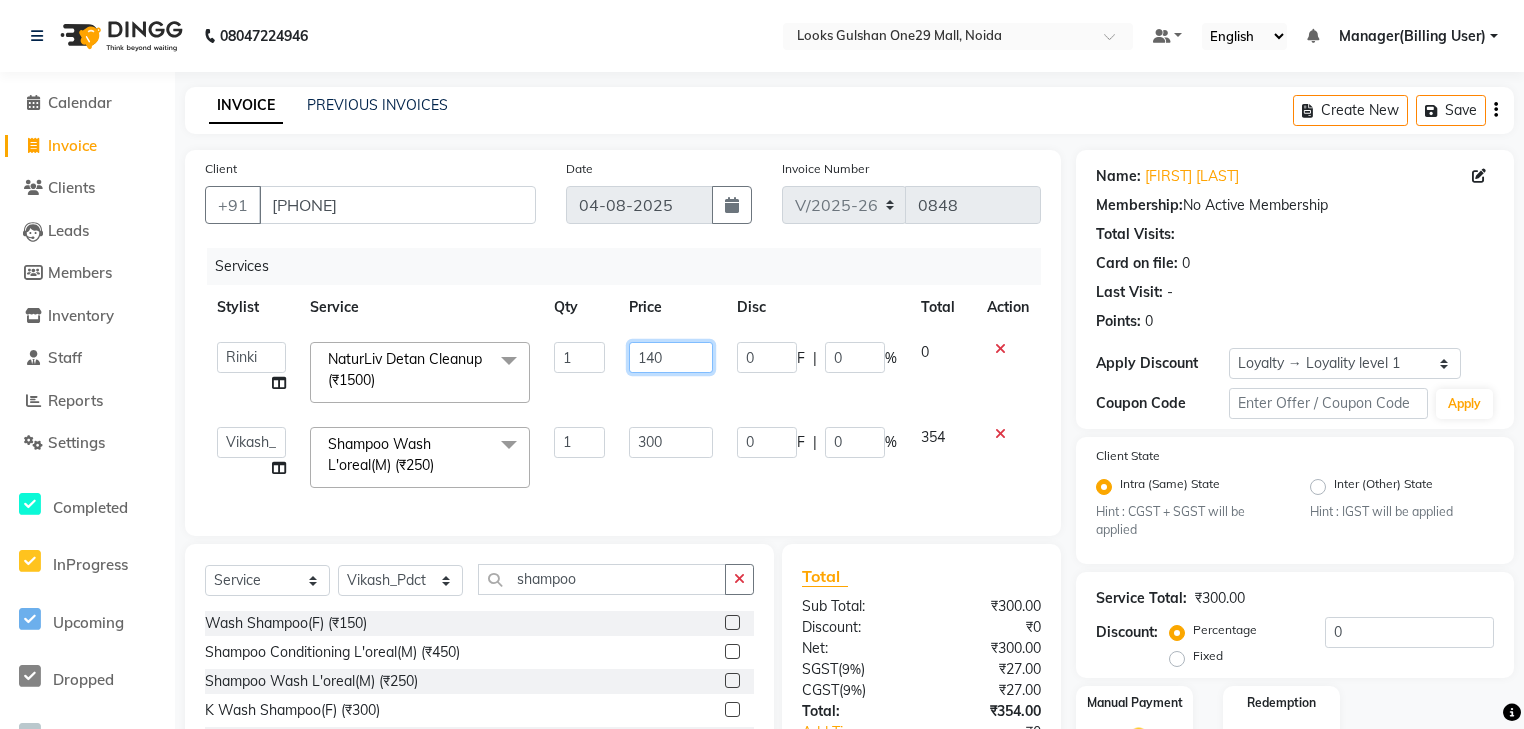 type on "1400" 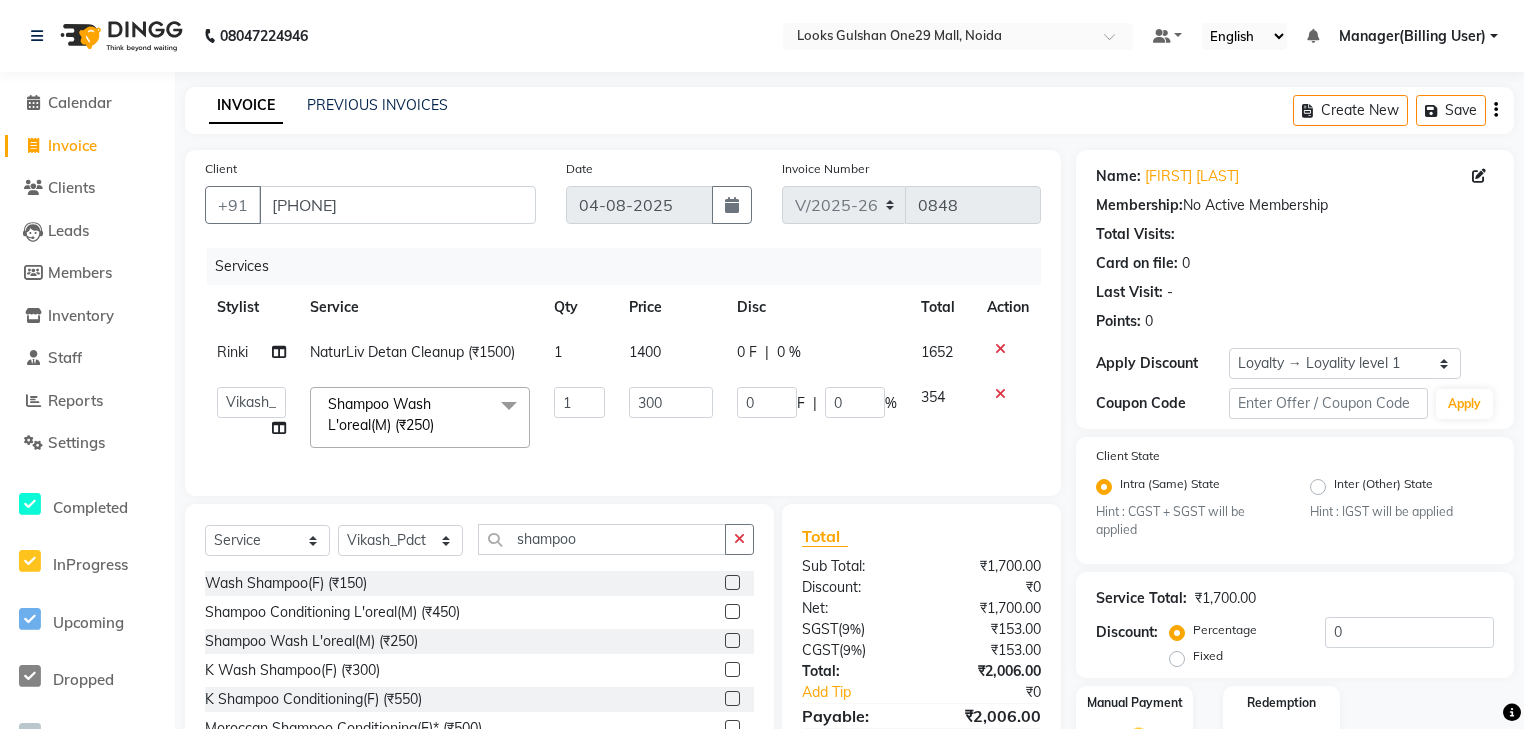 click on "Services Stylist Service Qty Price Disc Total Action [FIRST] NaturLiv Detan Cleanup (₹1500) 1 1400 0 F | 0 % 1652 ali Counter_Sales Deepak Eram_nail art Farmaan Manager(Billing User) Mashel Nisha [FIRST] [FIRST] [LAST] Shiva Shiva(Cherry) Shivam_pdct Talib Vardan Vikash_Pdct Shampoo Wash L'oreal(M) (₹250) x Nail Extension Refill (₹1500) Big Toes (₹400) French Tip Repair (₹400) Gel French Extension (₹500) Gel Tip Repair (₹350) Gel Infills (₹1350) Gel Overlays (₹1800) Gel Extension (₹500) Gel Nail Removal (₹150) Natural Nail Extensions (₹3300) French Nail Extensions (₹3500) Gel Polish Removal (₹600) Extension Removal (₹1000) Nail Art Recruiter (₹500) French Ombre Gel Polish (₹2500) Nail Art Nedle (₹600) Cutical Care (₹250) Nail Art Brush (₹500) French Gel Polish (₹2000) French Glitter Gel Polish (₹2500) Gel Polish Touchup (₹1200) Nail Art Per Finger(F)* (₹400) 3D Nail Art Recruiter (₹600) 1 300 0 F | 0" 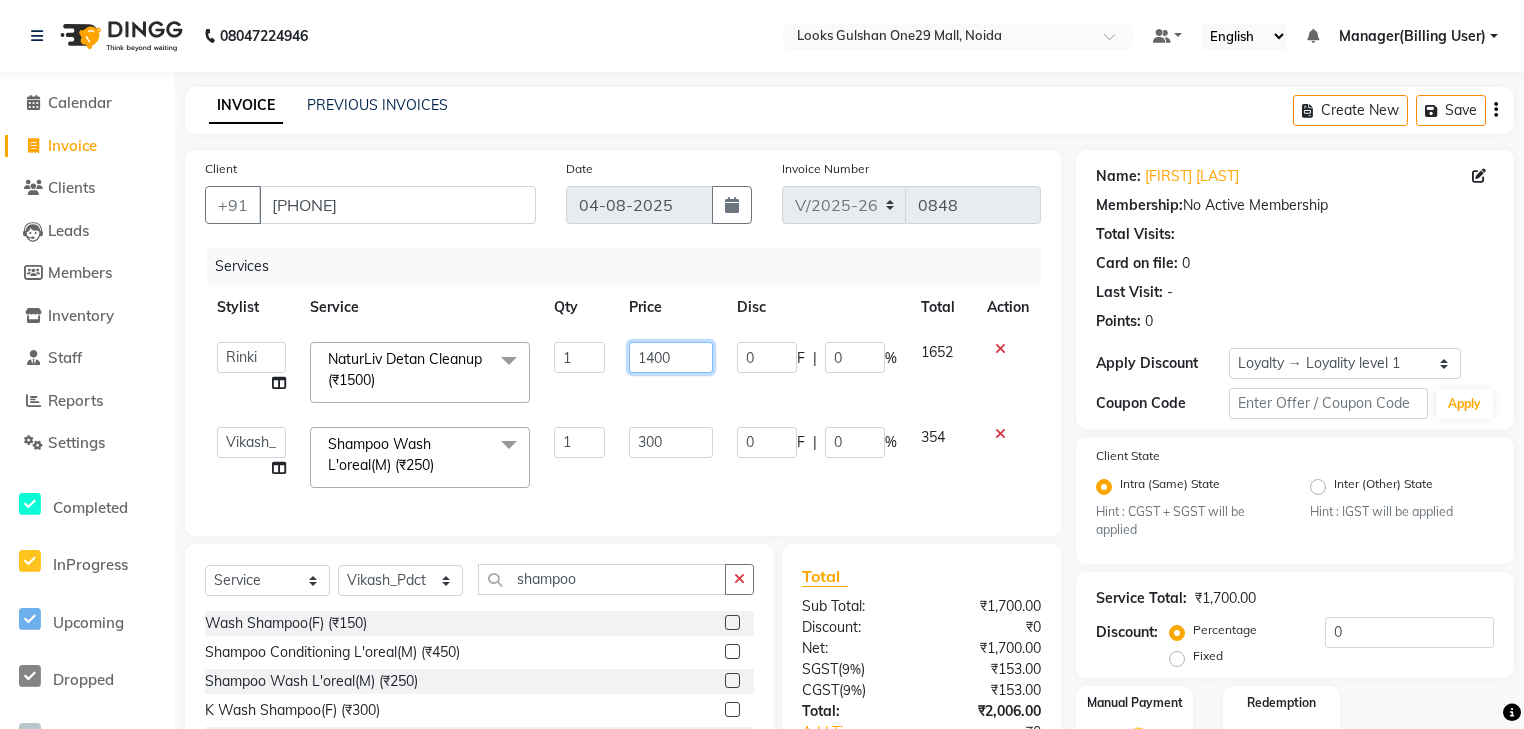 click on "1400" 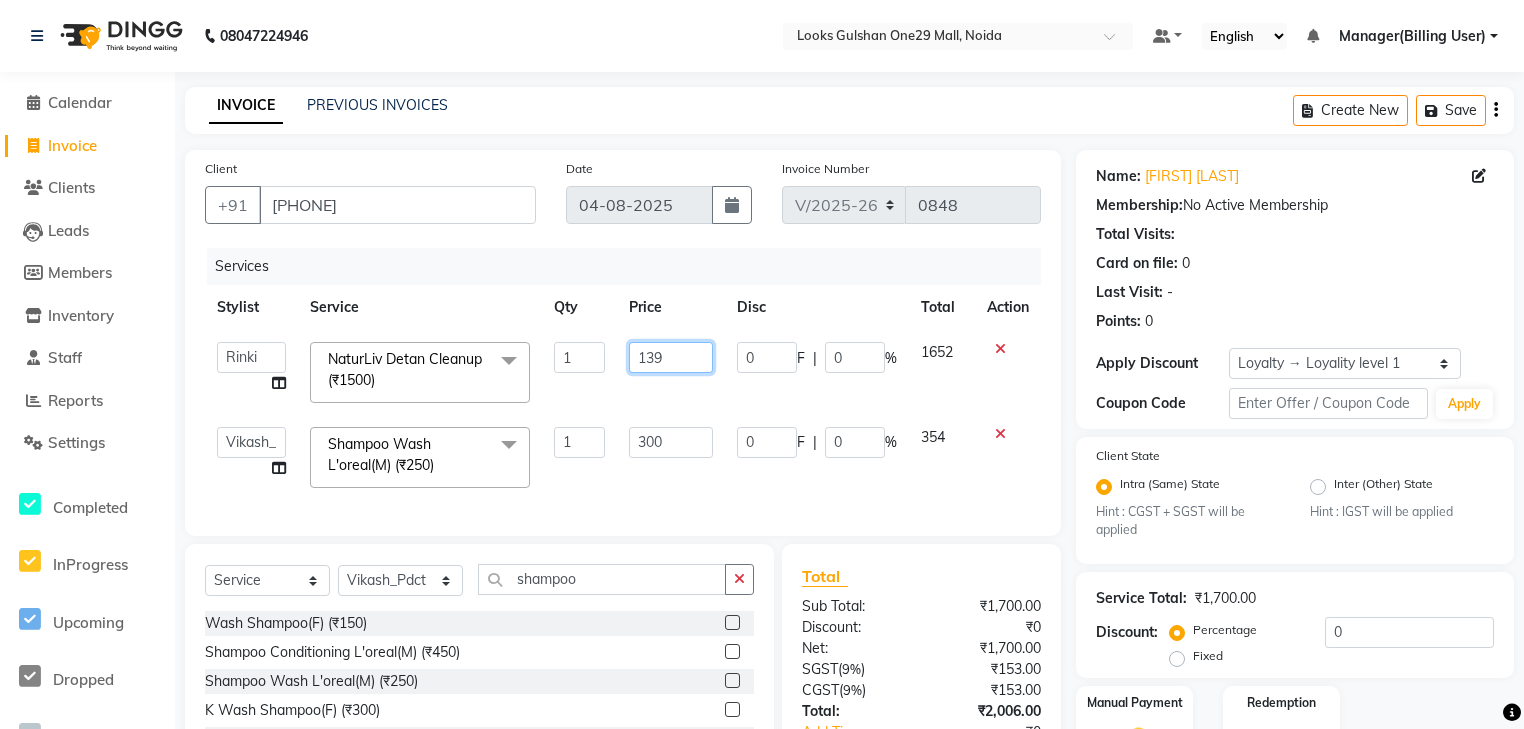 type on "1396" 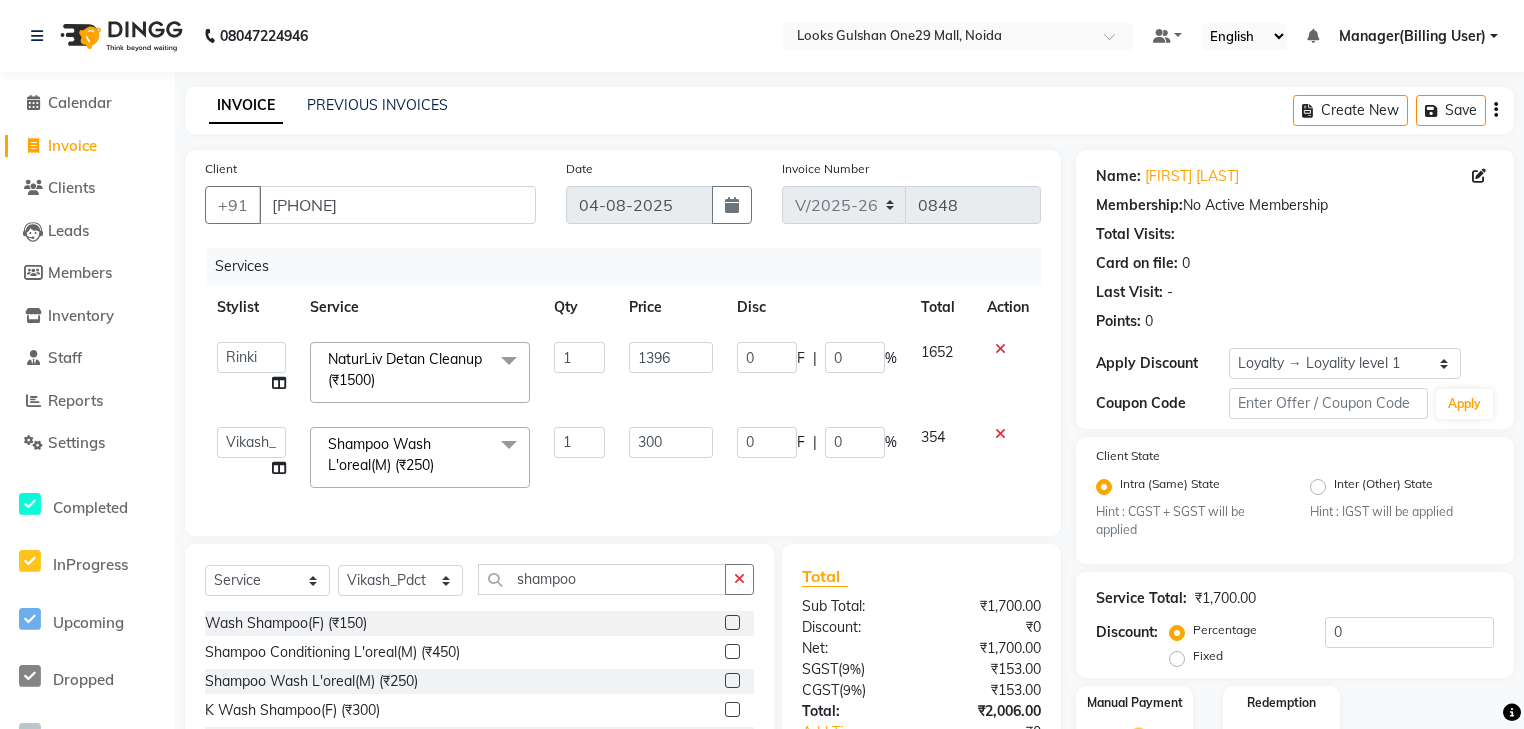 click on "Services Stylist Service Qty Price Disc Total Action  ali   Counter_Sales   Deepak   Eram_nail art   Farmaan   Manager(Billing User)   Mashel   Nisha   Rinki   Ritu Mittal   Shiva   Shiva(Cherry)   Shivam_pdct   Talib   vardan   Vikash_Pdct  NaturLiv Detan Cleanup (₹1500)  x Nail Extension Refill (₹1500) Big Toes (₹400) French Tip Repair (₹400) Gel French Extension (₹500) Gel Tip Repair (₹350) Gel Infills (₹1350) Gel Overlays (₹1800) Gel Extension (₹500) Gel Nail Removal (₹150) Natural Nail Extensions (₹3300) French Nail Extensions (₹3500) Gel Polish Removal (₹600) Extension Removal (₹1000) Nail Art Recruiter (₹500) French Ombre Gel Polish (₹2500) Nail Art Nedle (₹600) Cutical Care (₹250) Nail Art Brush (₹500) French Gel Polish (₹2000) French Glitter Gel Polish (₹2500) Gel Polish Touchup                                   (₹1200) Nail Art Per Finger(F)* (₹400) 3D Nail Art Recruiter (₹600) Nail Art with Stones/Foil/Stickers per Finger (₹500) Refills  (₹2750)" 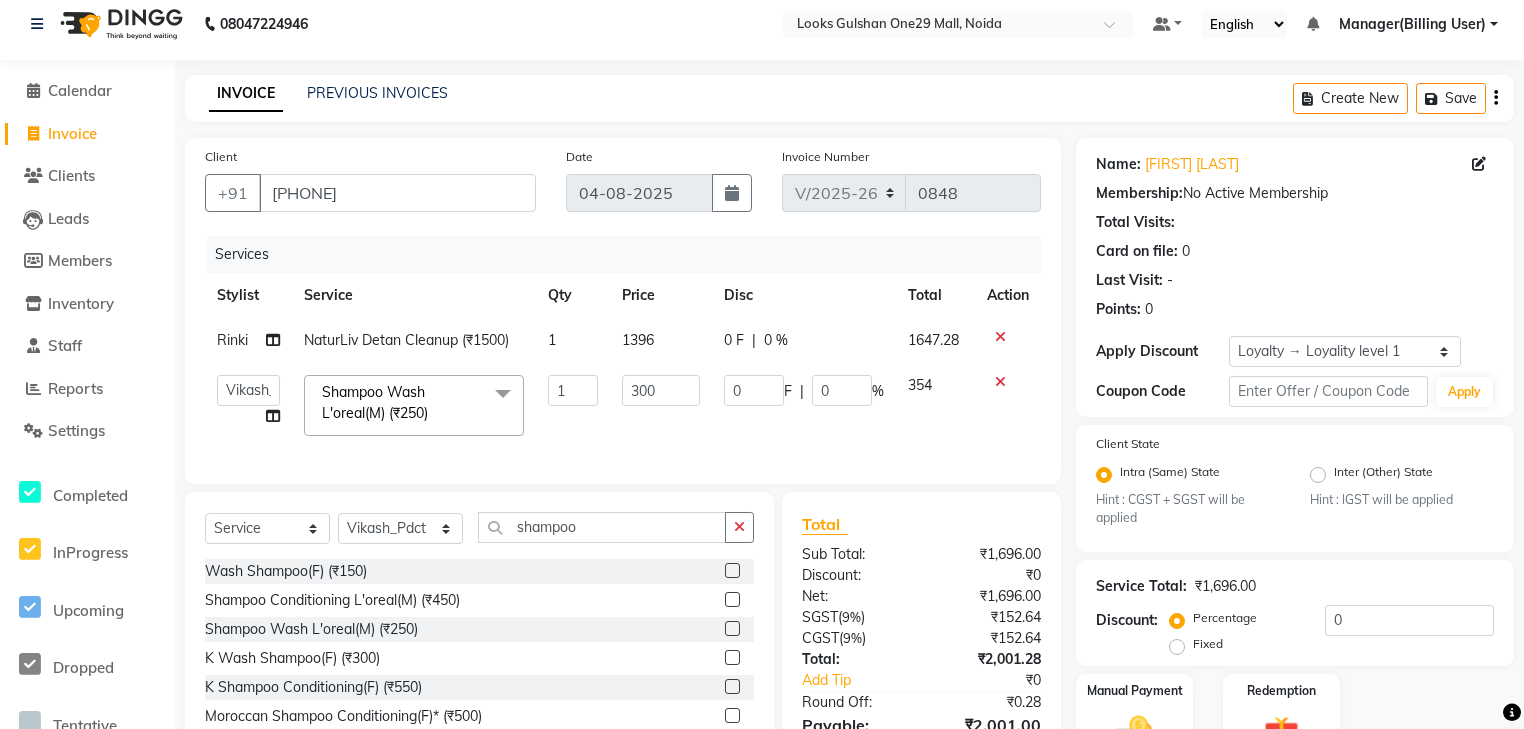 scroll, scrollTop: 0, scrollLeft: 0, axis: both 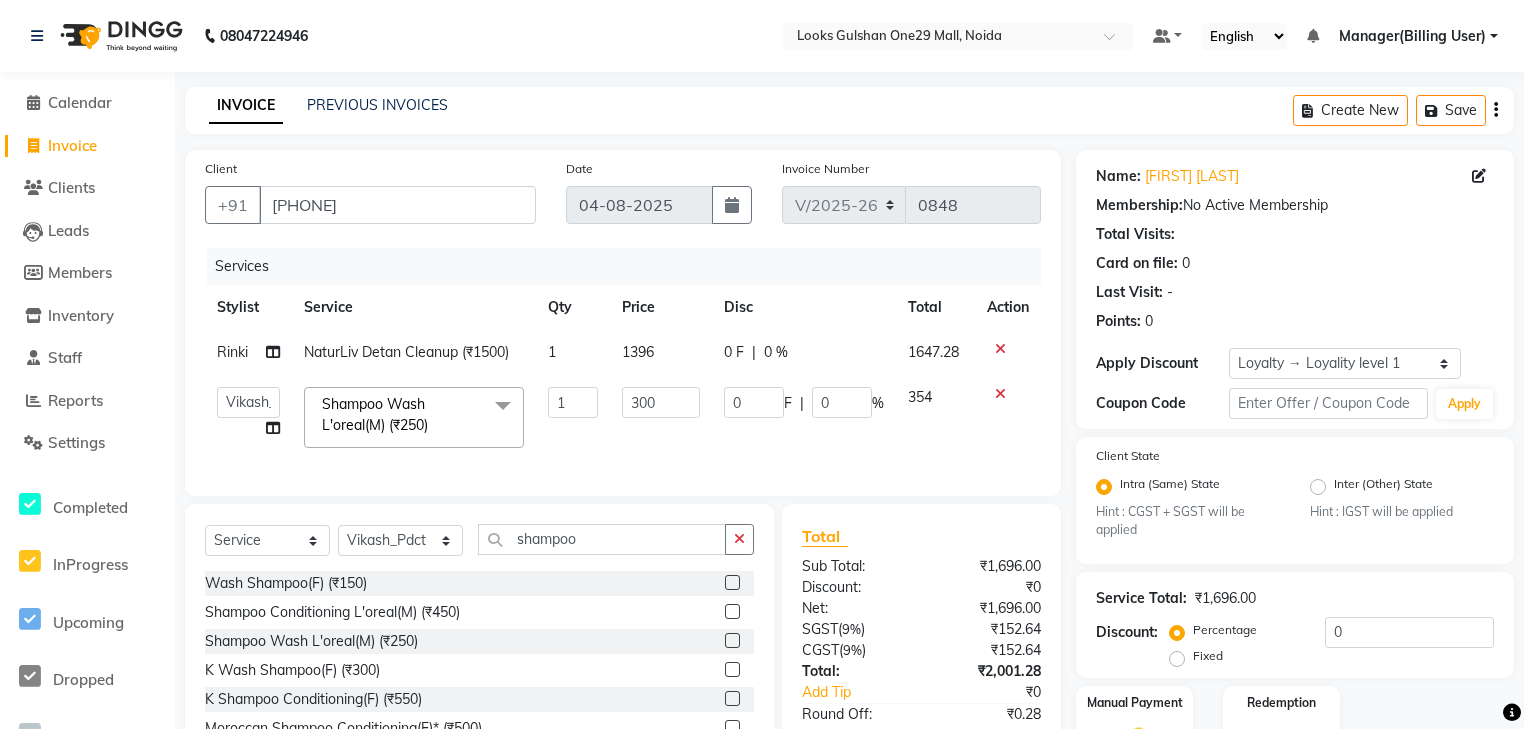 click on "1396" 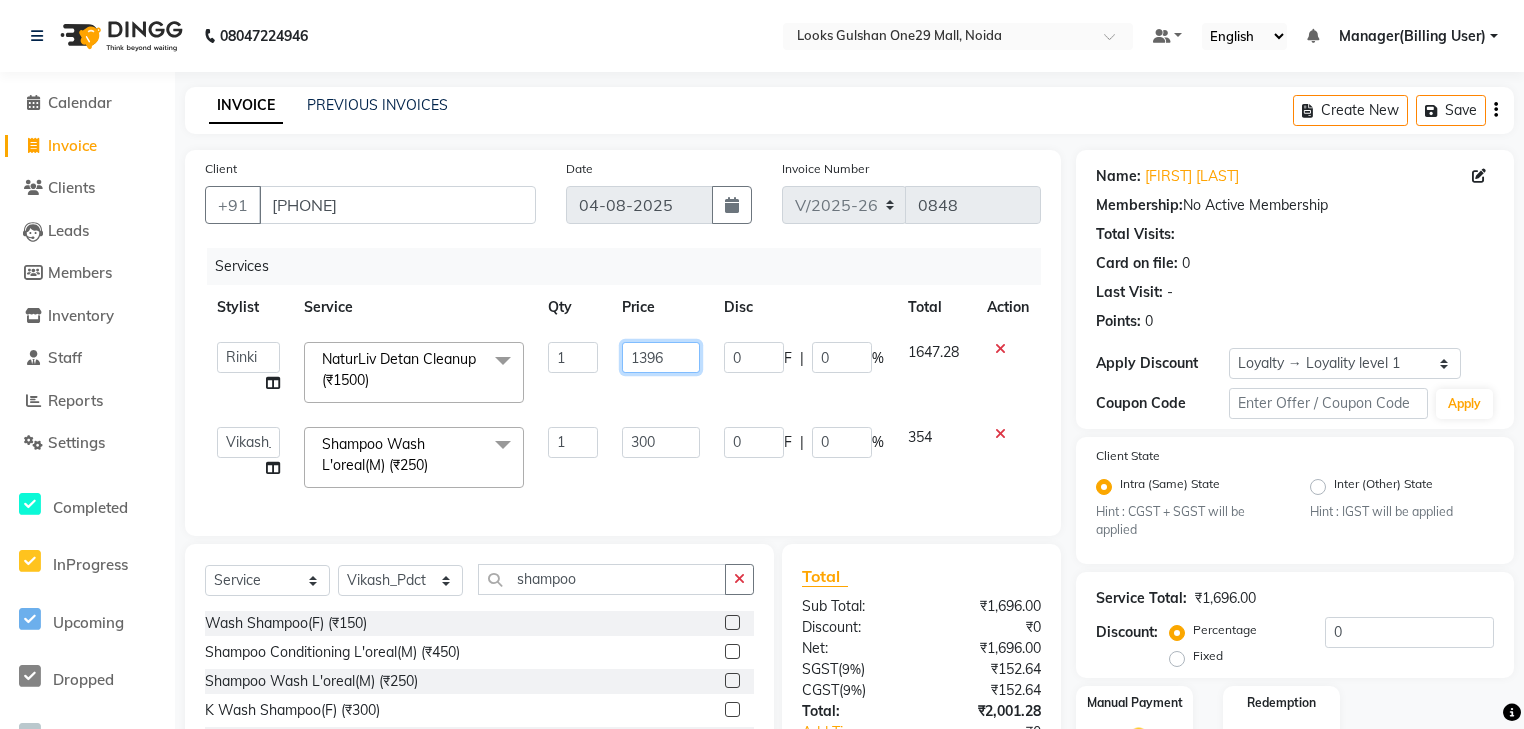 click on "1396" 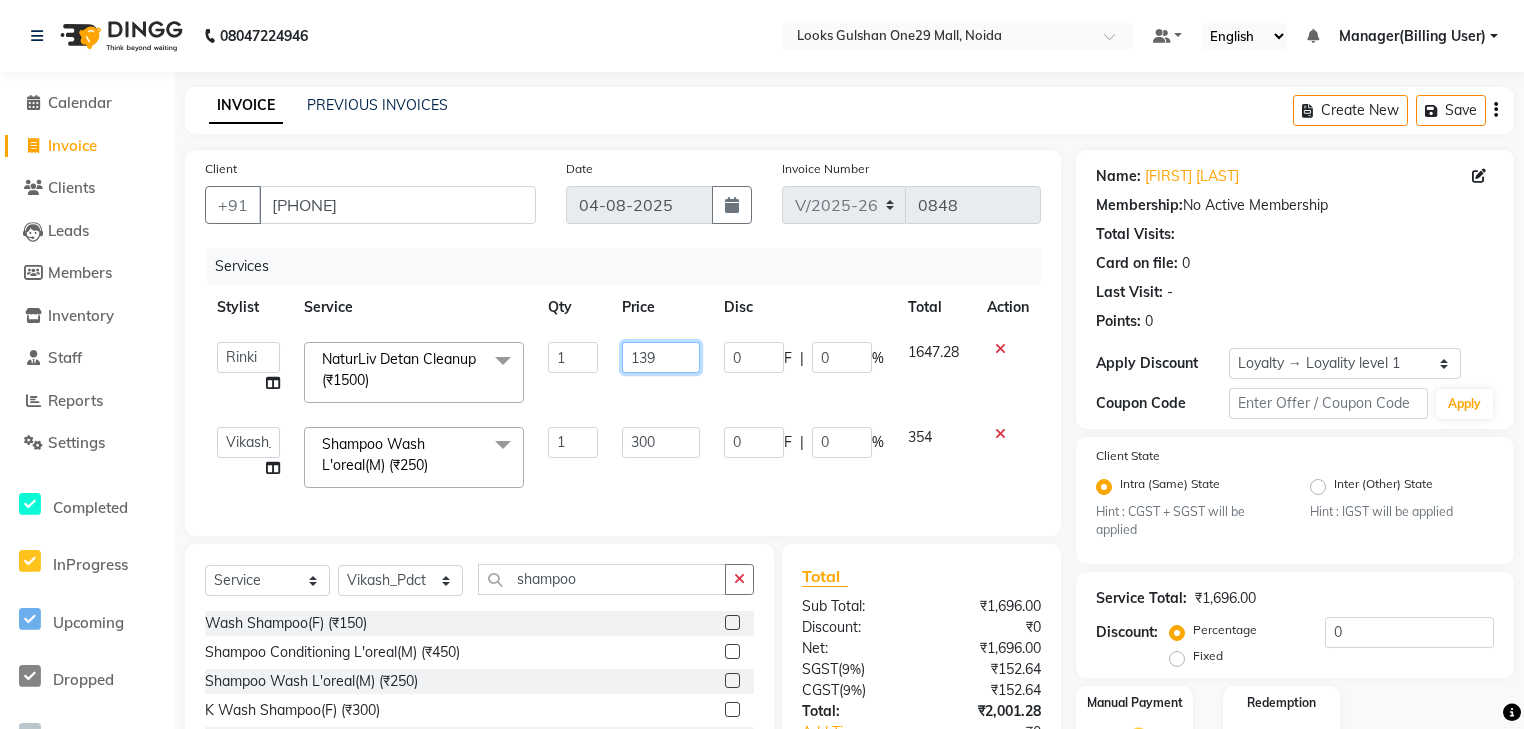 type on "1395" 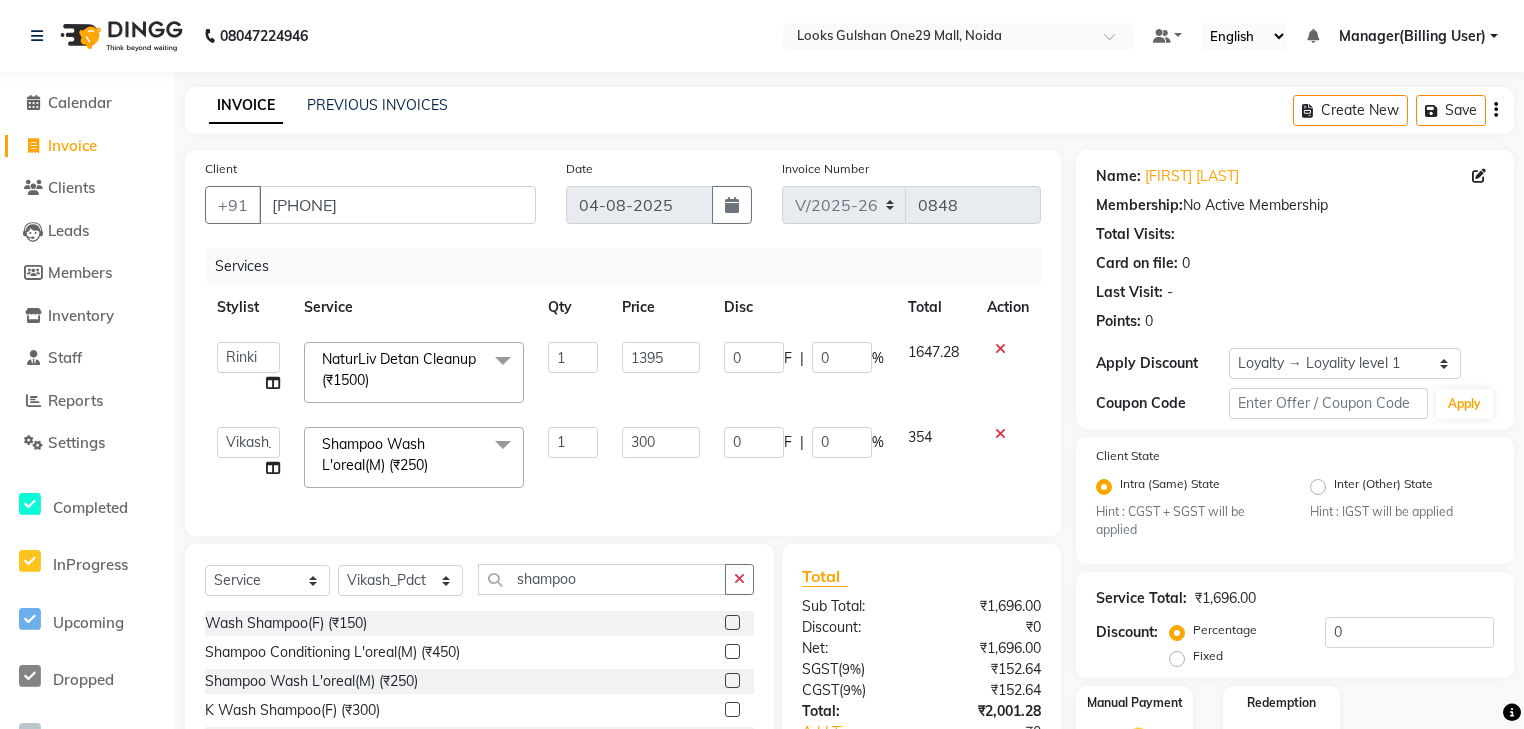 click on "Client +[PHONE] Date 04-08-[YEAR] Invoice Number V/[YEAR] V/[YEAR]-26 0848 Services Stylist Service Qty Price Disc Total Action  ali   Counter_Sales   Deepak   Eram_nail art   Farmaan   Manager(Billing User)   Mashel   Nisha   Rinki   [FIRST] [LAST]   Shiva   Shiva(Cherry)   Shivam_pdct   Talib   vardan   Vikash_Pdct  NaturLiv Detan Cleanup (₹1500)  x Nail Extension Refill (₹1500) Big Toes (₹400) French Tip Repair (₹400) Gel French Extension (₹500) Gel Tip Repair (₹350) Gel Infills (₹1350) Gel Overlays (₹1800) Gel Extension (₹500) Gel Nail Removal (₹150) Natural Nail Extensions (₹3300) French Nail Extensions (₹3500) Gel Polish Removal (₹600) Extension Removal (₹1000) Nail Art Recruiter (₹500) French Ombre Gel Polish (₹2500) Nail Art Nedle (₹600) Cutical Care (₹250) Nail Art Brush (₹500) French Gel Polish (₹2000) French Glitter Gel Polish (₹2500) Gel Polish Touchup                                   (₹1200) Nail Art Per Finger(F)* (₹400) 3D Nail Art Recruiter (₹600)" 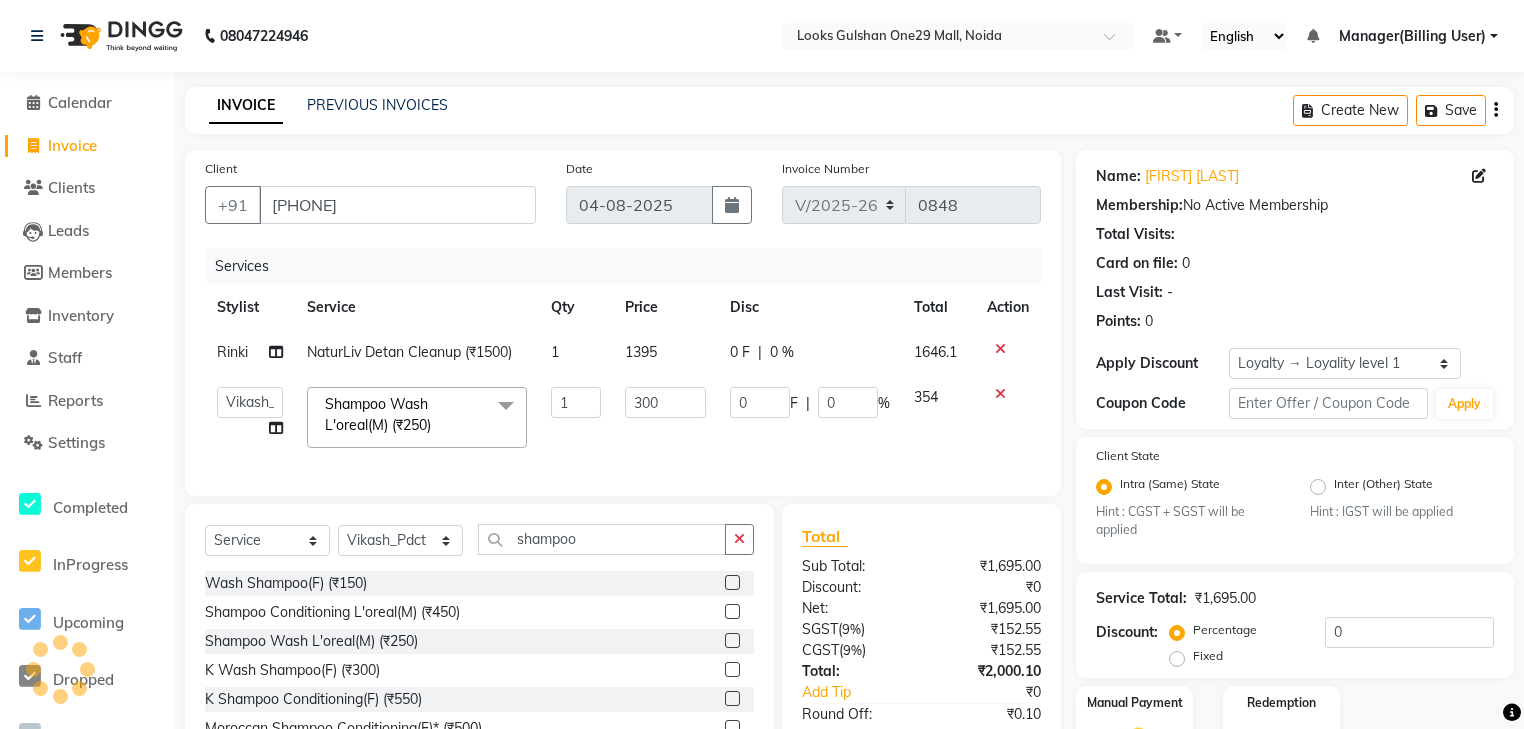 scroll, scrollTop: 132, scrollLeft: 0, axis: vertical 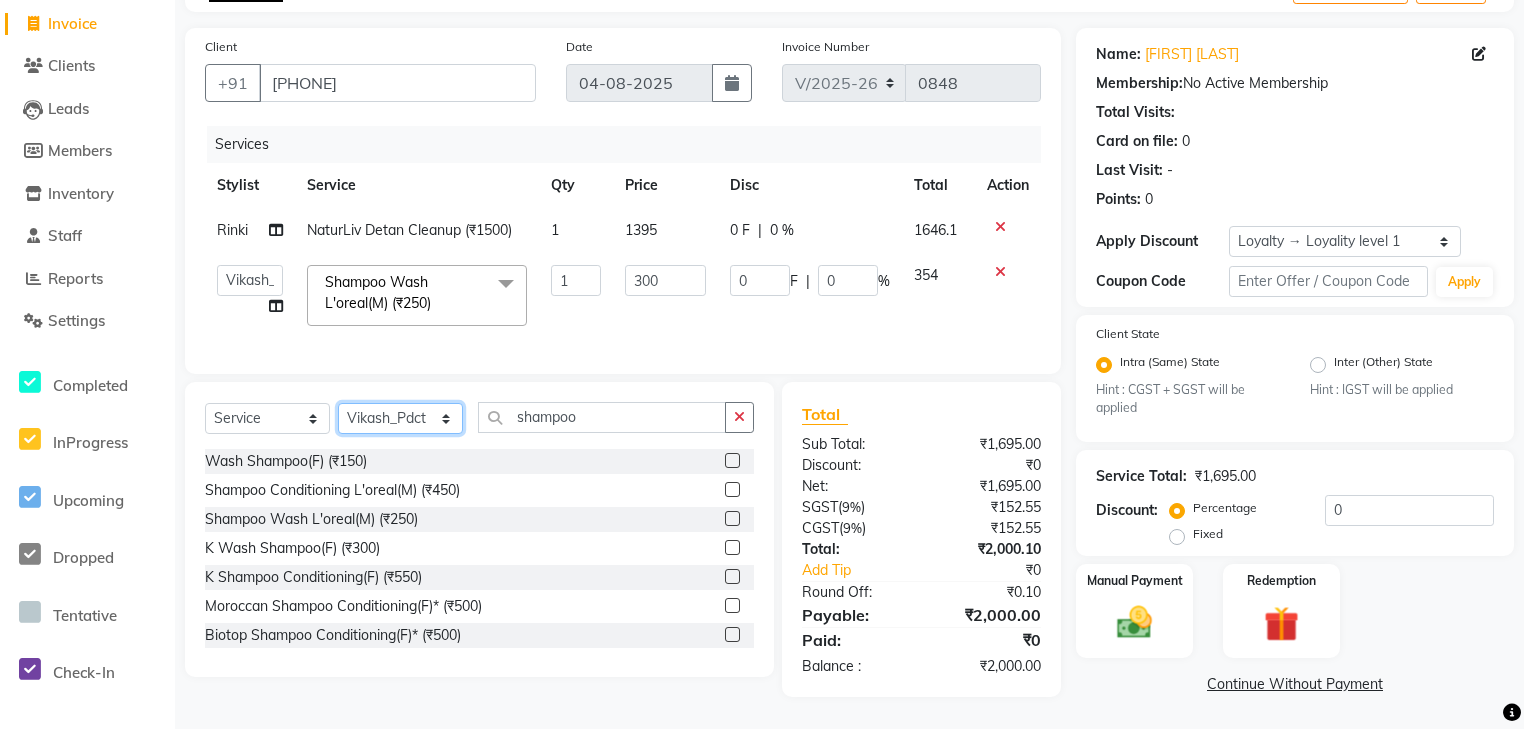 click on "Select Stylist ali Counter_Sales Deepak Eram_nail art Farmaan Manager(Billing User) Mashel Nisha Rinki Ritu Mittal Shiva Shiva(Cherry) Shivam_pdct Talib vardan Vikash_Pdct" 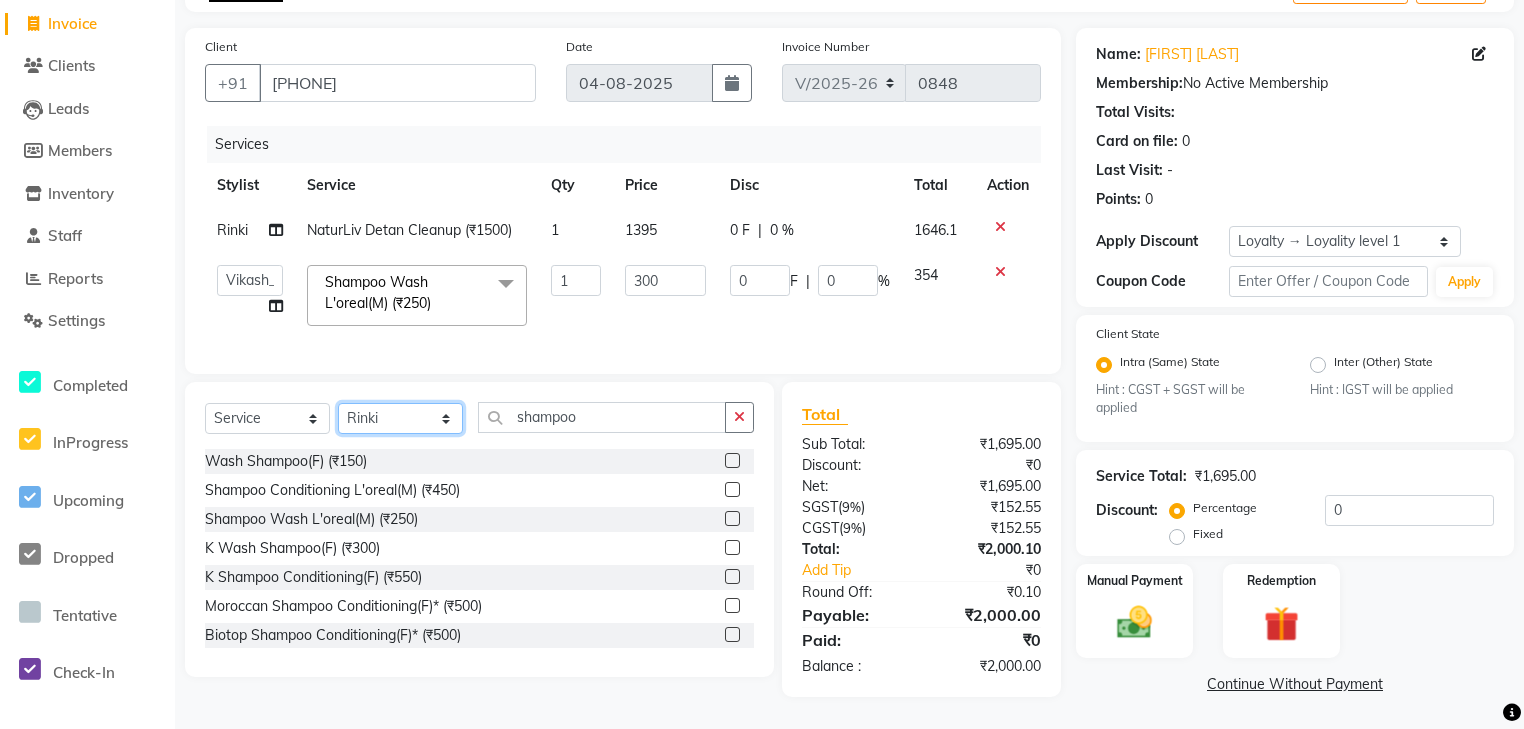 click on "Select Stylist ali Counter_Sales Deepak Eram_nail art Farmaan Manager(Billing User) Mashel Nisha Rinki Ritu Mittal Shiva Shiva(Cherry) Shivam_pdct Talib vardan Vikash_Pdct" 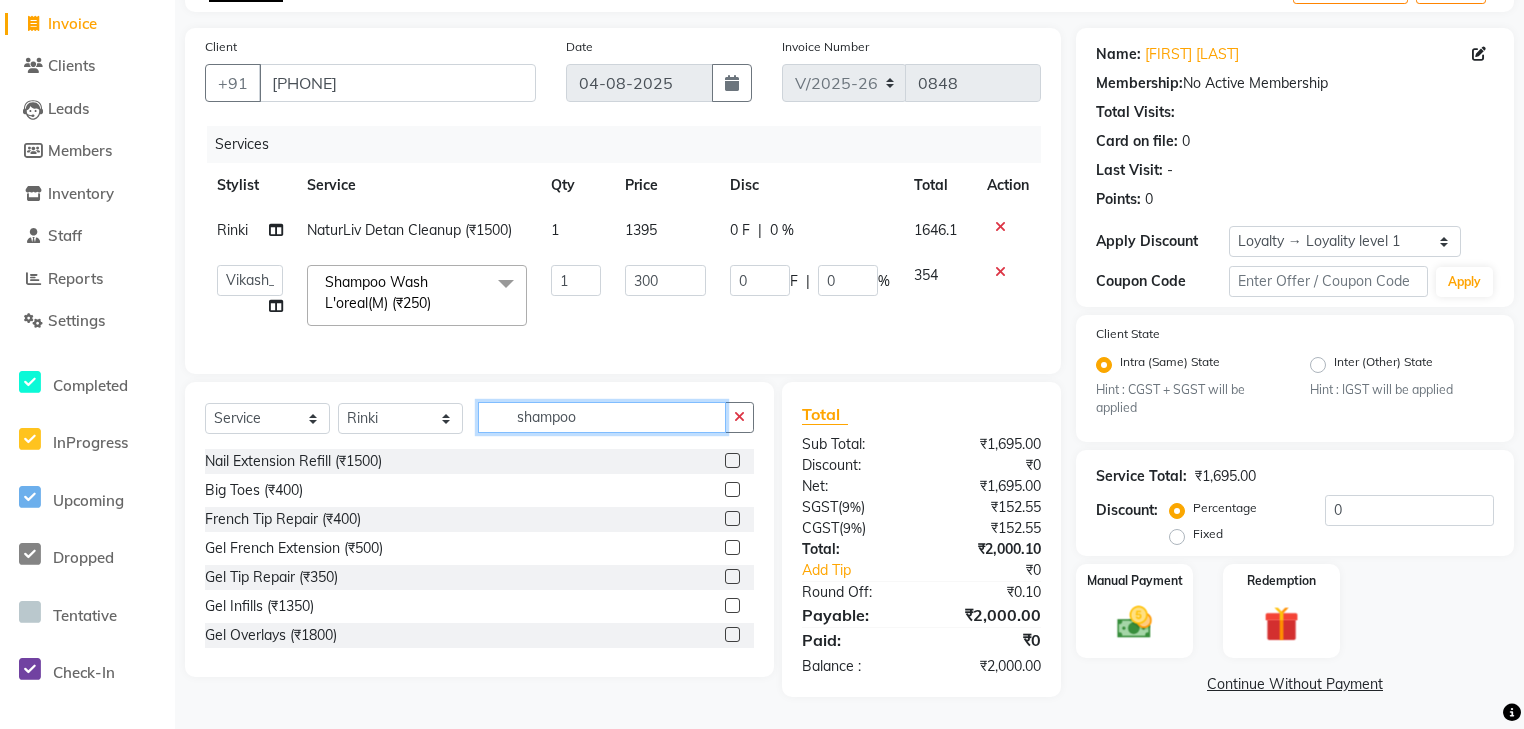 click on "shampoo" 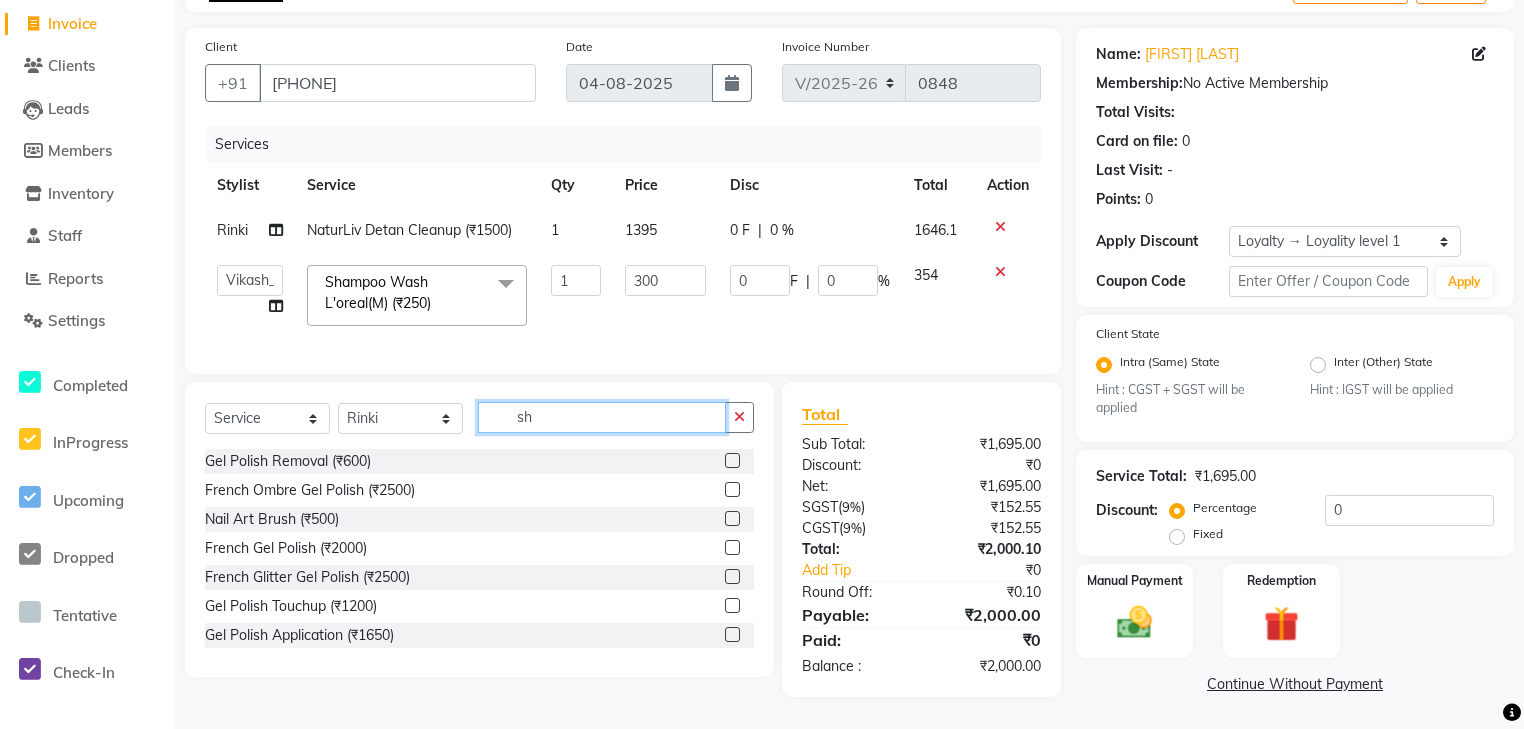 type on "s" 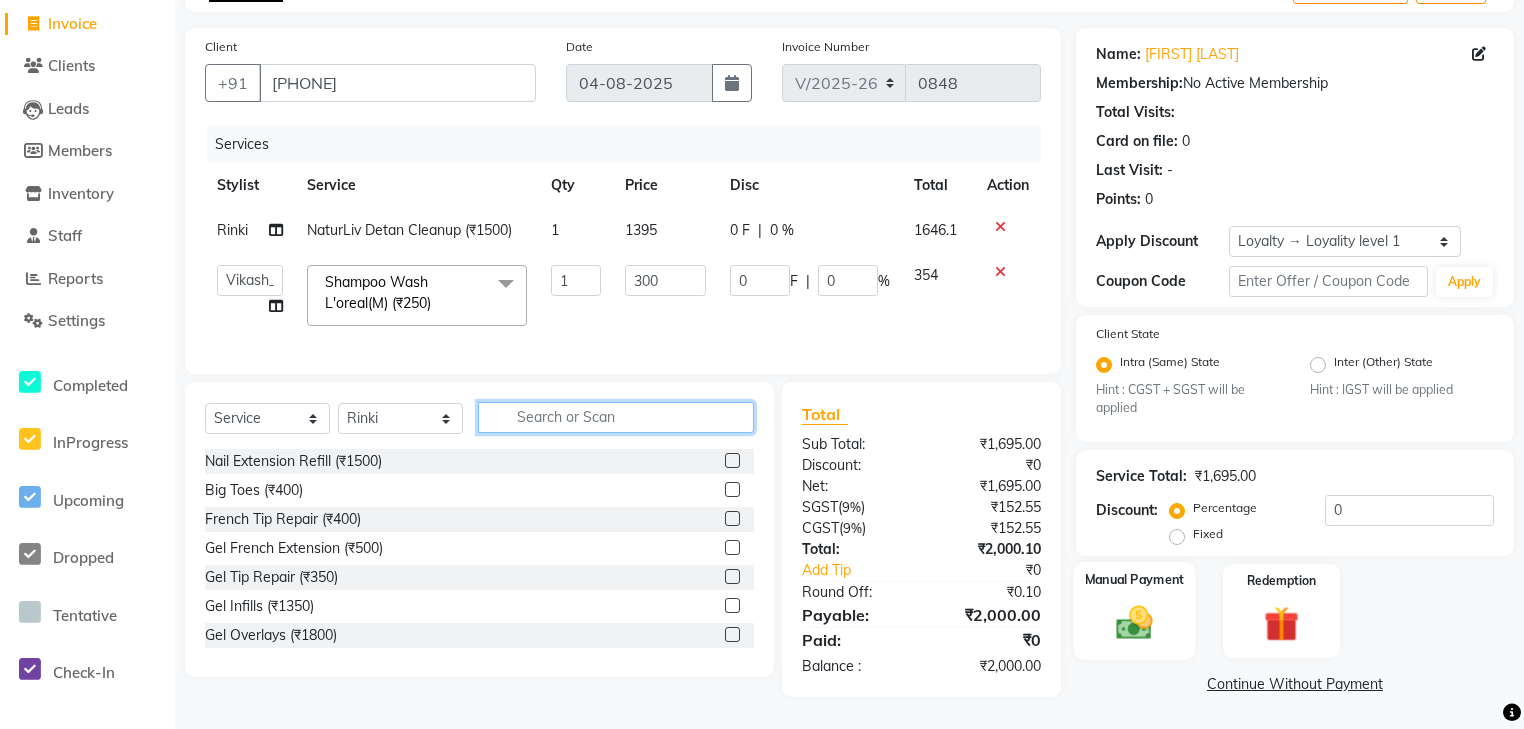 type 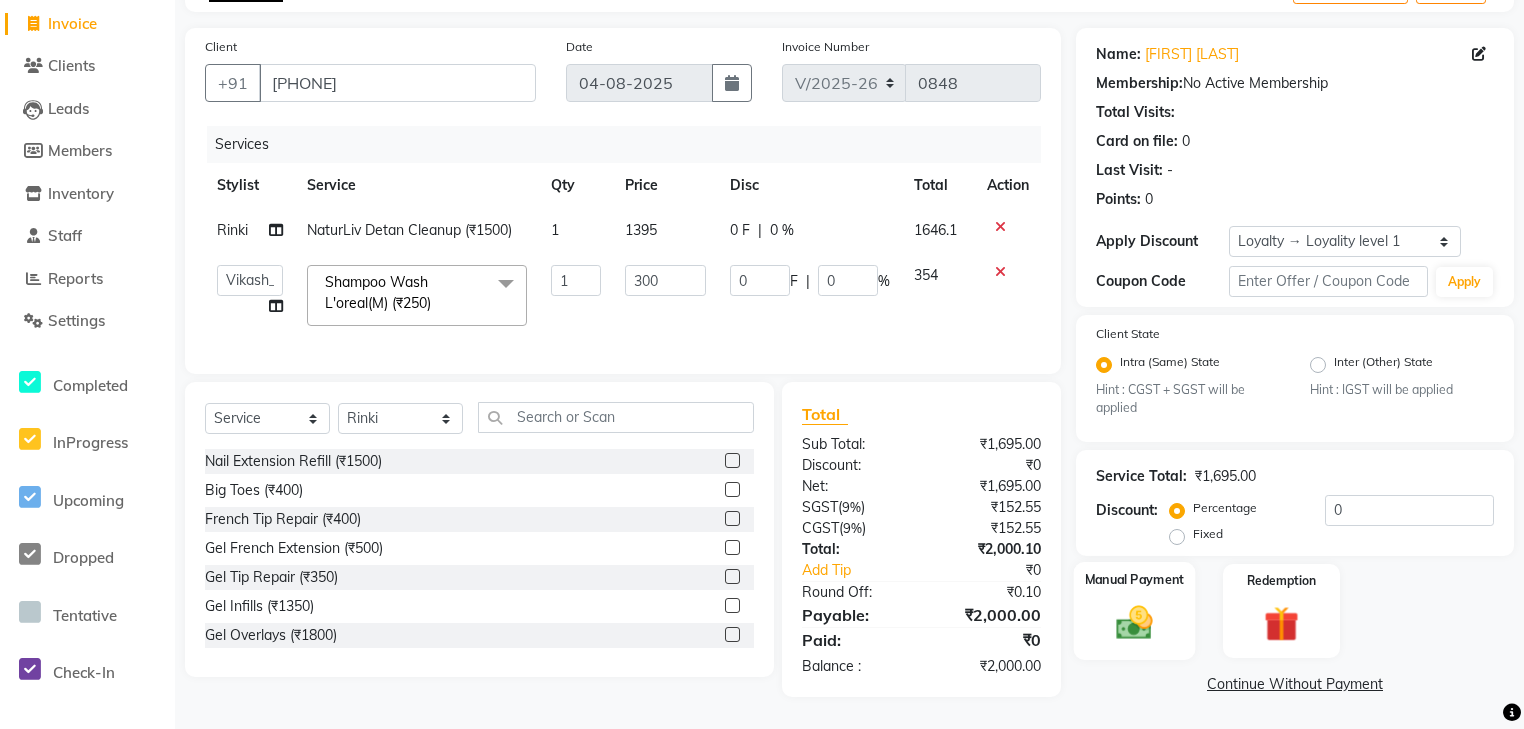 click 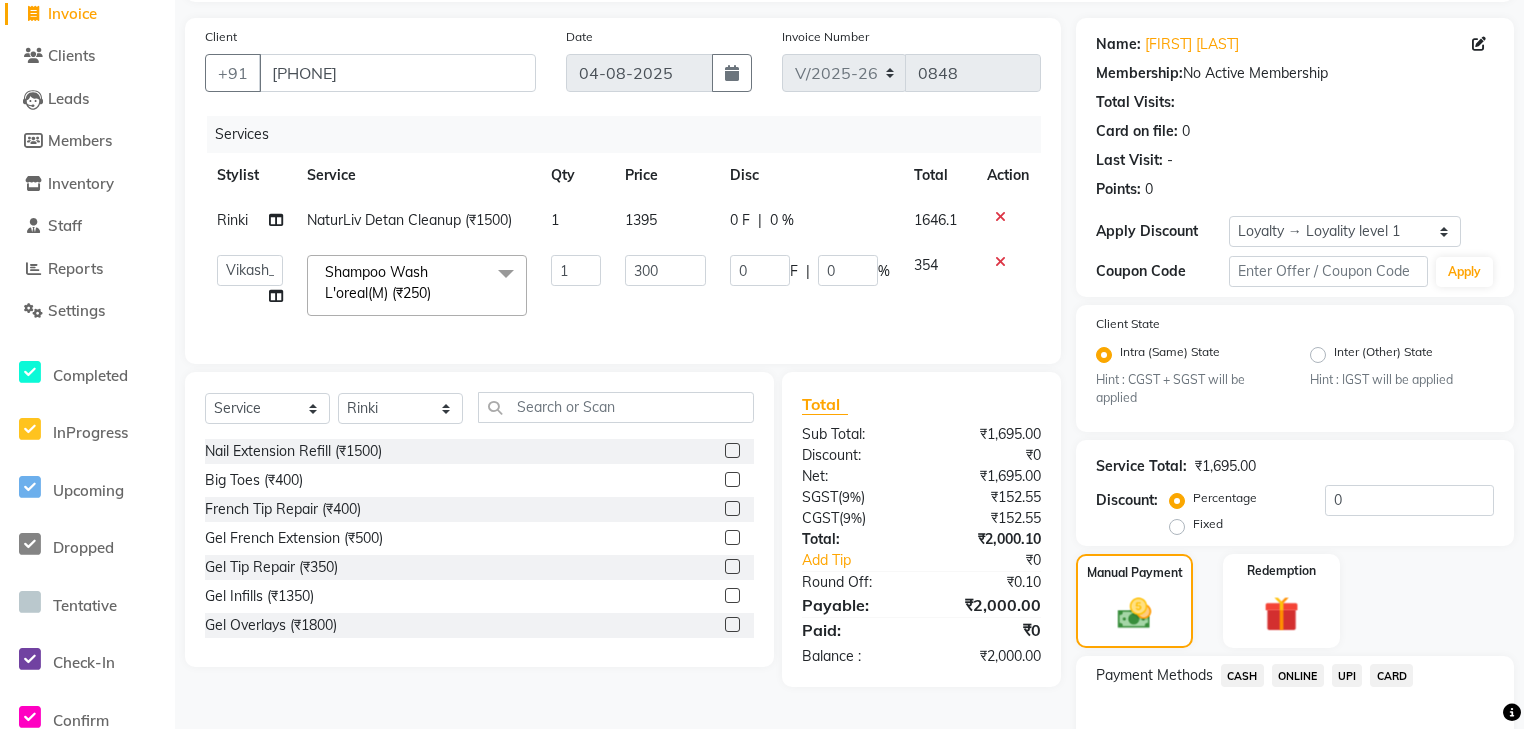scroll, scrollTop: 0, scrollLeft: 0, axis: both 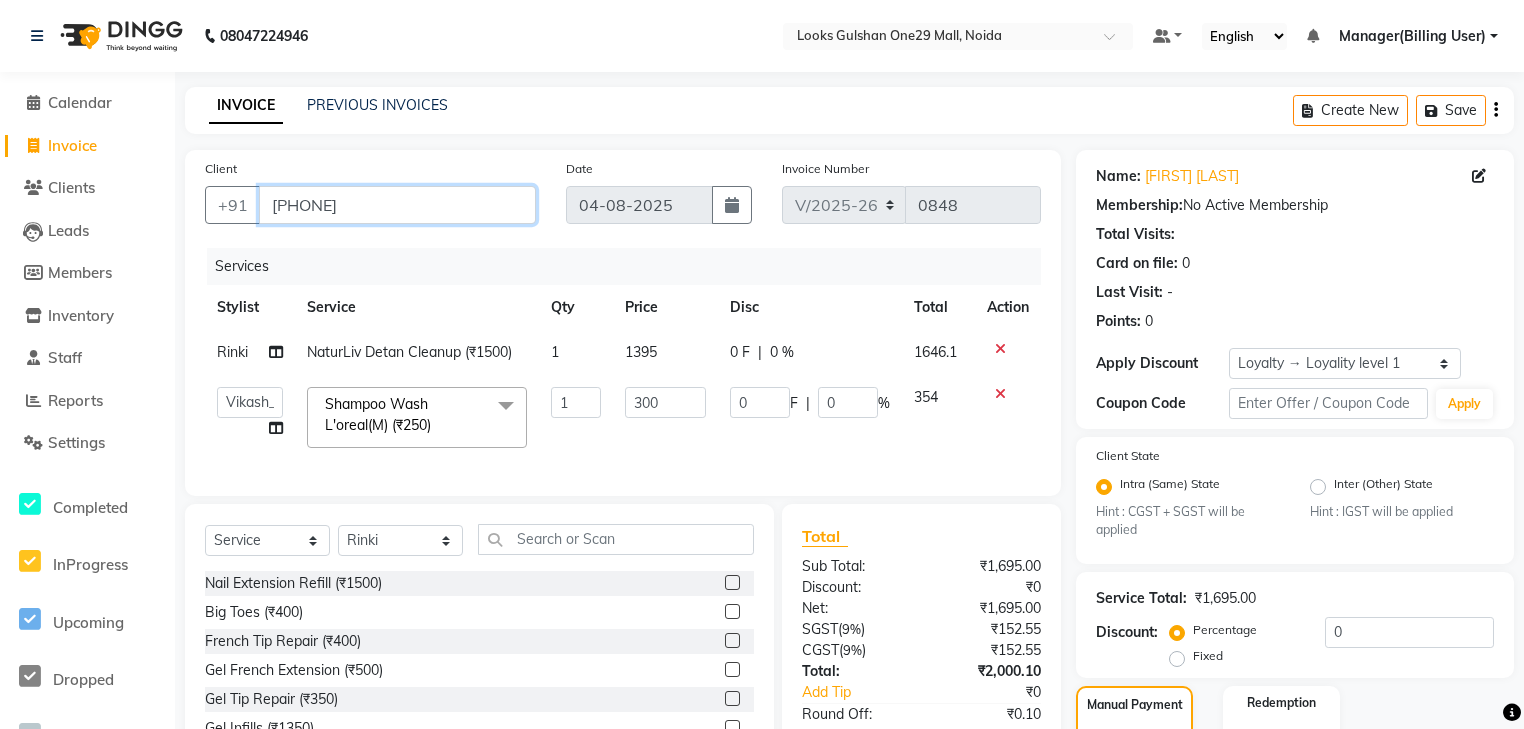 click on "[PHONE]" at bounding box center [397, 205] 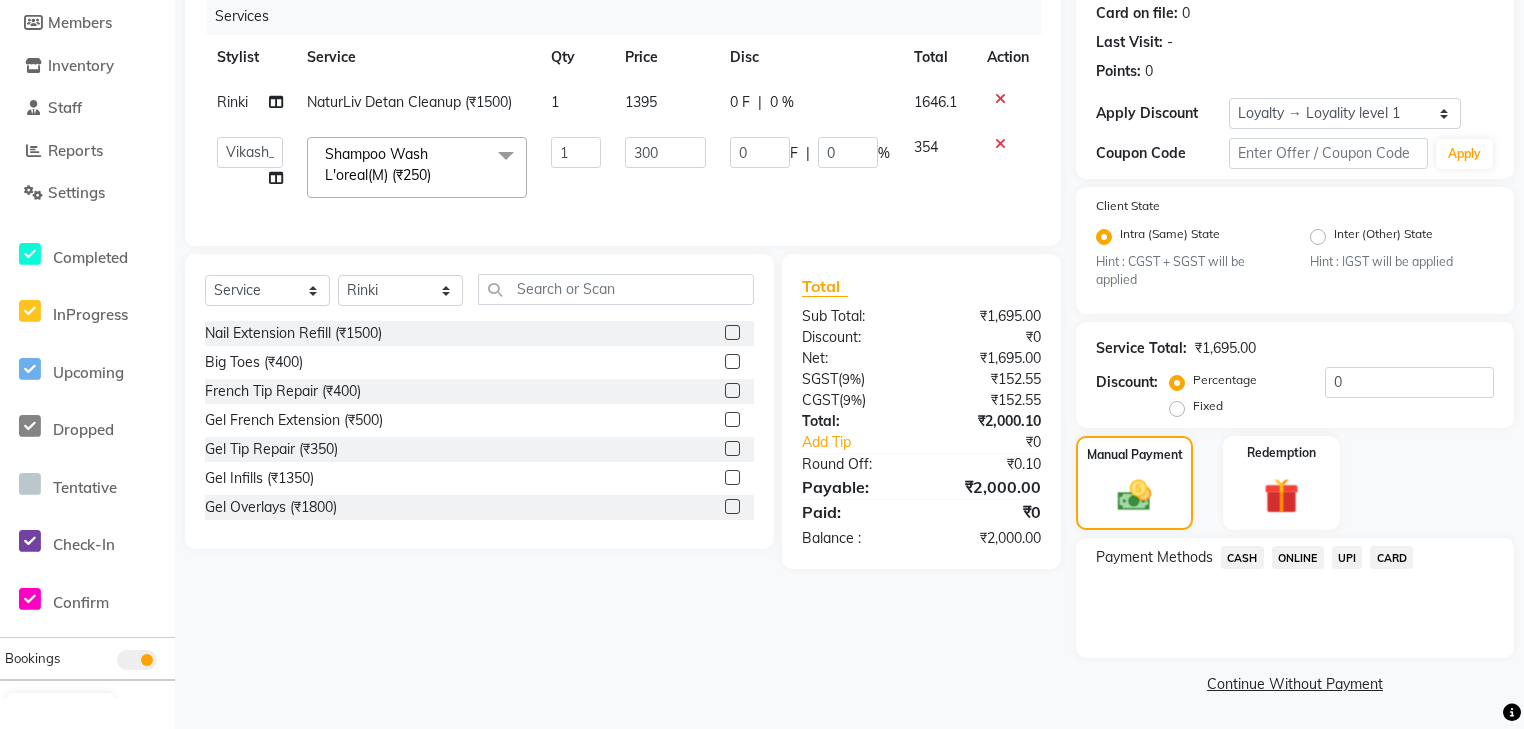 scroll, scrollTop: 13, scrollLeft: 0, axis: vertical 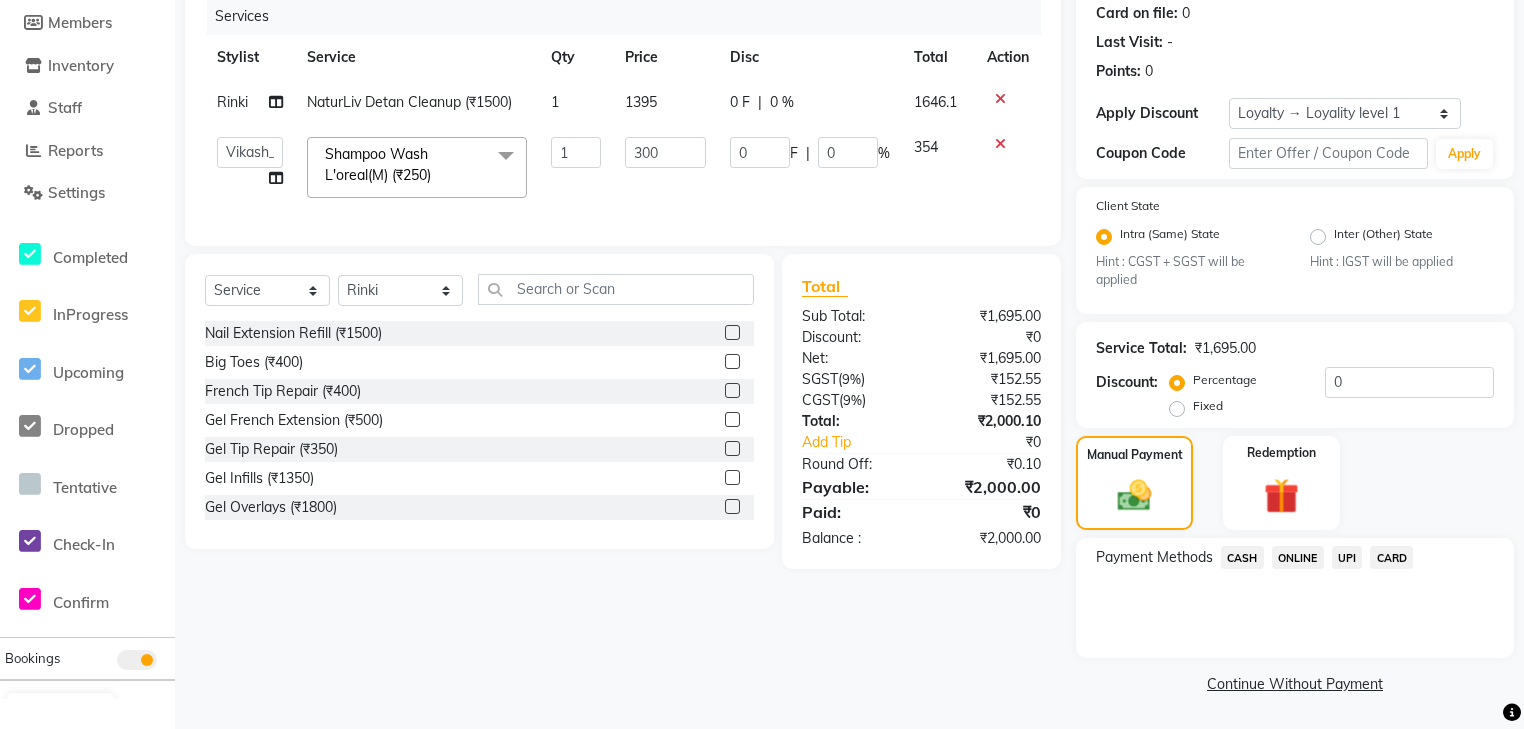 click on "UPI" 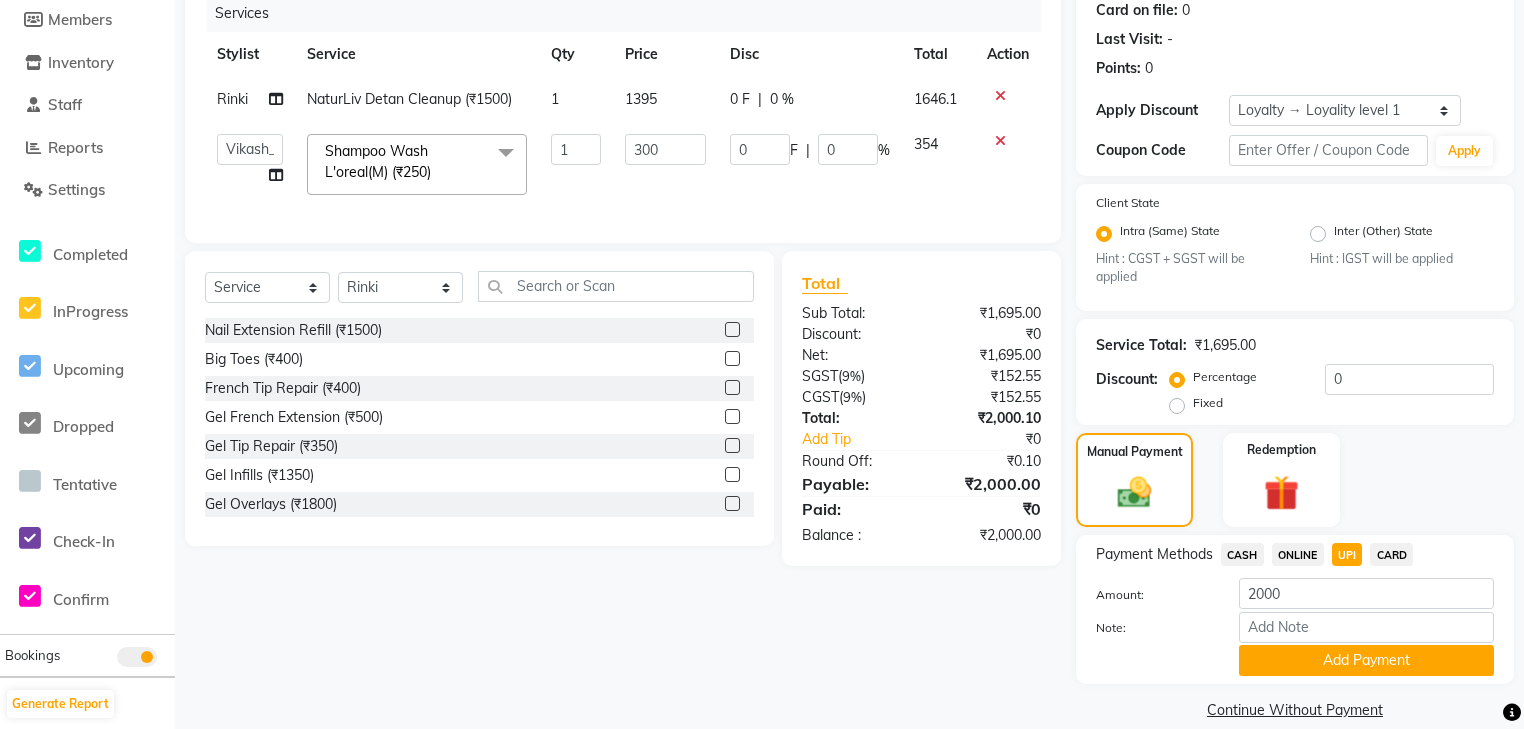 scroll, scrollTop: 284, scrollLeft: 0, axis: vertical 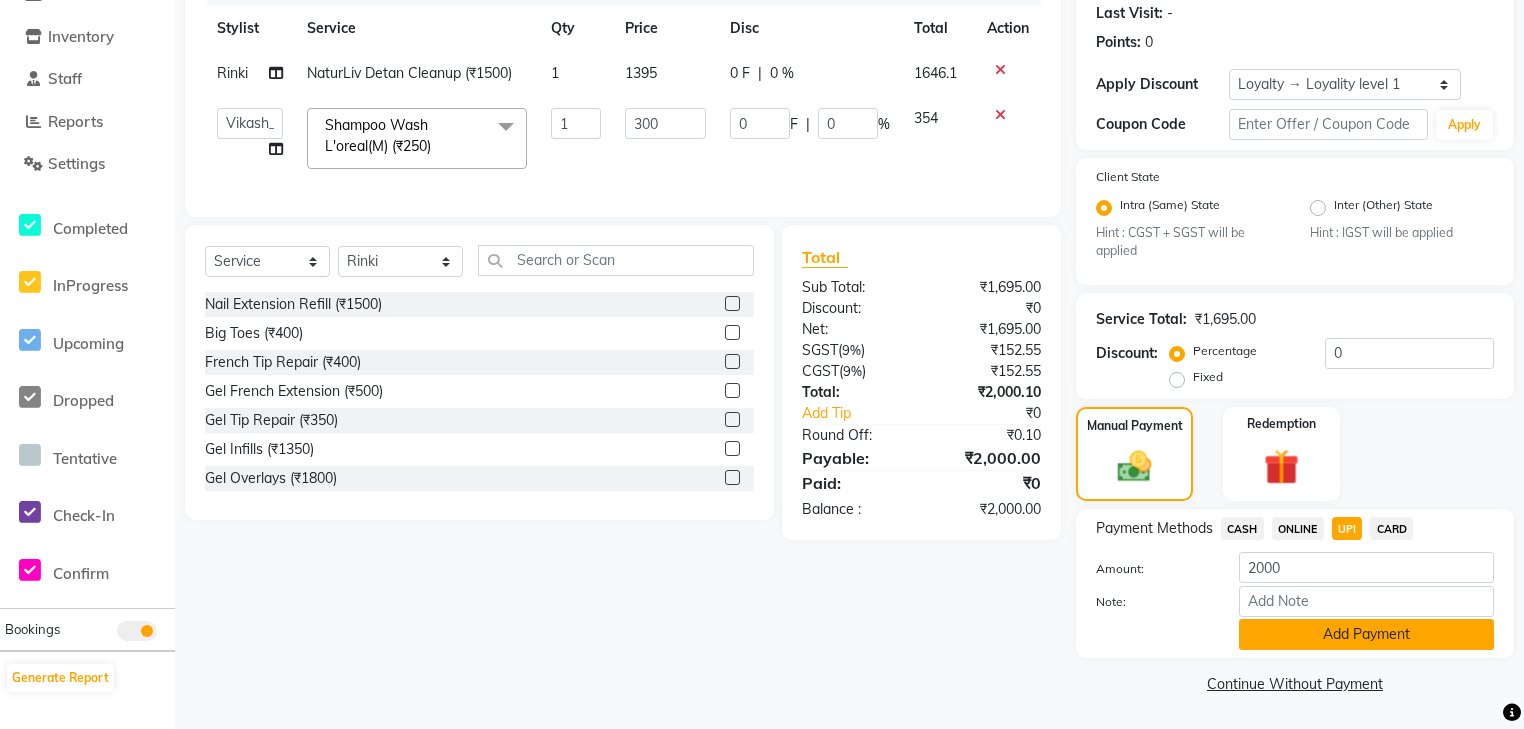 click on "Add Payment" 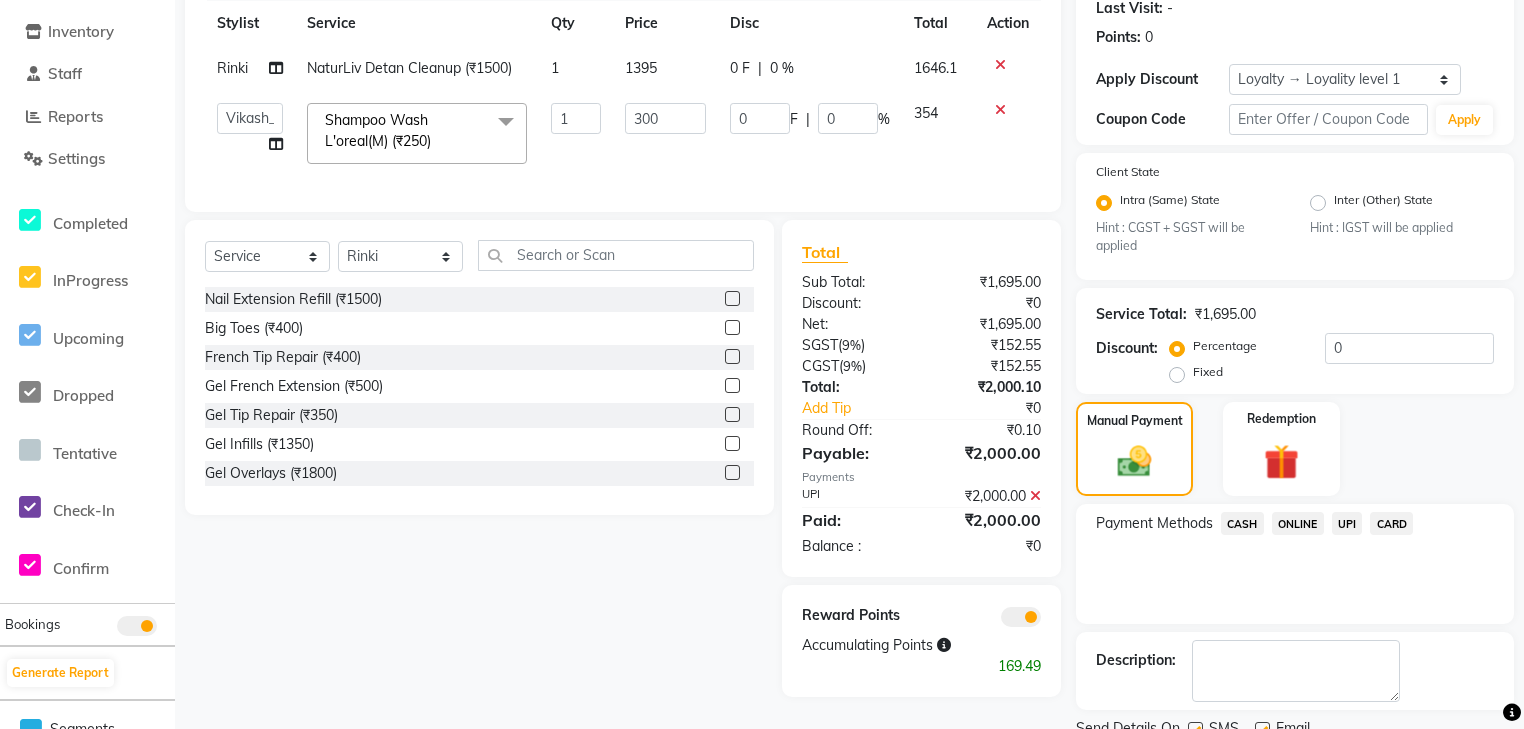 scroll, scrollTop: 365, scrollLeft: 0, axis: vertical 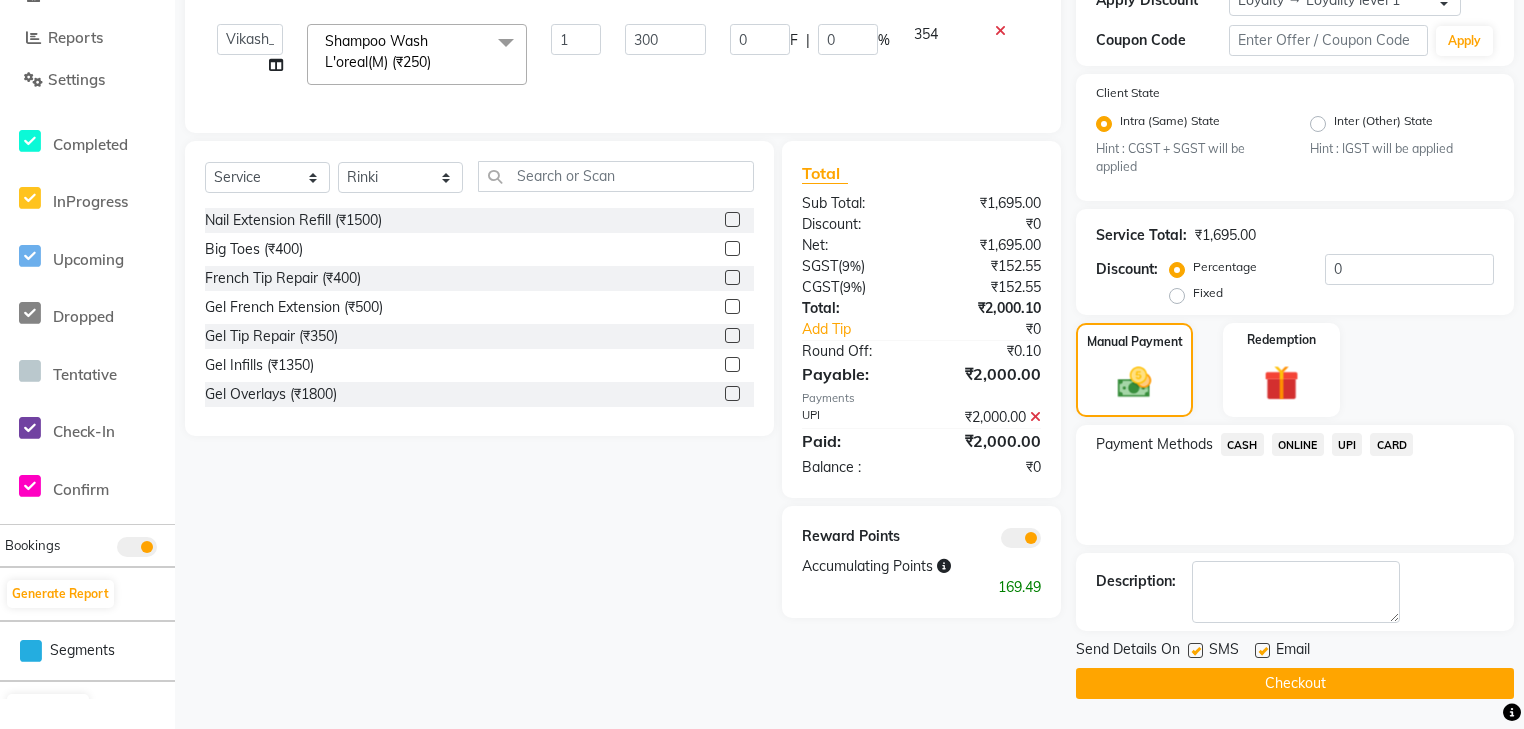 click 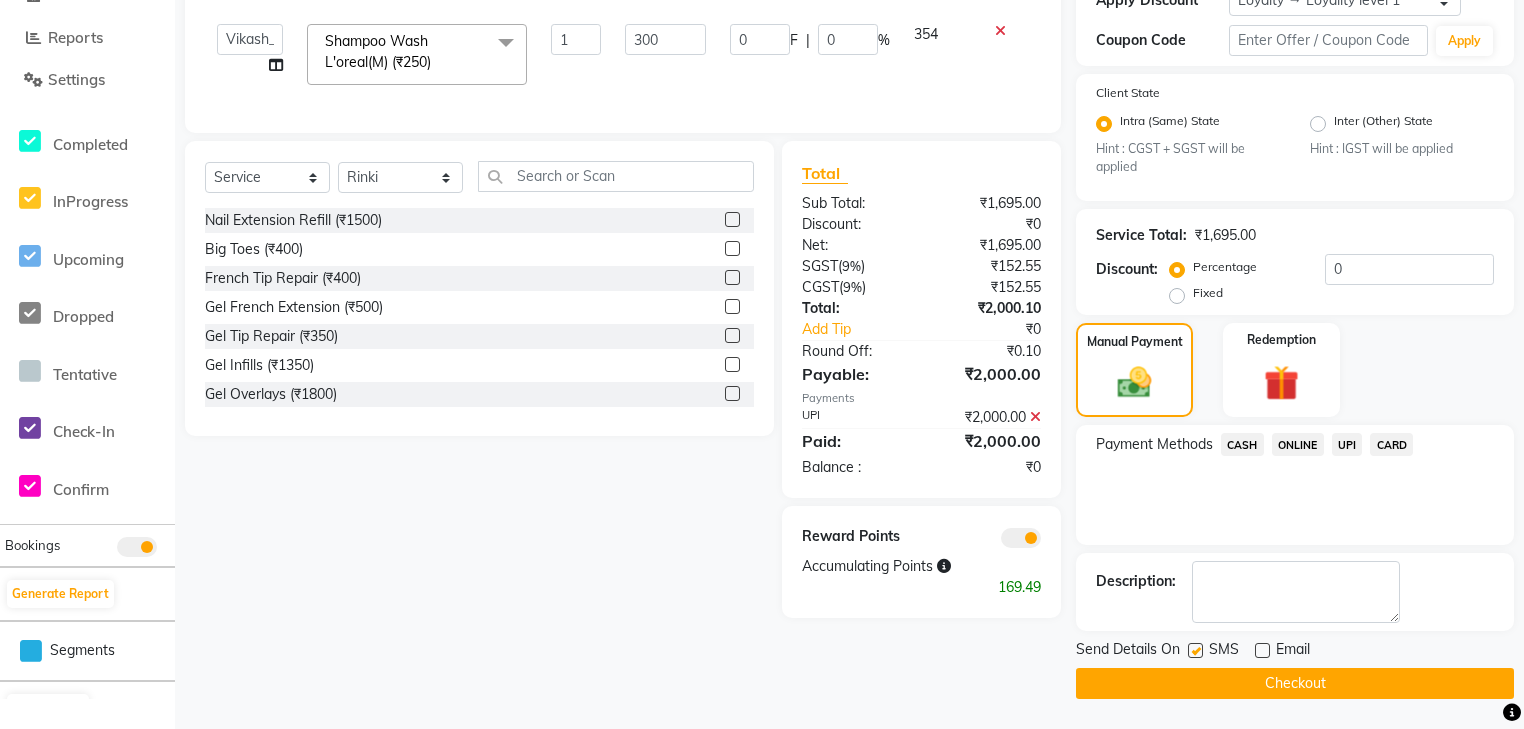 click on "Checkout" 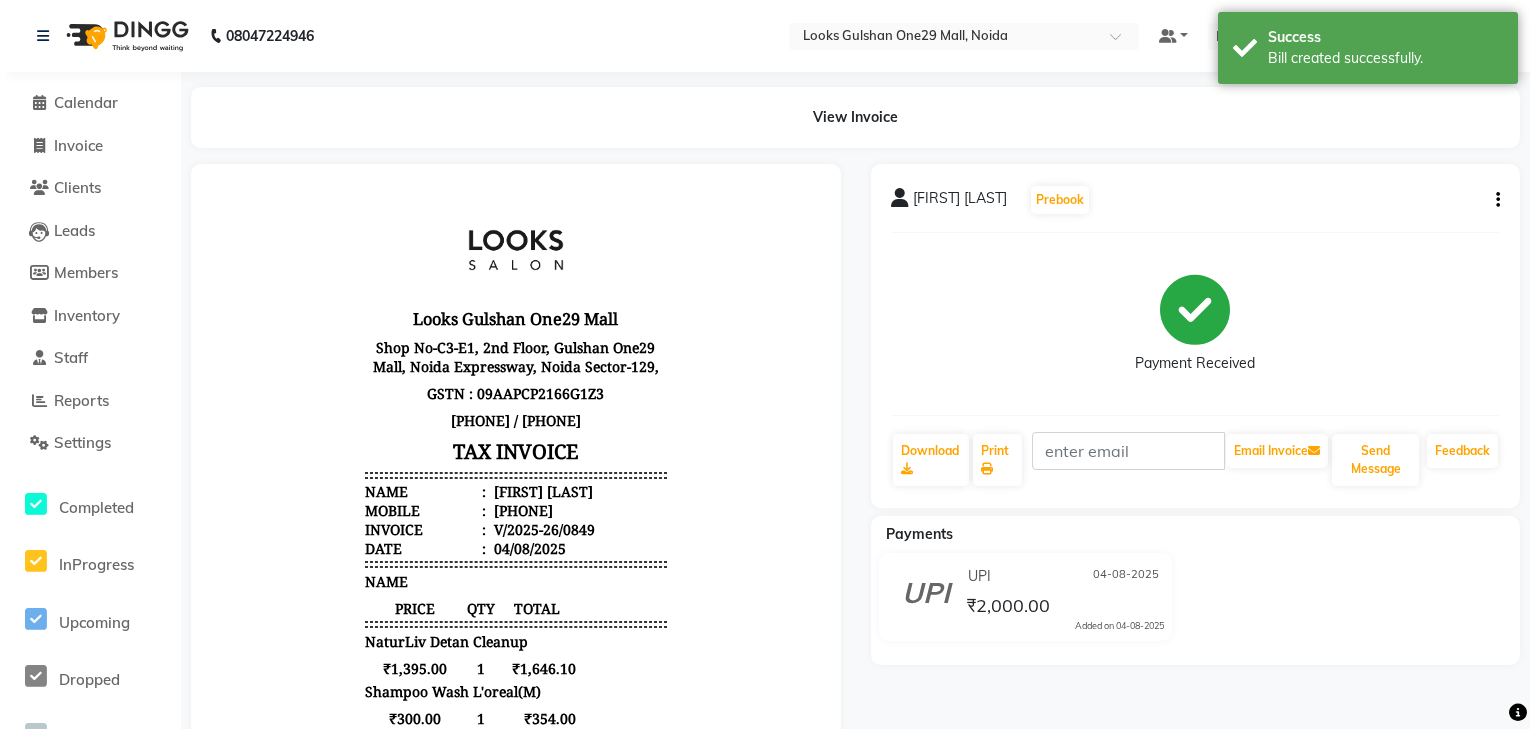 scroll, scrollTop: 0, scrollLeft: 0, axis: both 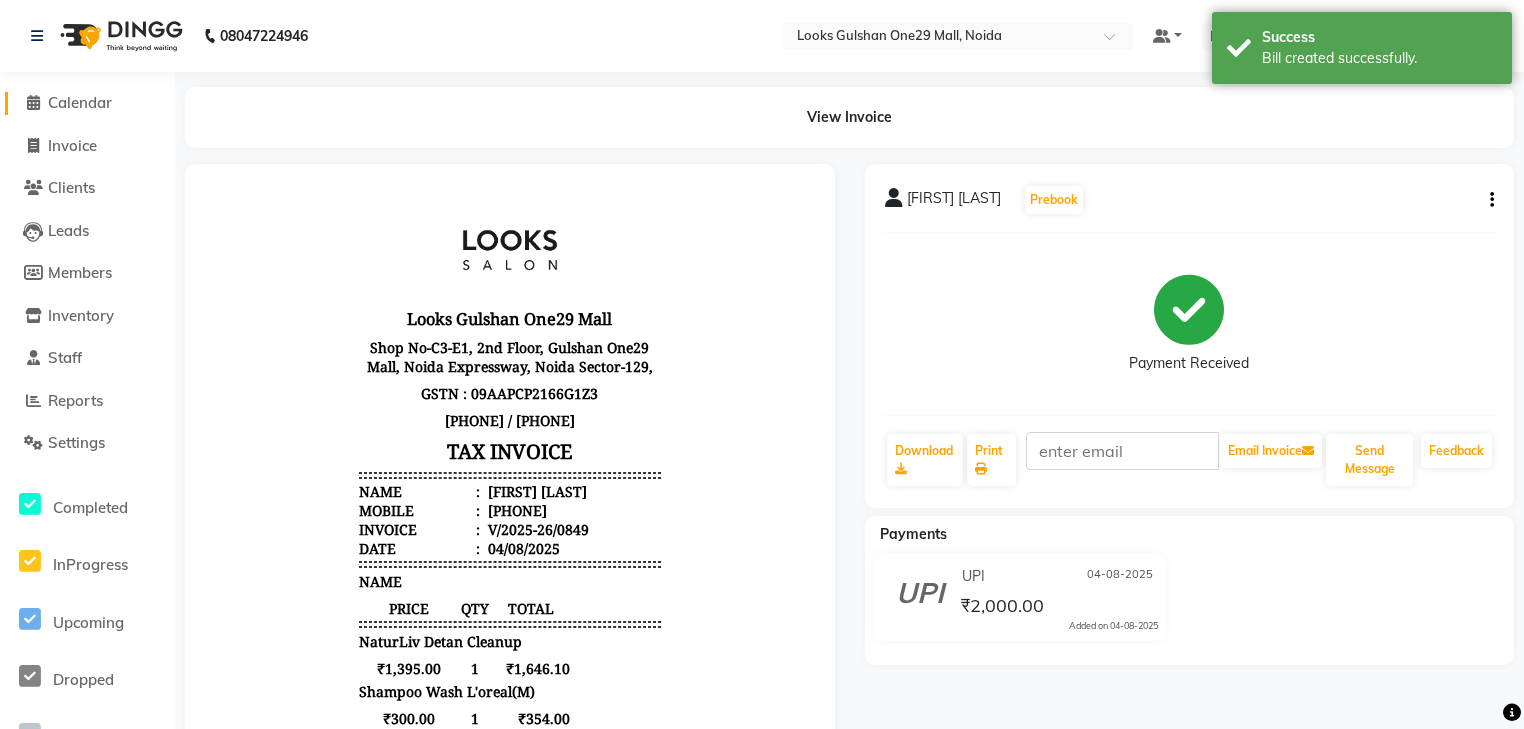 click on "Calendar" 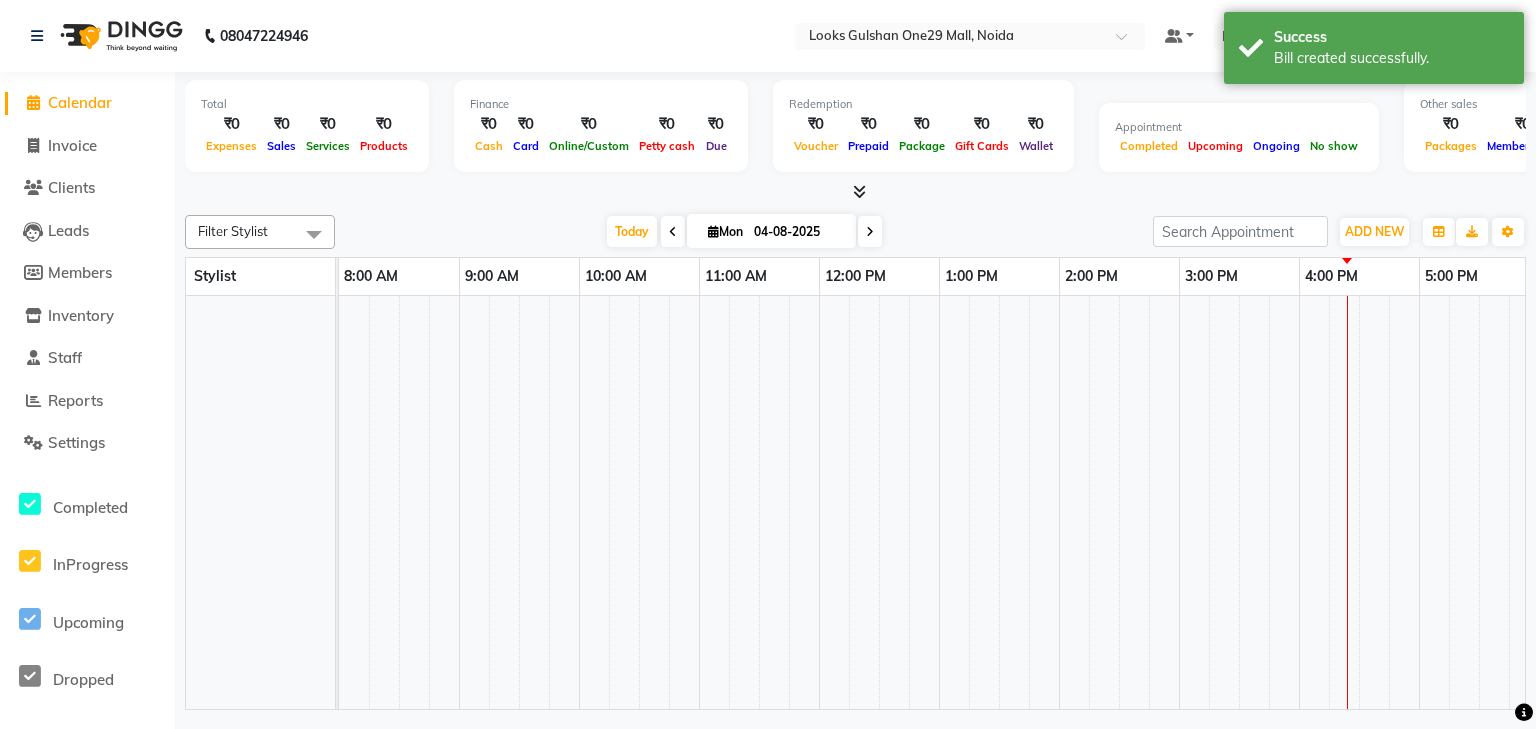 scroll, scrollTop: 0, scrollLeft: 373, axis: horizontal 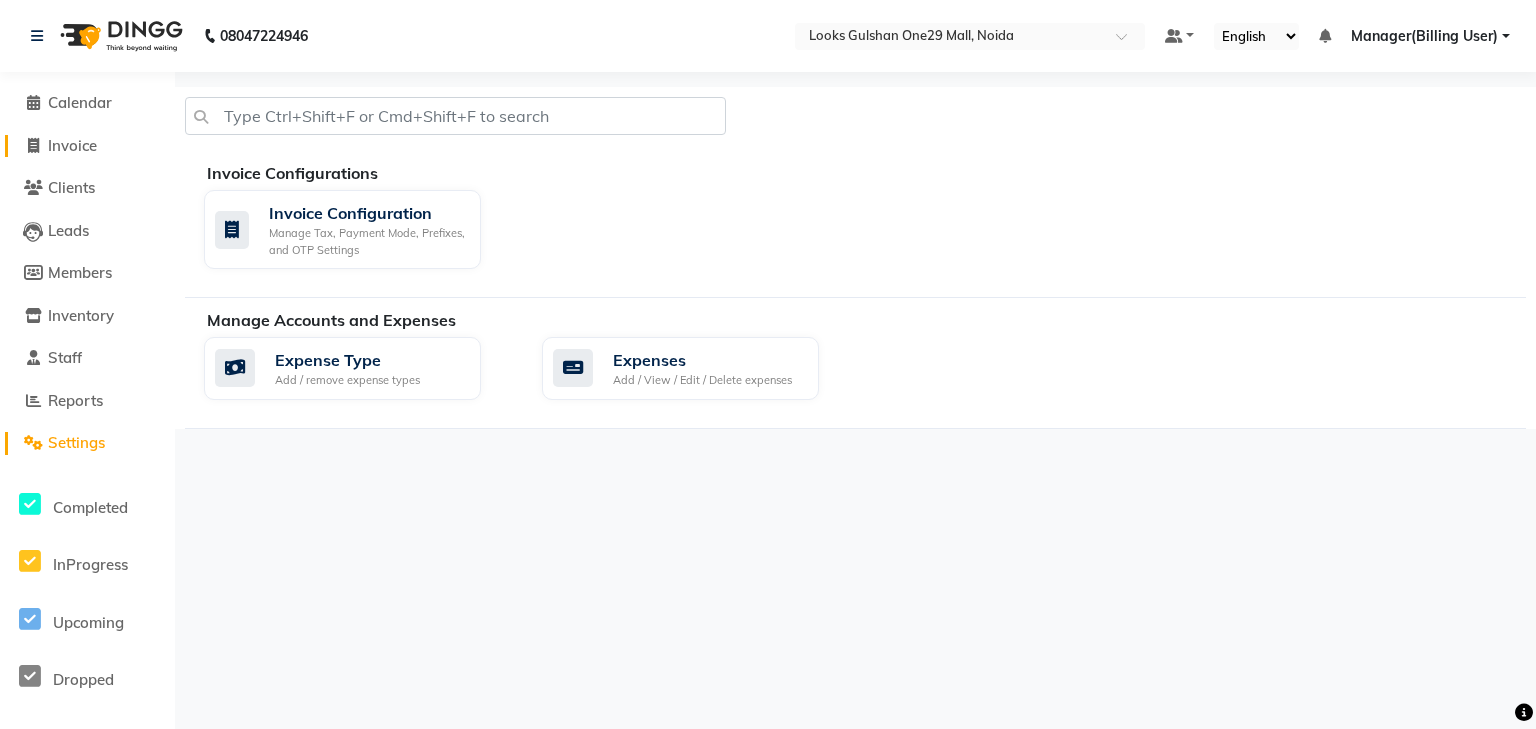 click on "Invoice" 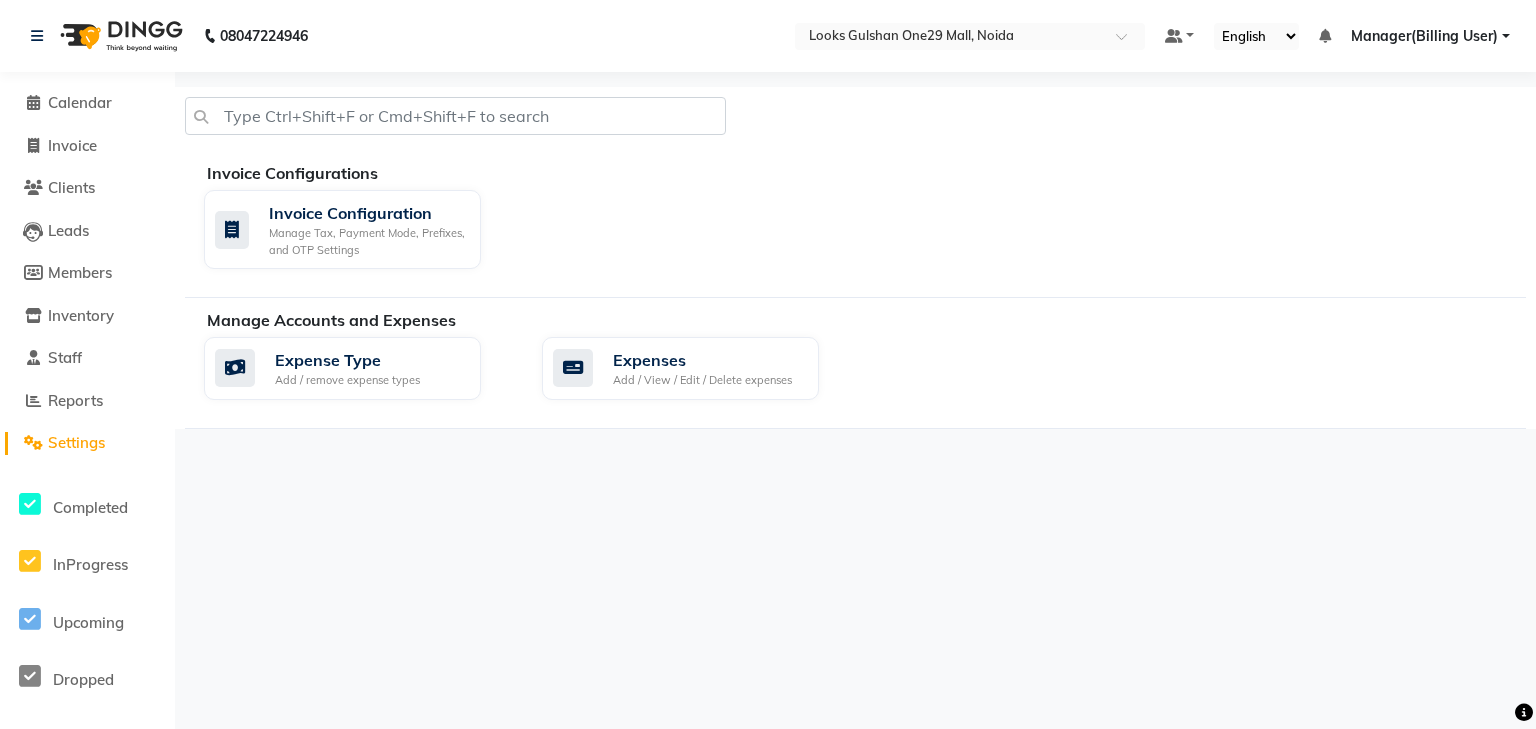 select on "8337" 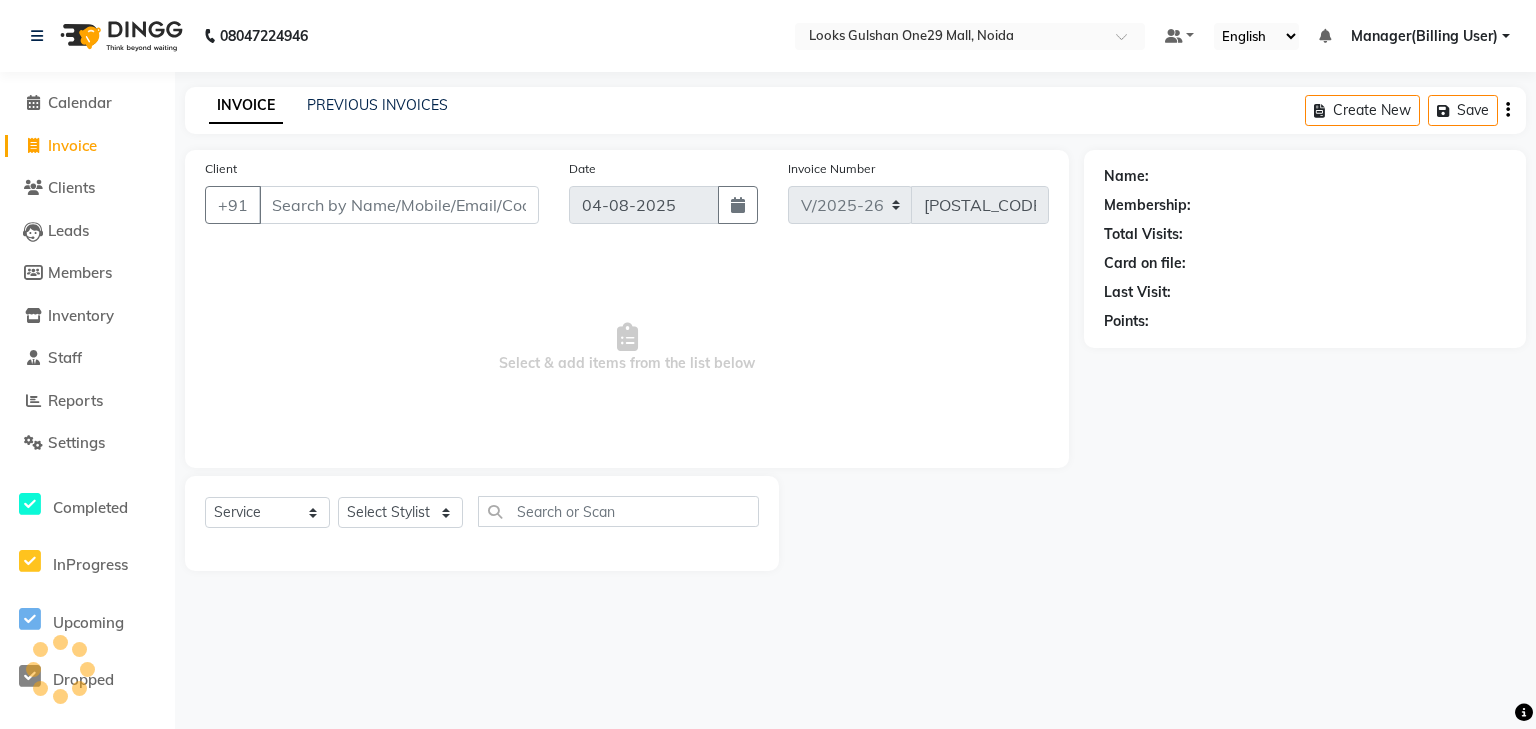 click on "Client" at bounding box center [399, 205] 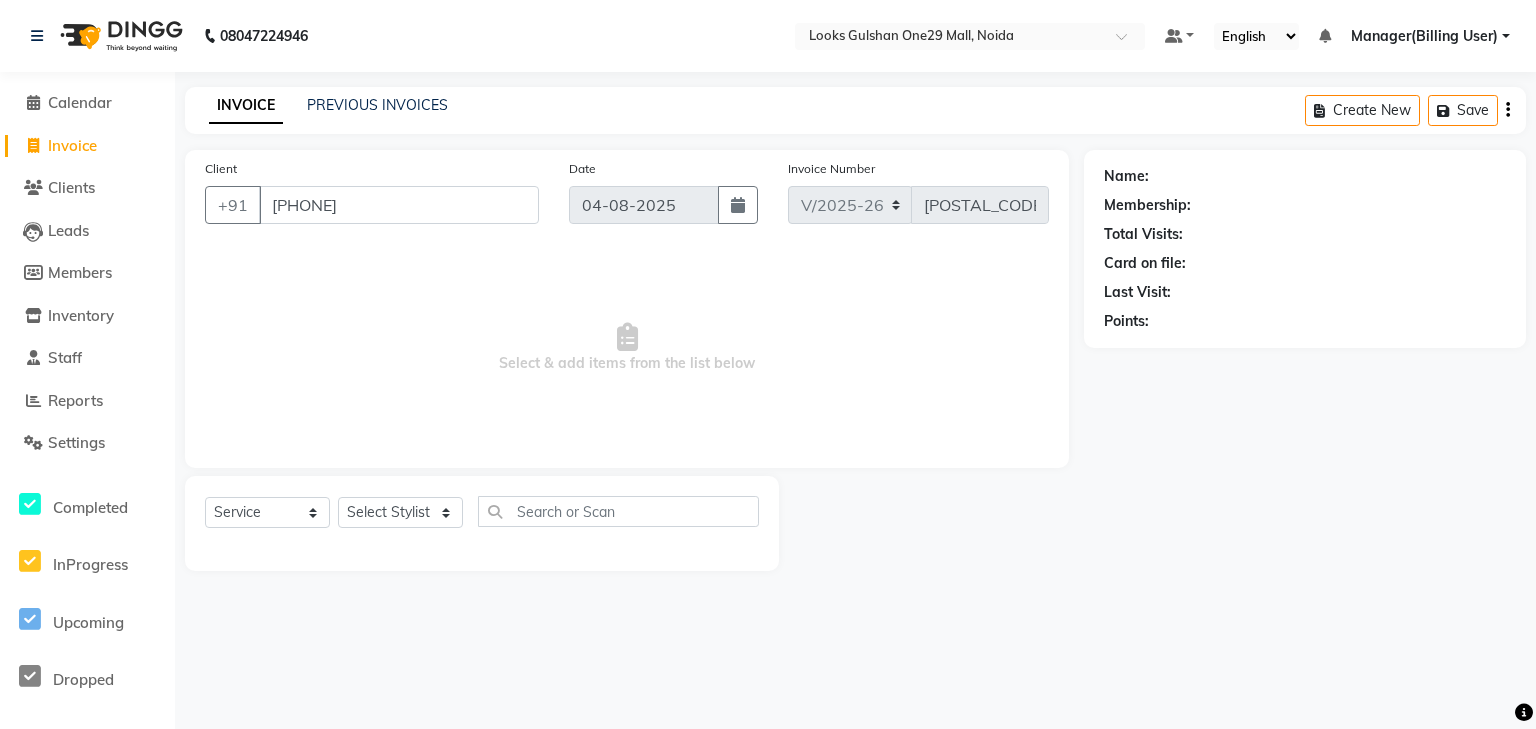 type on "[PHONE]" 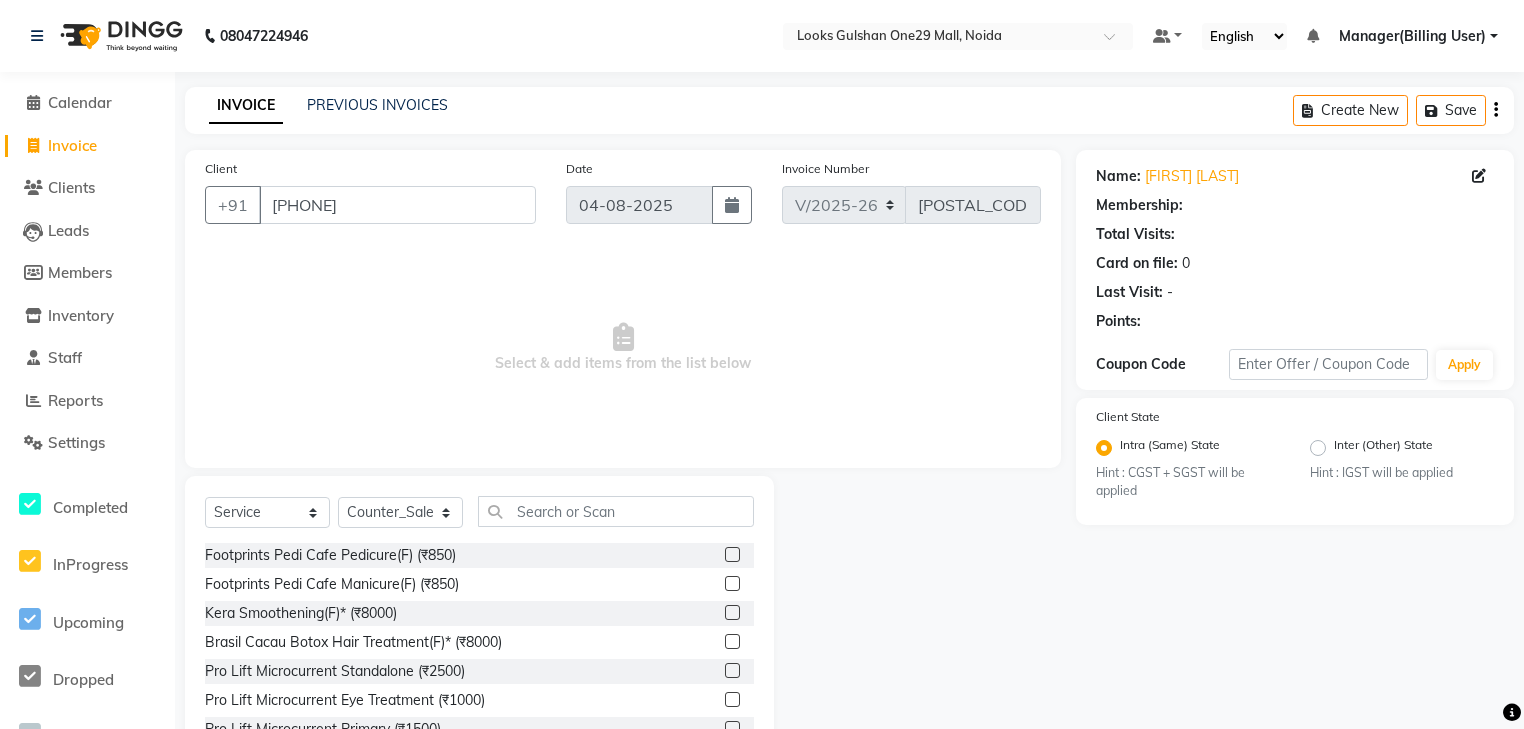 select on "1: Object" 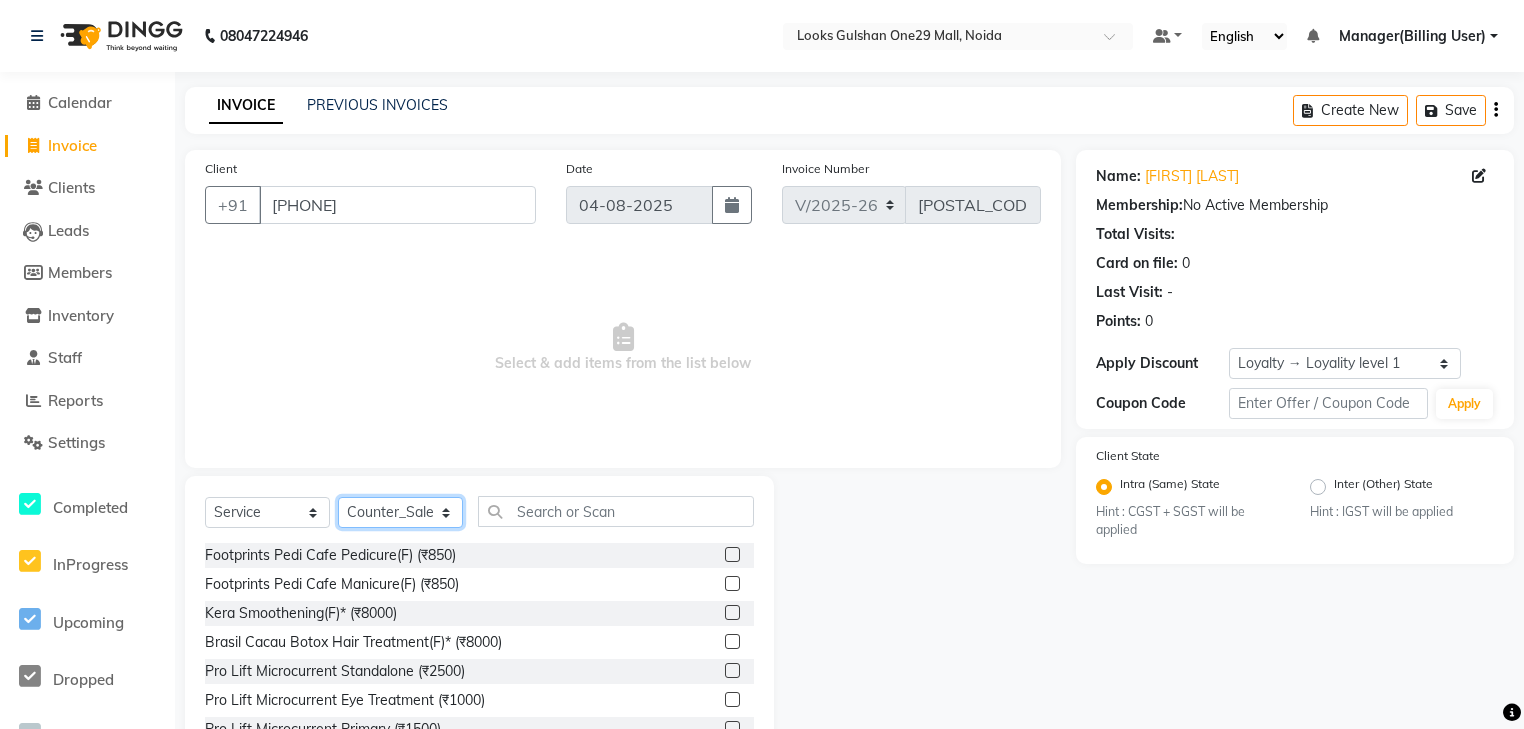 click on "Select Stylist ali Counter_Sales Deepak Eram_nail art Farmaan Manager(Billing User) Mashel Nisha Rinki Ritu Mittal Shiva Shiva(Cherry) Shivam_pdct Talib vardan Vikash_Pdct" 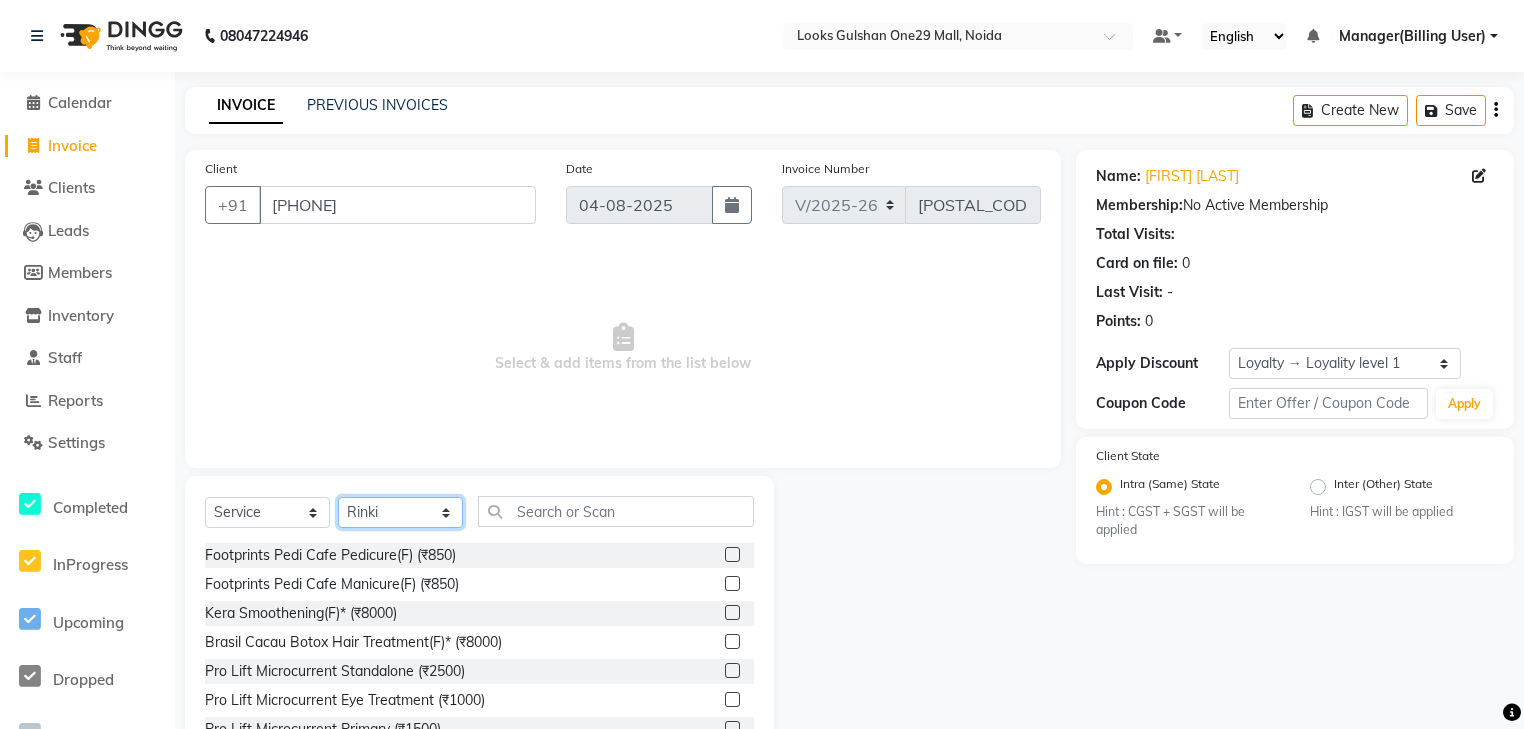 click on "Select Stylist ali Counter_Sales Deepak Eram_nail art Farmaan Manager(Billing User) Mashel Nisha Rinki Ritu Mittal Shiva Shiva(Cherry) Shivam_pdct Talib vardan Vikash_Pdct" 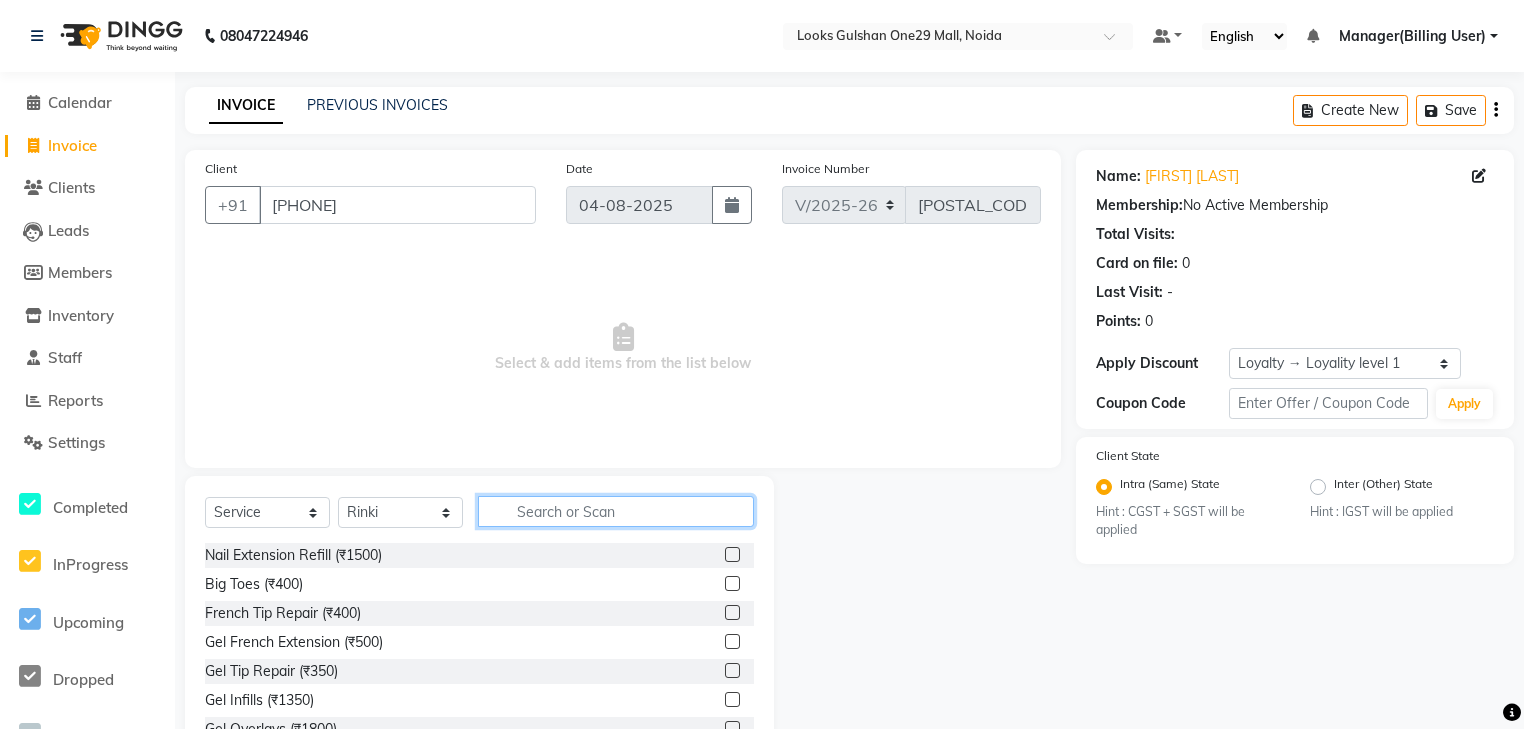 click 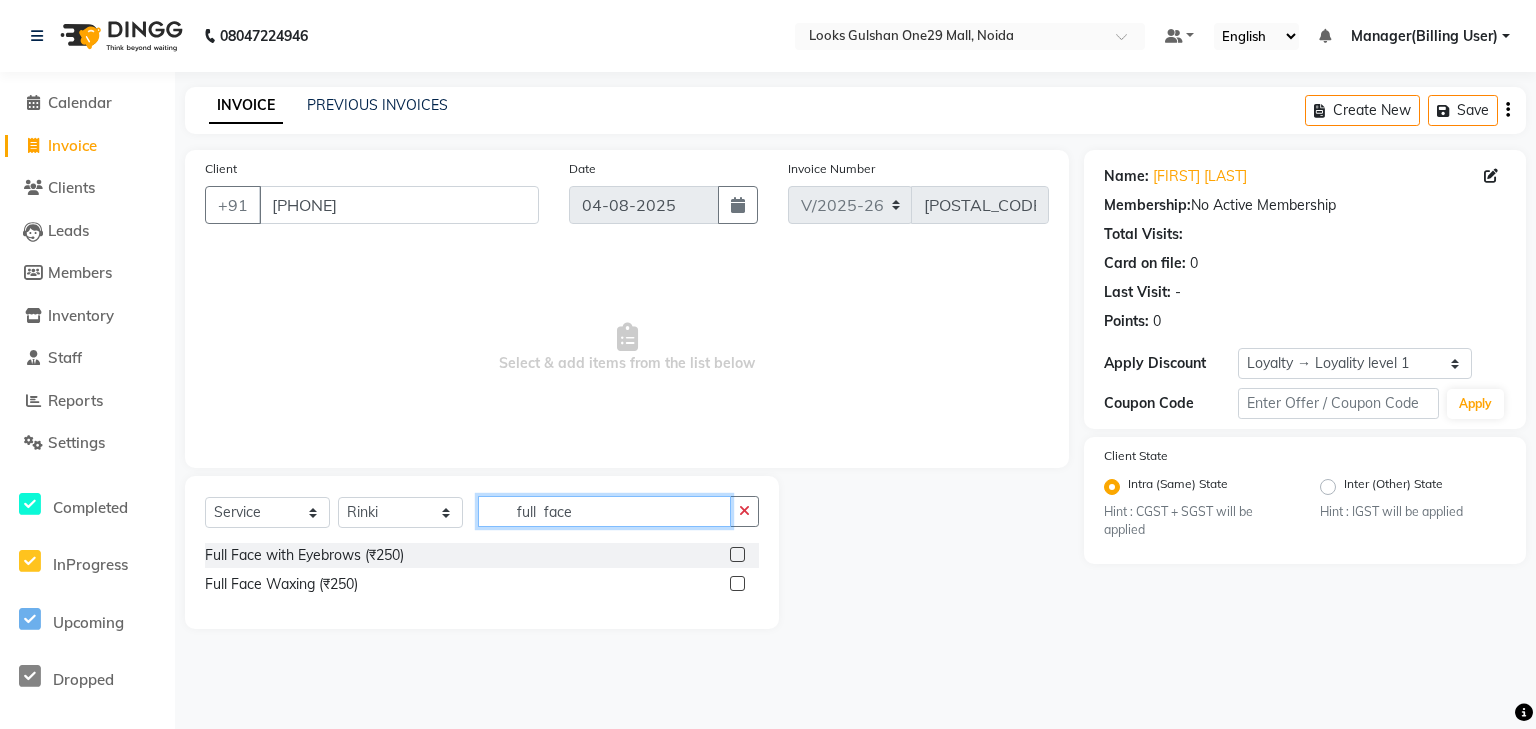 type on "full  face" 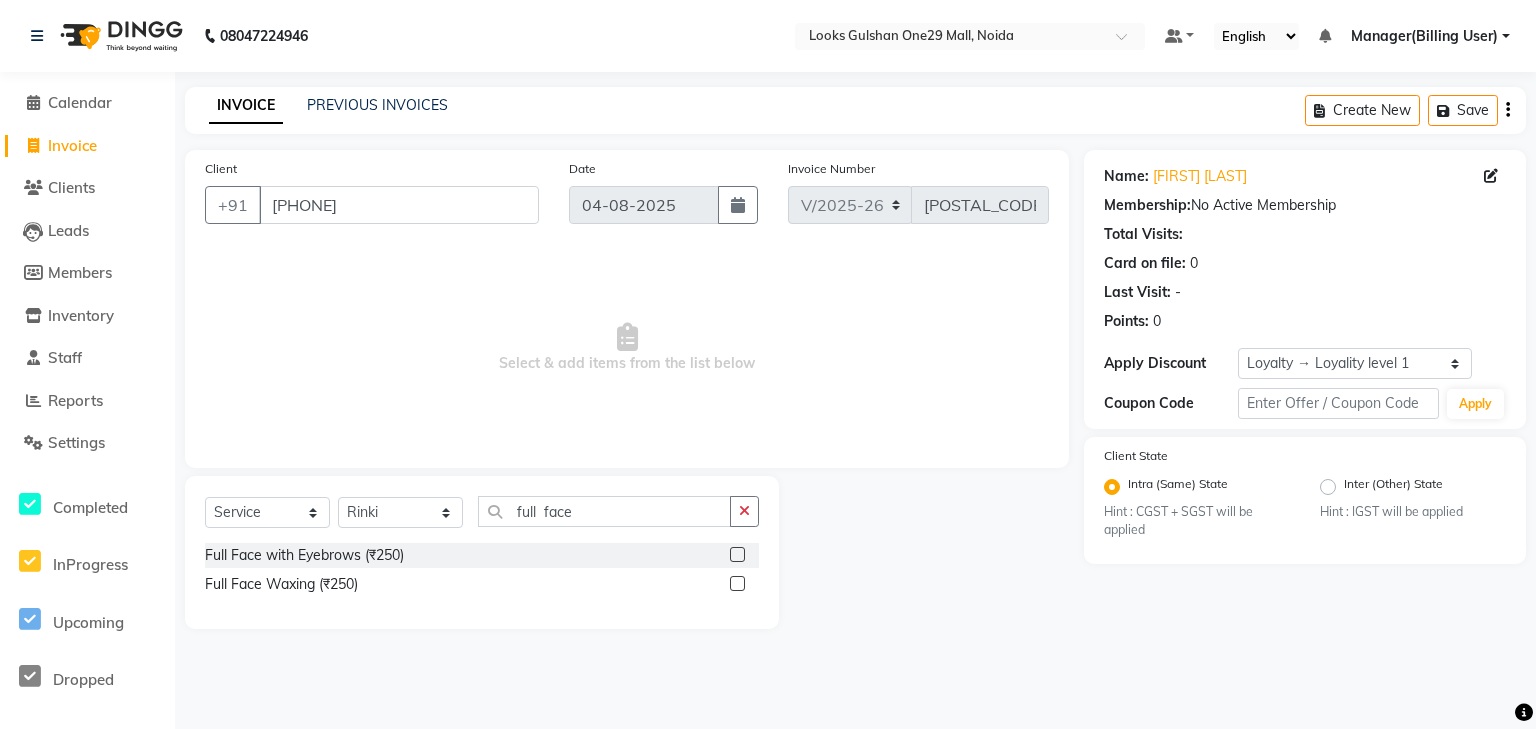 click 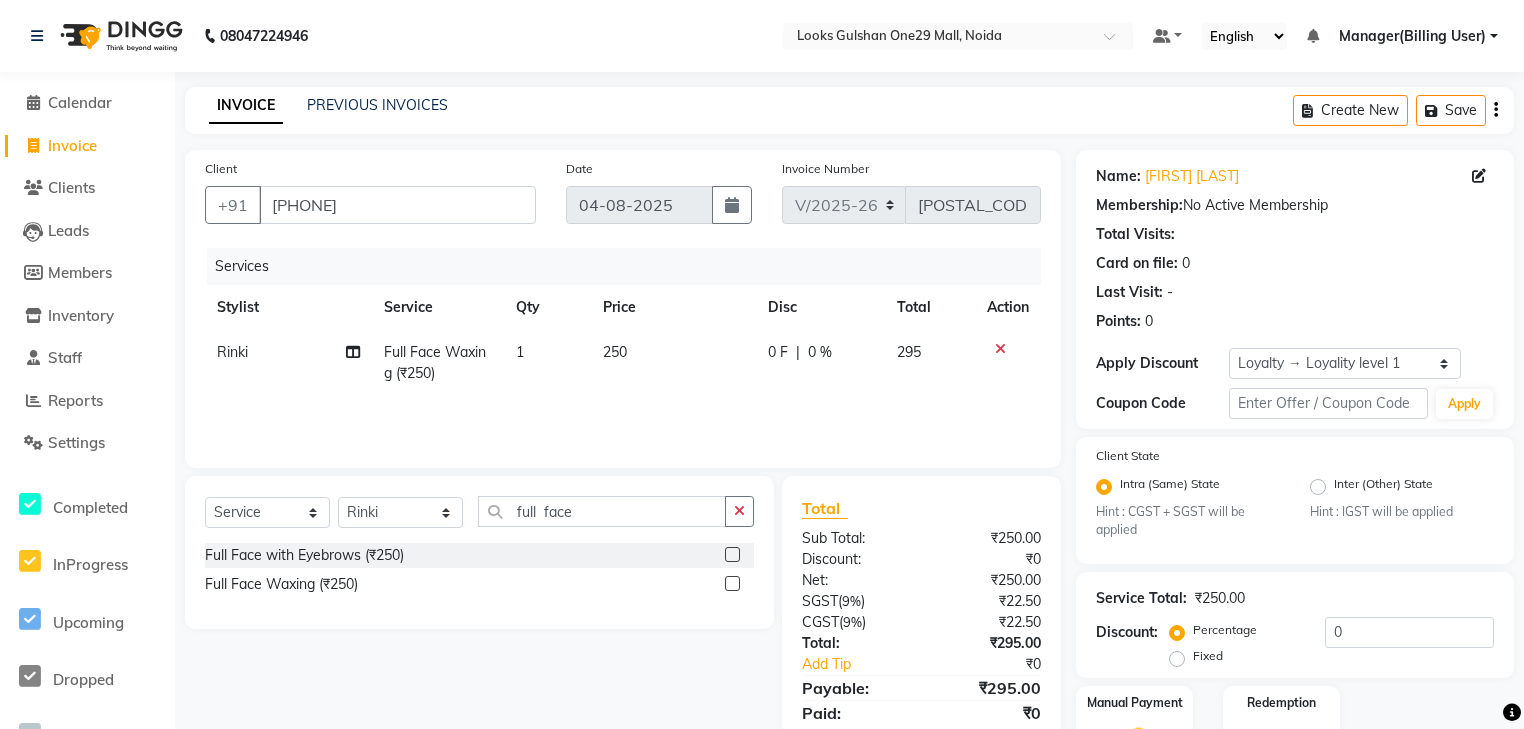 checkbox on "false" 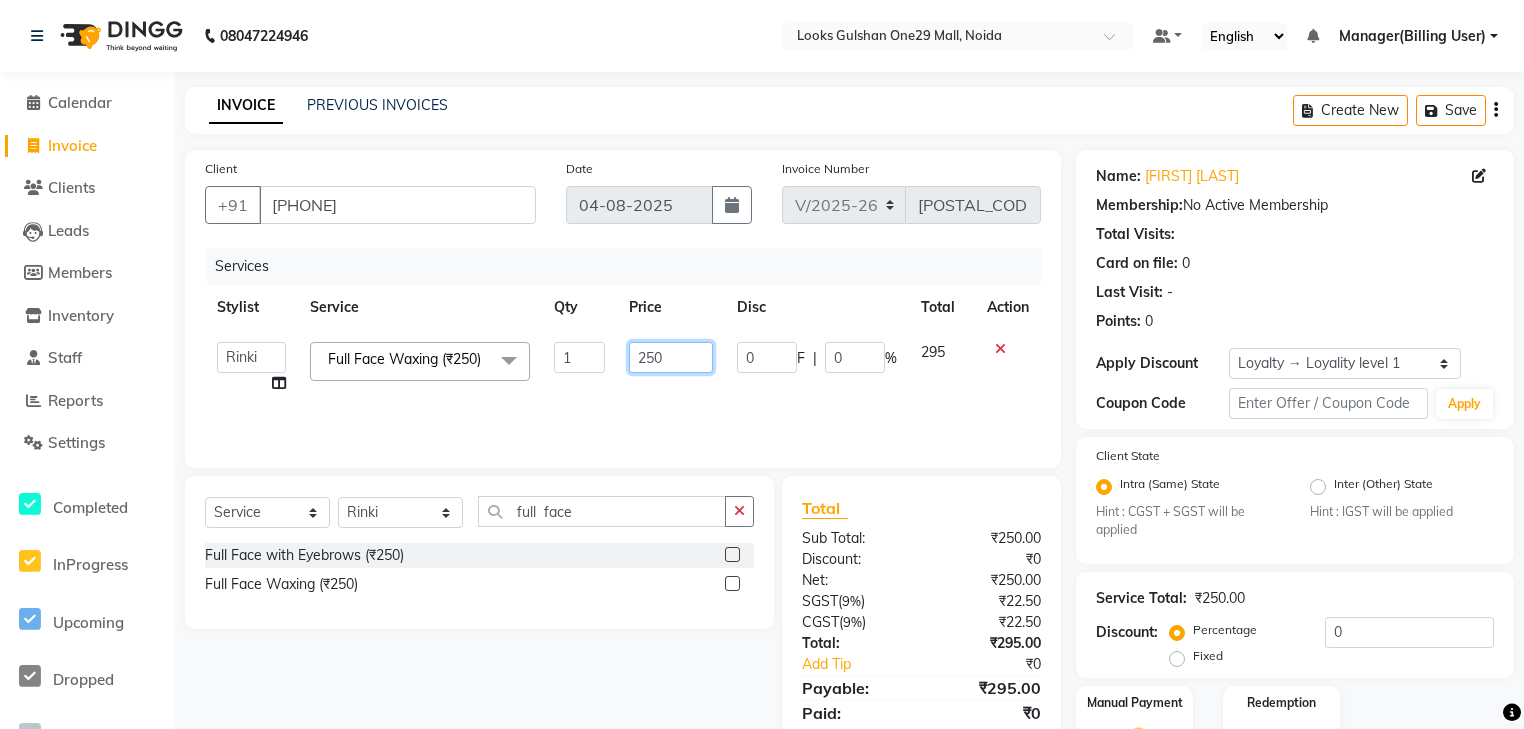 click on "250" 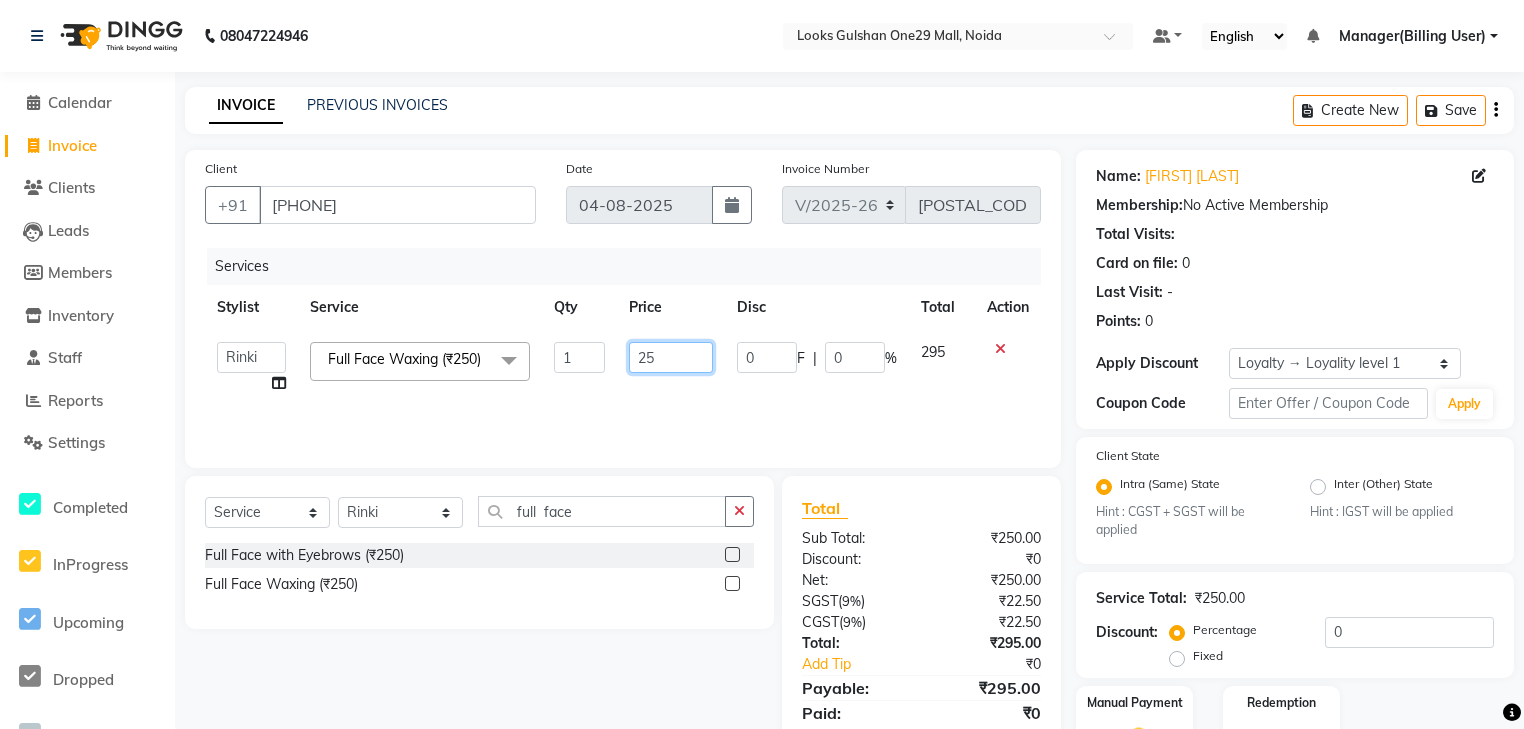type on "2" 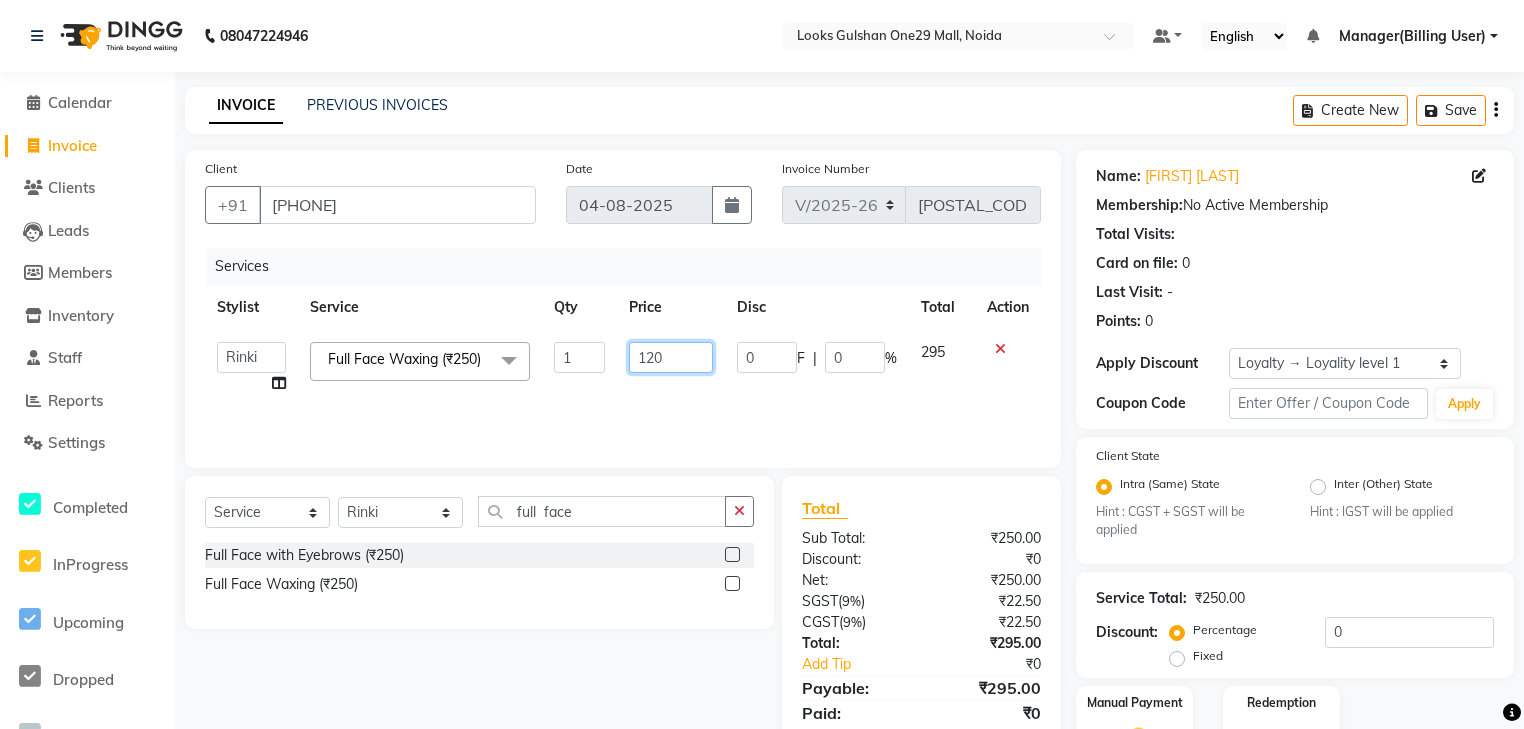 type on "1200" 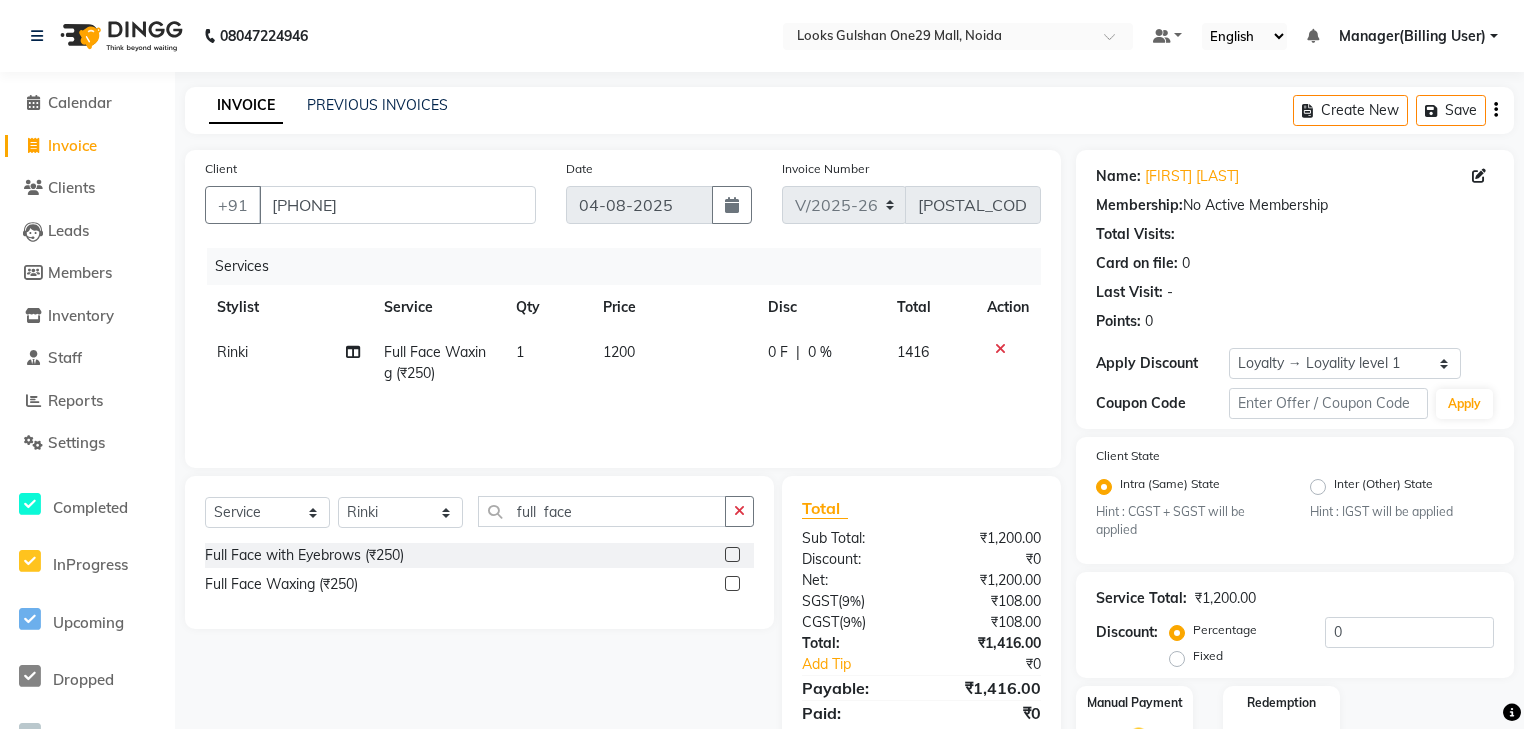 click on "Services Stylist Service Qty Price Disc Total Action Rinki Full Face Waxing (₹250) 1 1200 0 F | 0 % 1416" 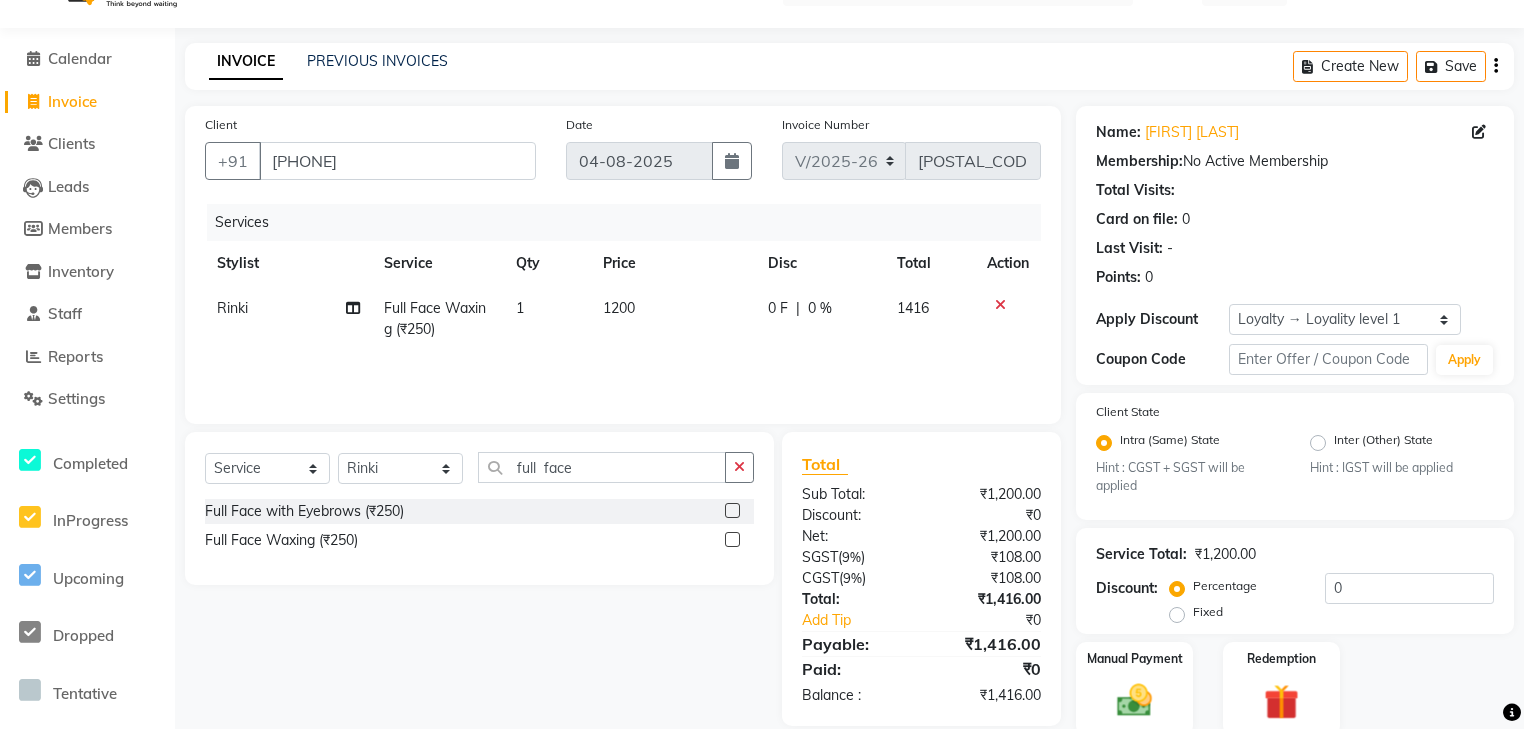 scroll, scrollTop: 125, scrollLeft: 0, axis: vertical 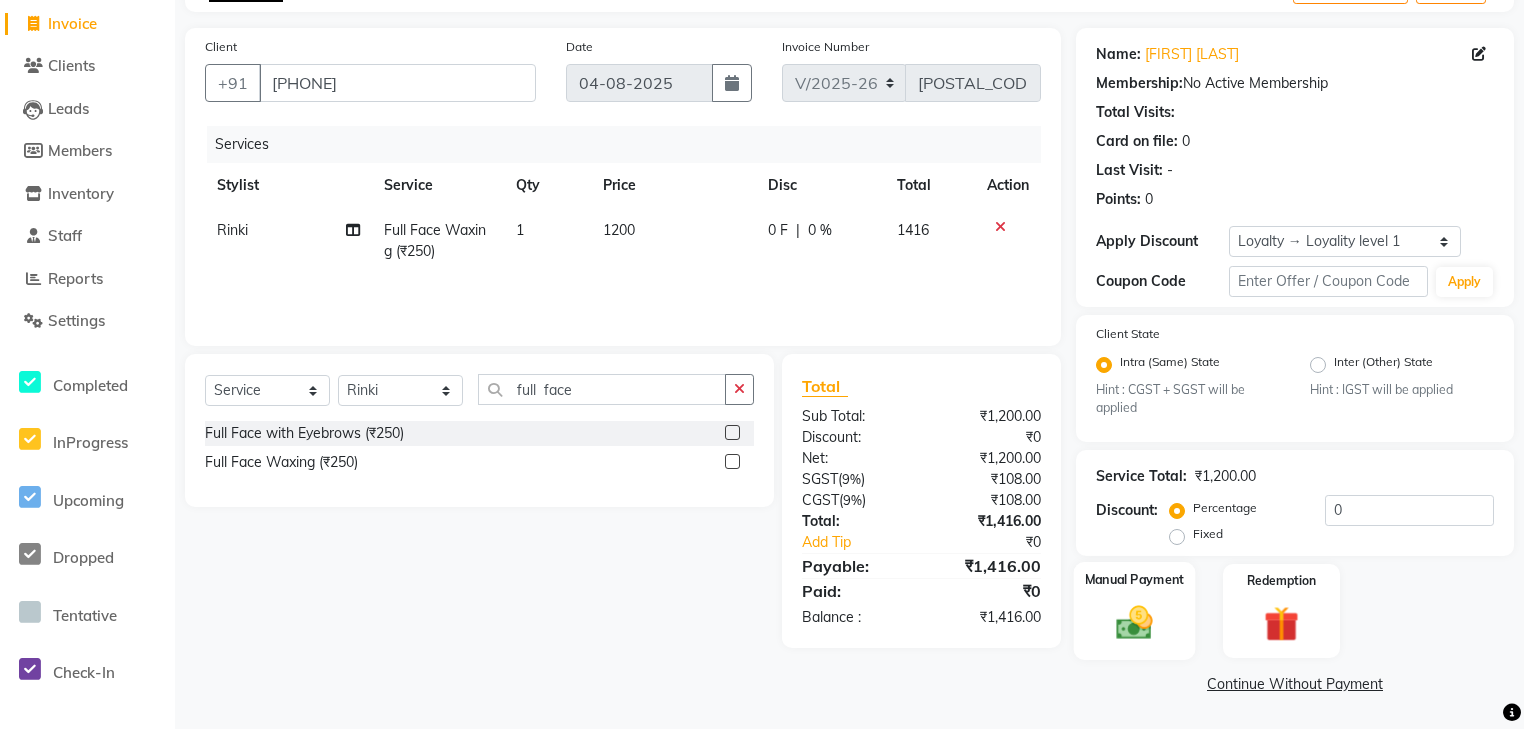 click 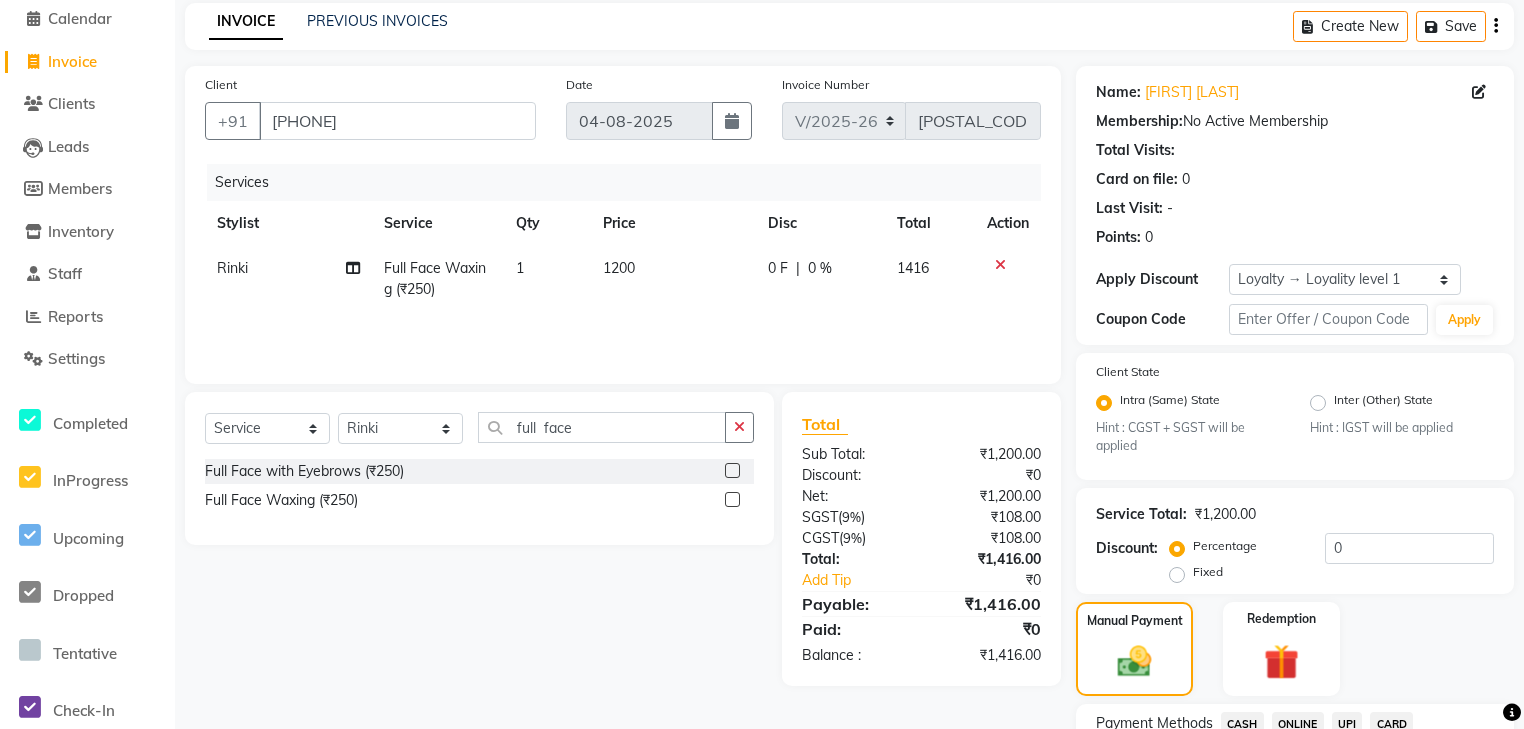 scroll, scrollTop: 240, scrollLeft: 0, axis: vertical 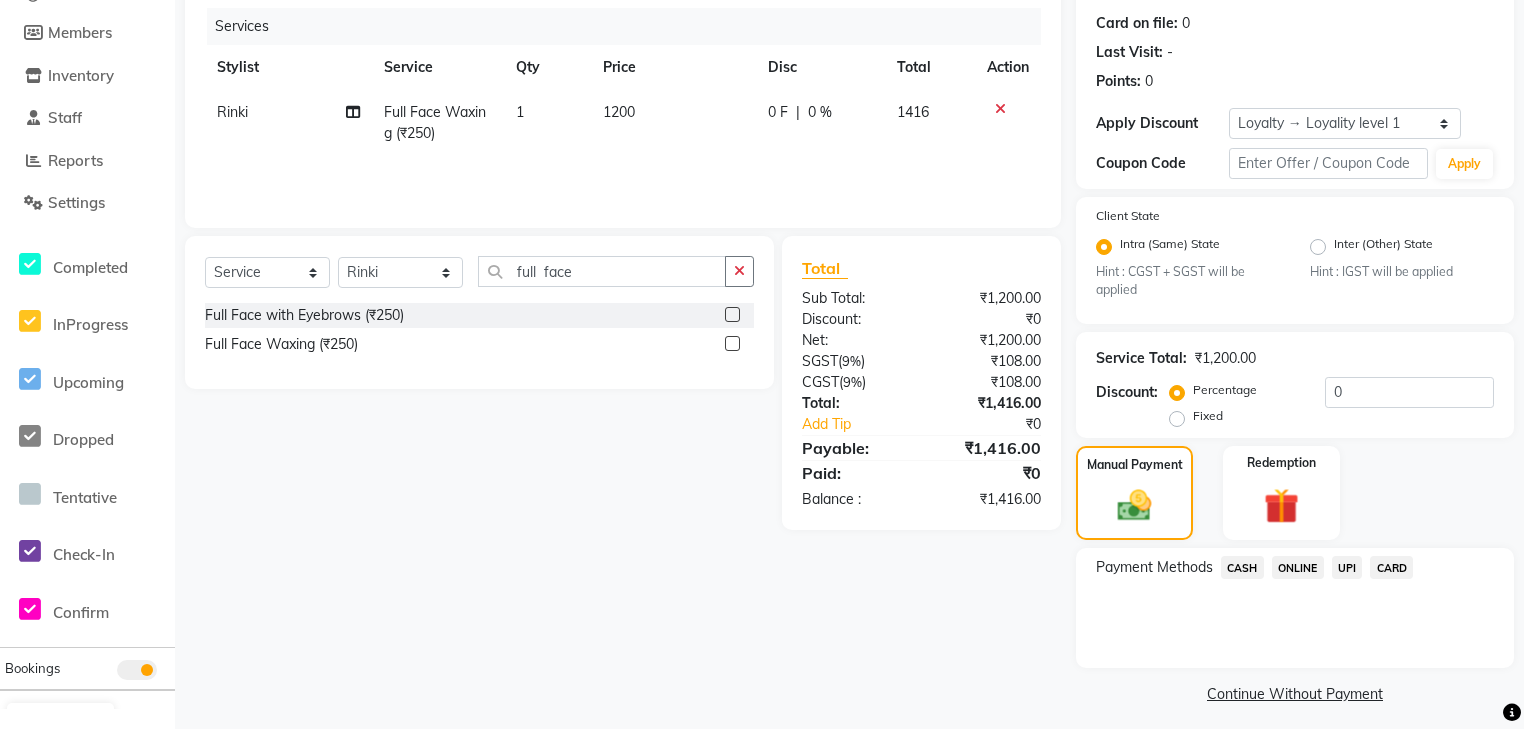 click on "UPI" 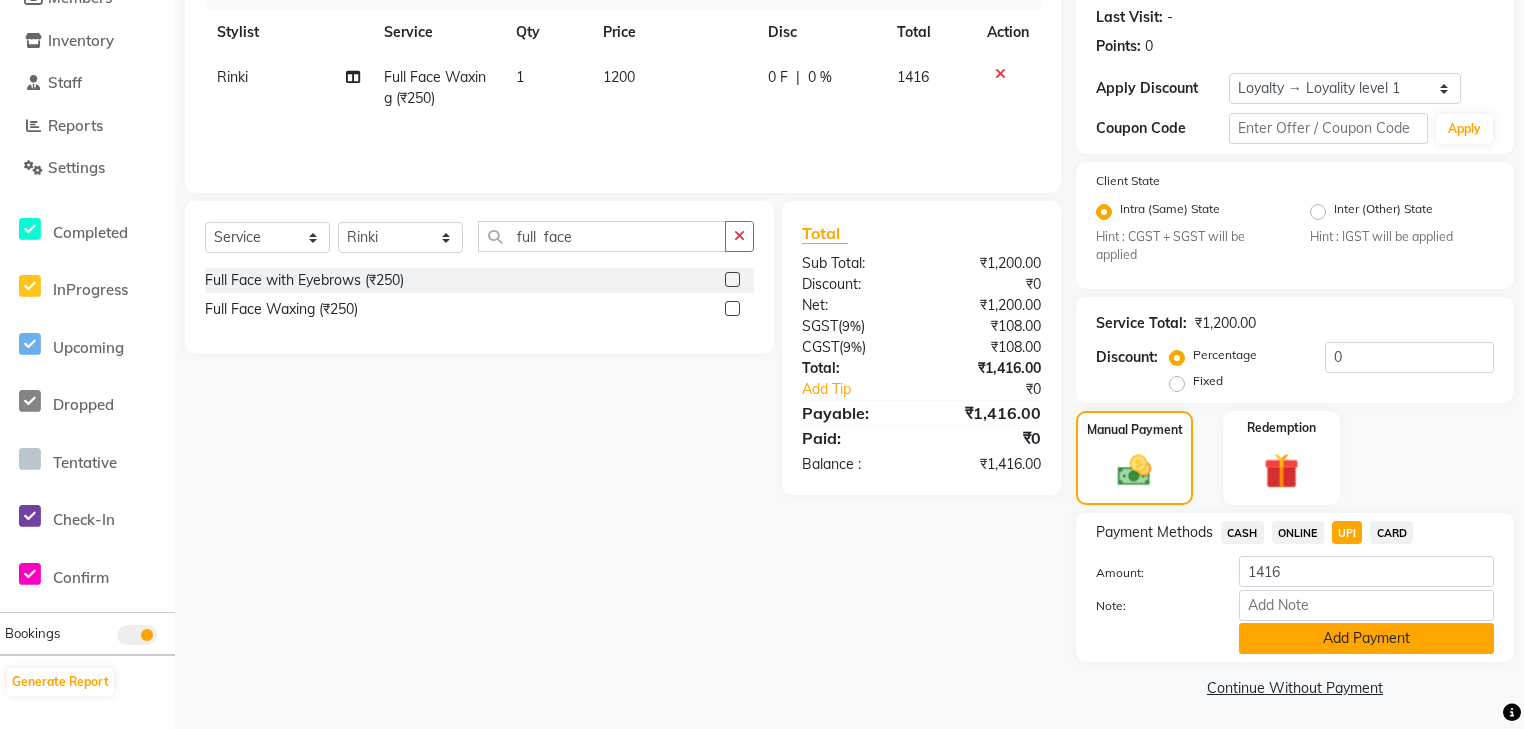 scroll, scrollTop: 284, scrollLeft: 0, axis: vertical 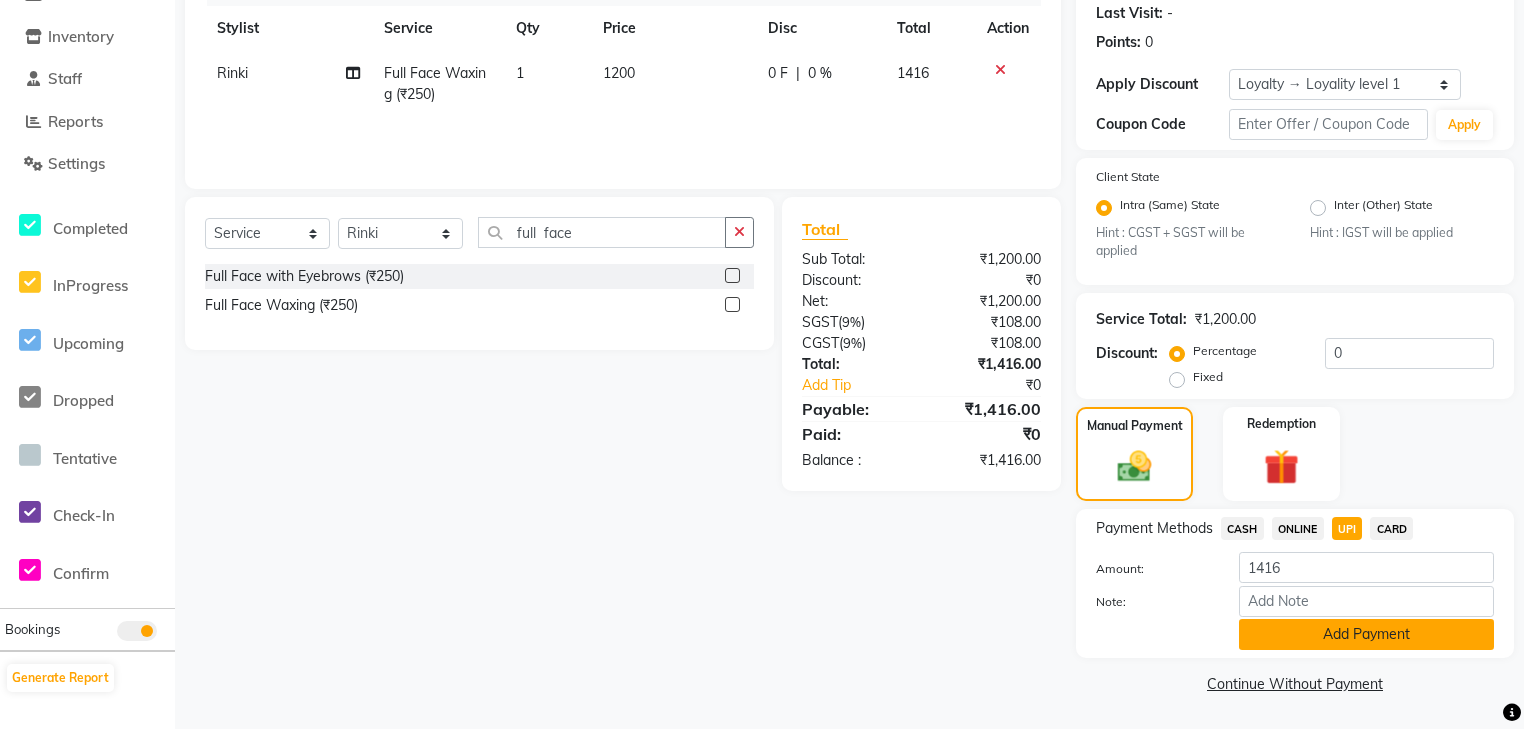 click on "Add Payment" 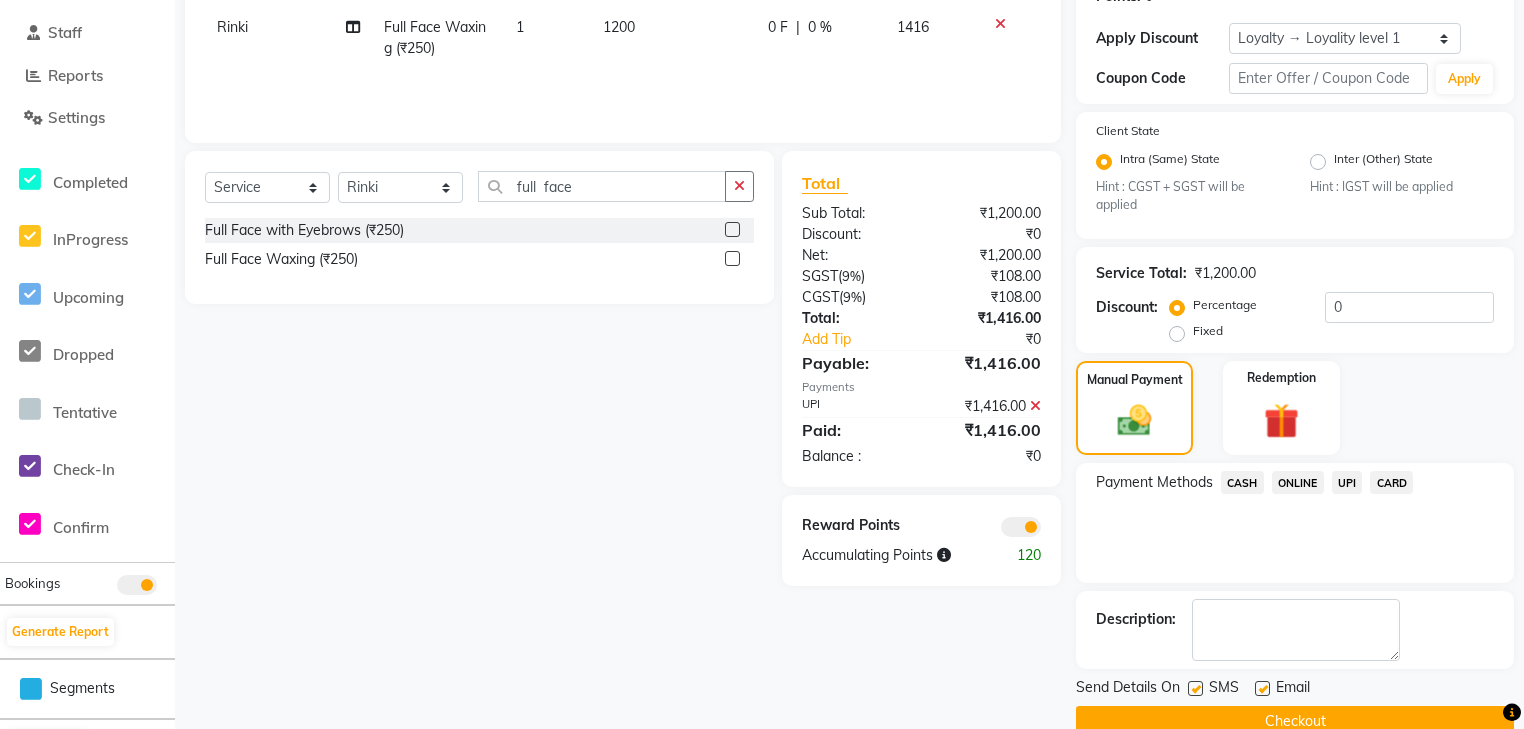 scroll, scrollTop: 365, scrollLeft: 0, axis: vertical 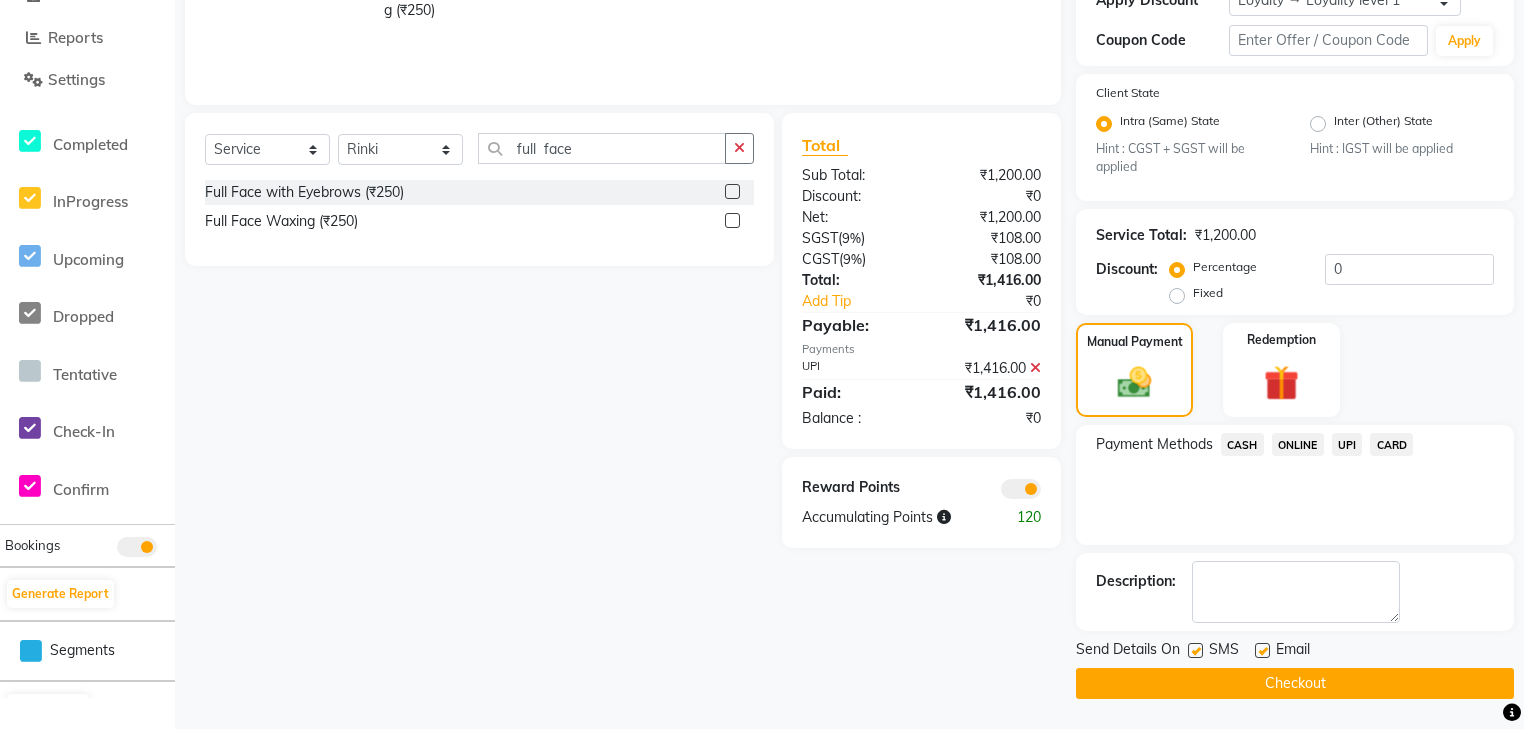 click 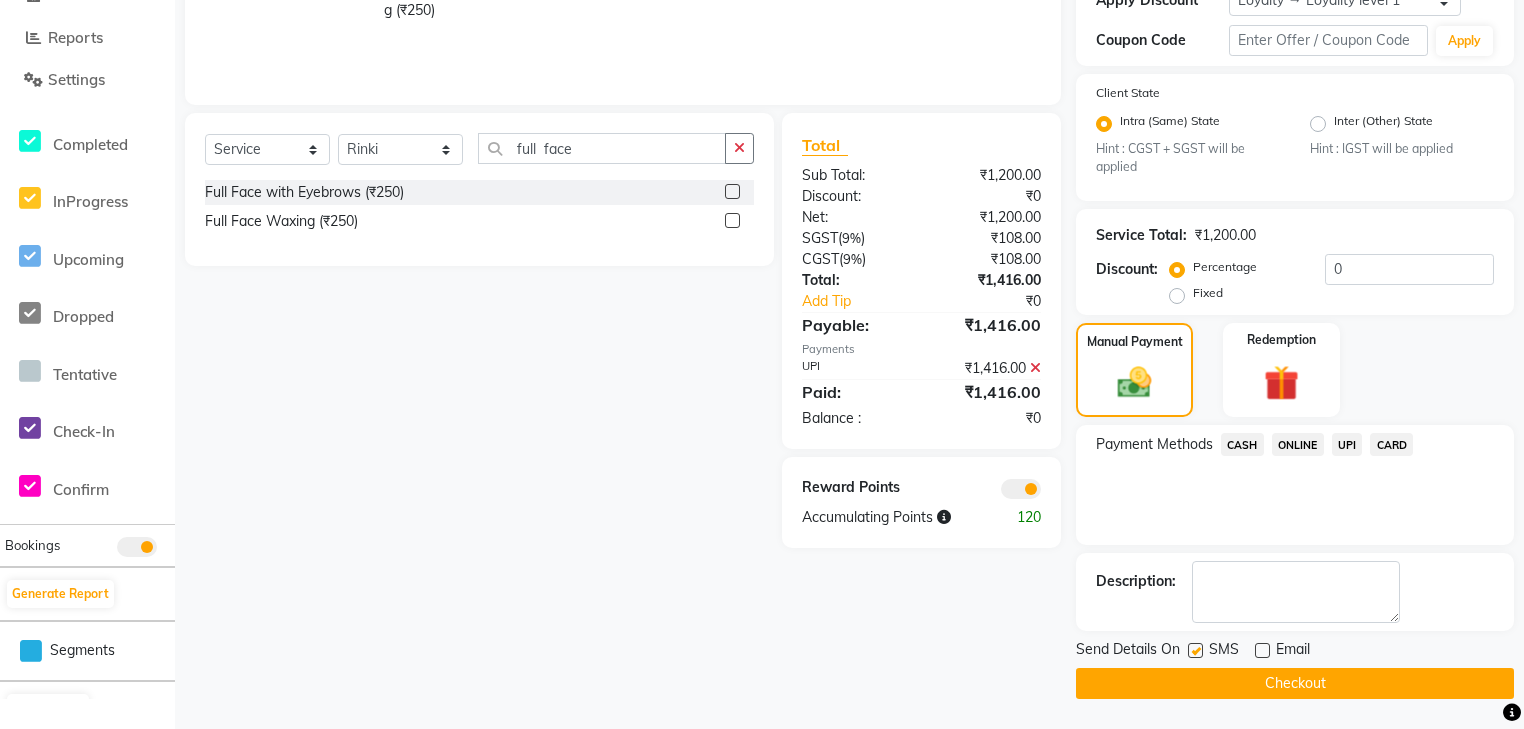click on "Checkout" 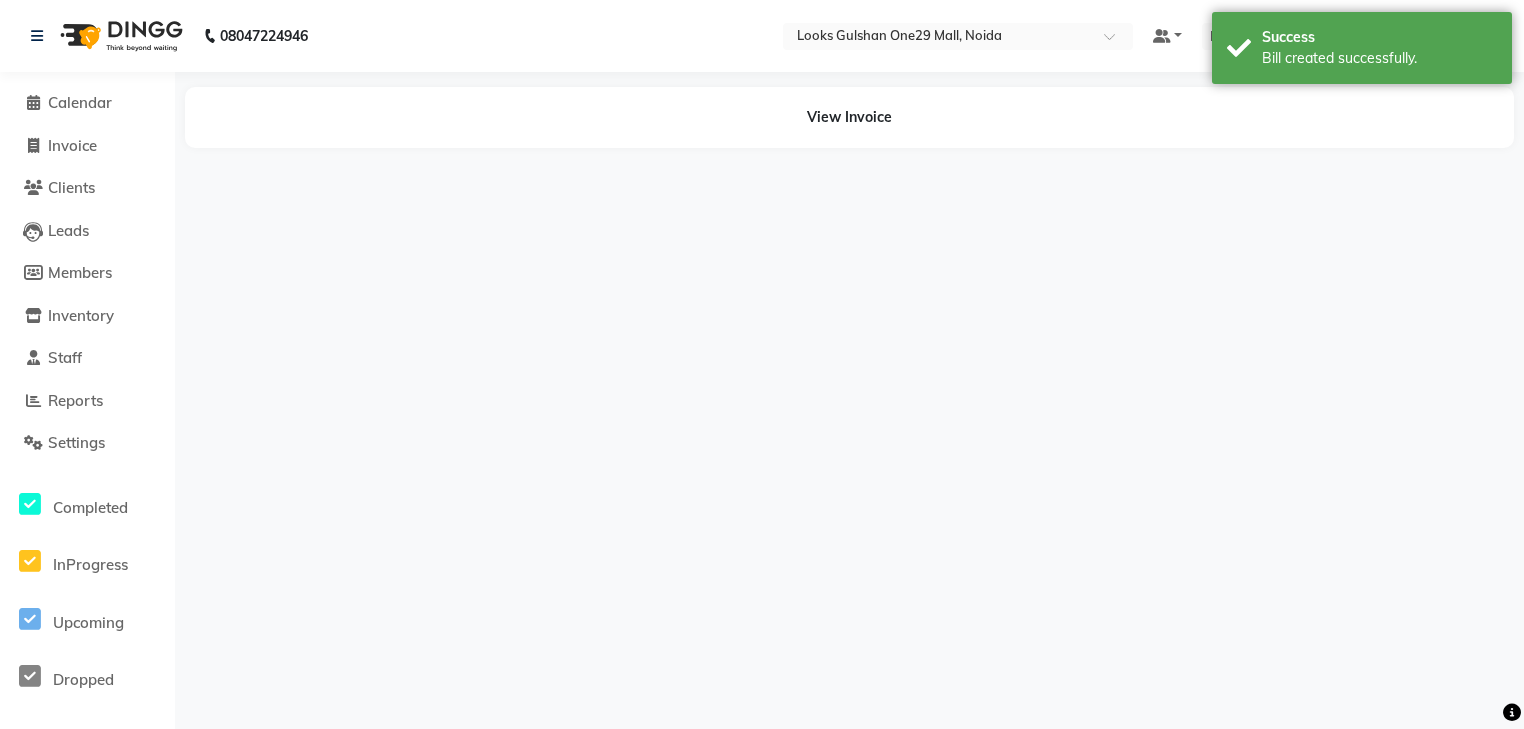 scroll, scrollTop: 0, scrollLeft: 0, axis: both 